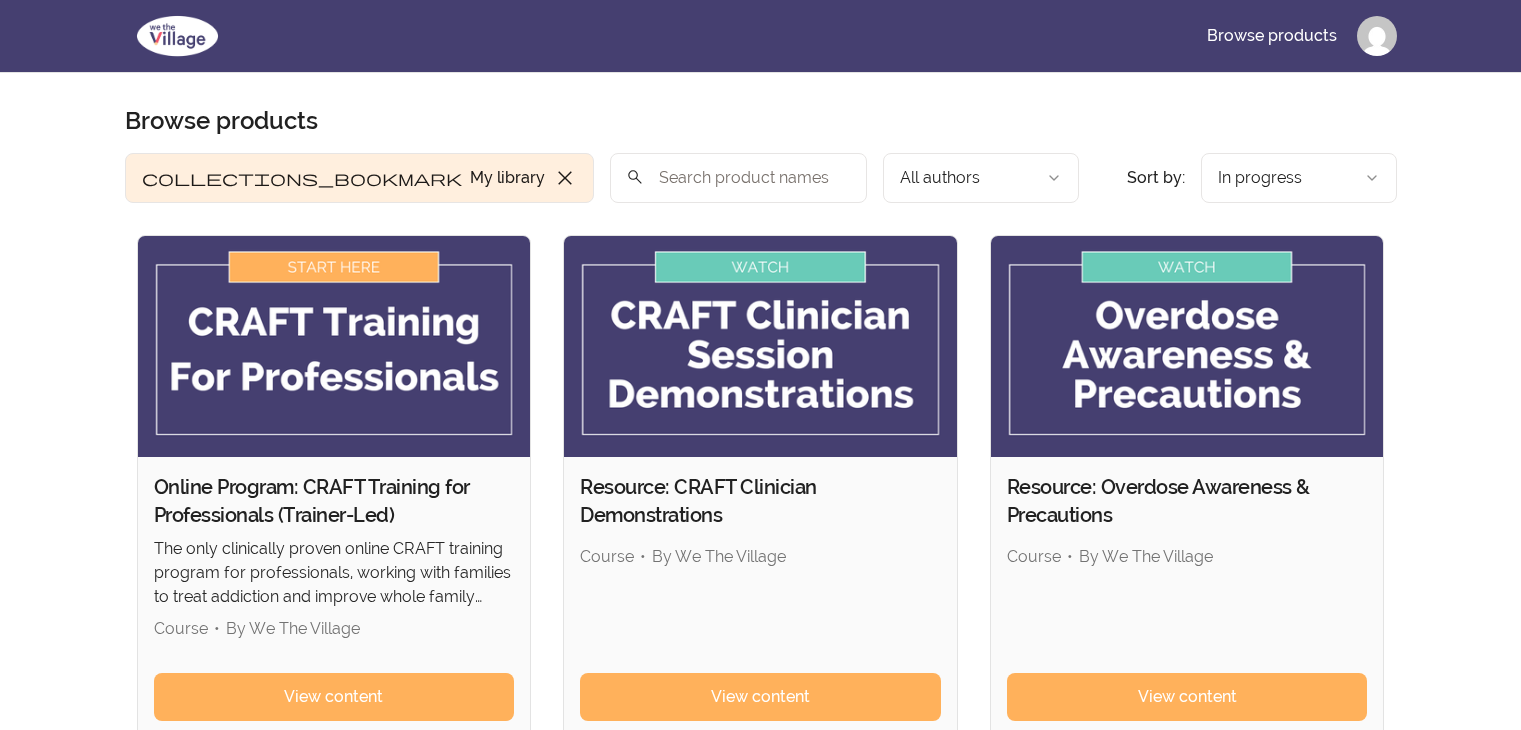 scroll, scrollTop: 0, scrollLeft: 0, axis: both 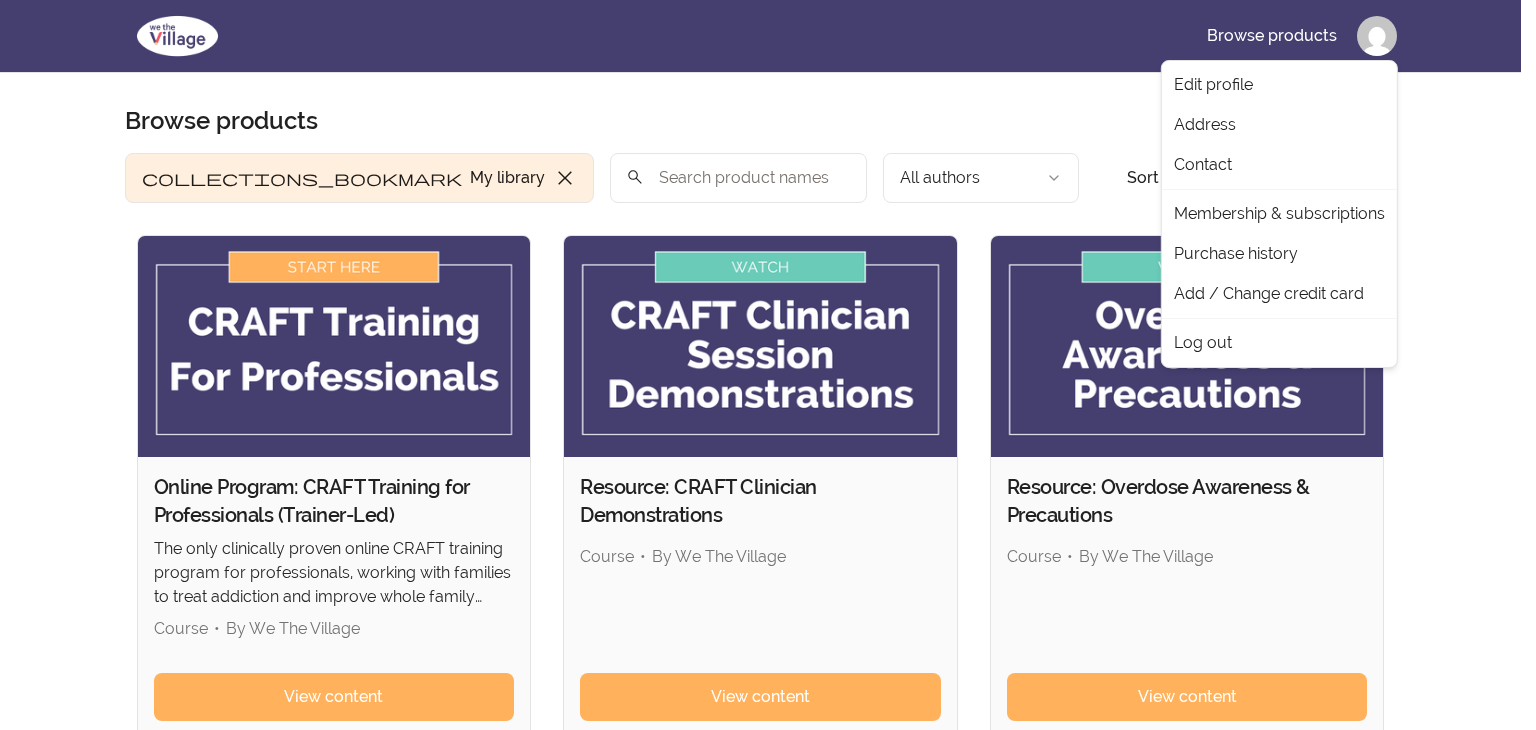 click on "Skip to main content Main menu Includes navigation links and user settings Browse products Browse products Product filters: collections_bookmark My library close Sort by: import_export In progress search All authors Sort by: import_export In progress Online Program: CRAFT Training for Professionals (Trainer-Led) The only clinically proven online CRAFT training program for professionals, working with families to treat addiction and improve whole family health outcomes. Course By We The Village View content Resource: CRAFT Clinician Demonstrations Course By We The Village View content Resource: Overdose Awareness & Precautions Course By We The Village View content Resource: The CRAFT Clinician Session Guide Booklet Digital file 1 file By We The Village View content Resource: Worksheets Booklet 1 Digital file 1 file By We The Village View content Resource: Worksheets Booklet 2 Digital file 1 file By We The Village View content 6 products found ©  2025  We The Village Terms of Use Privacy Policy
Edit profile" at bounding box center [768, 757] 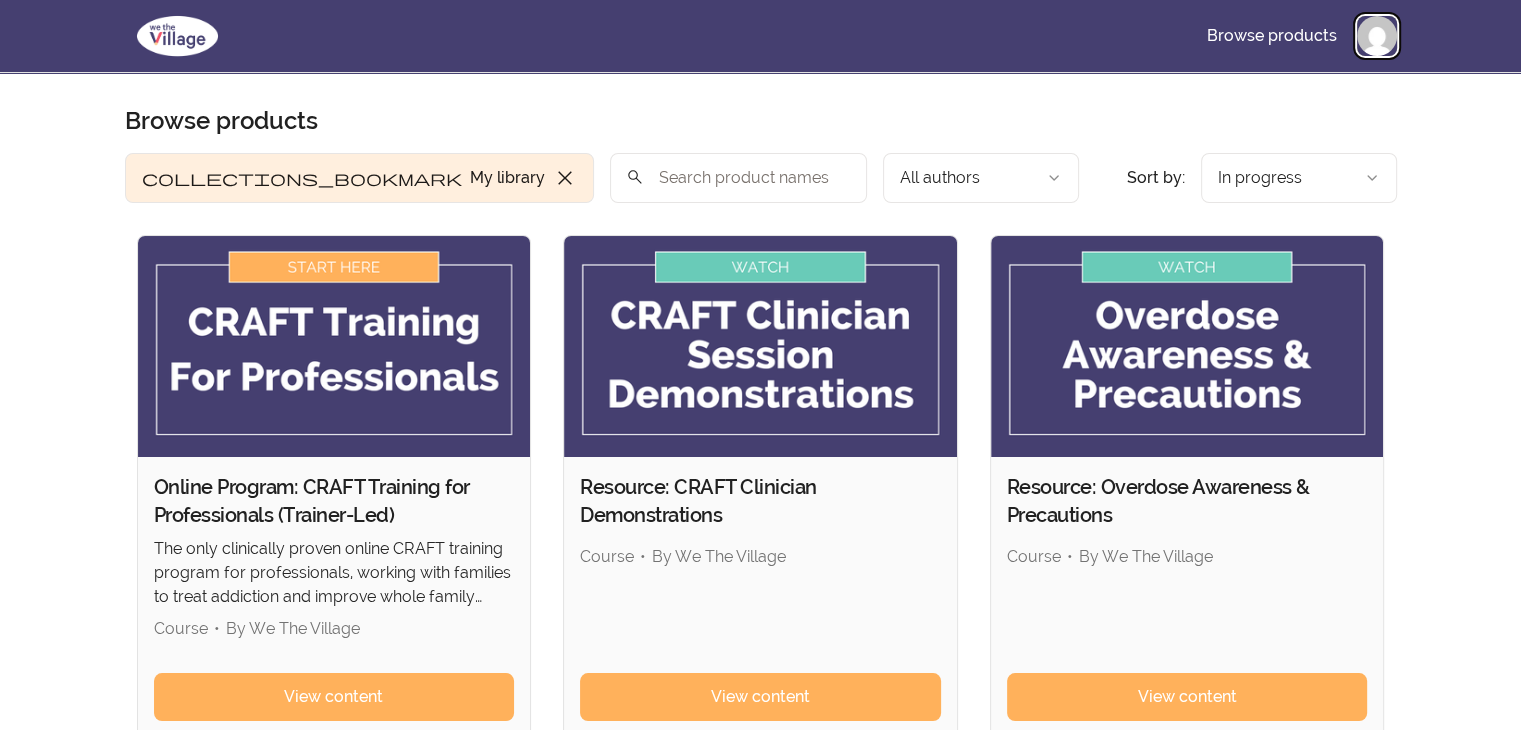 type 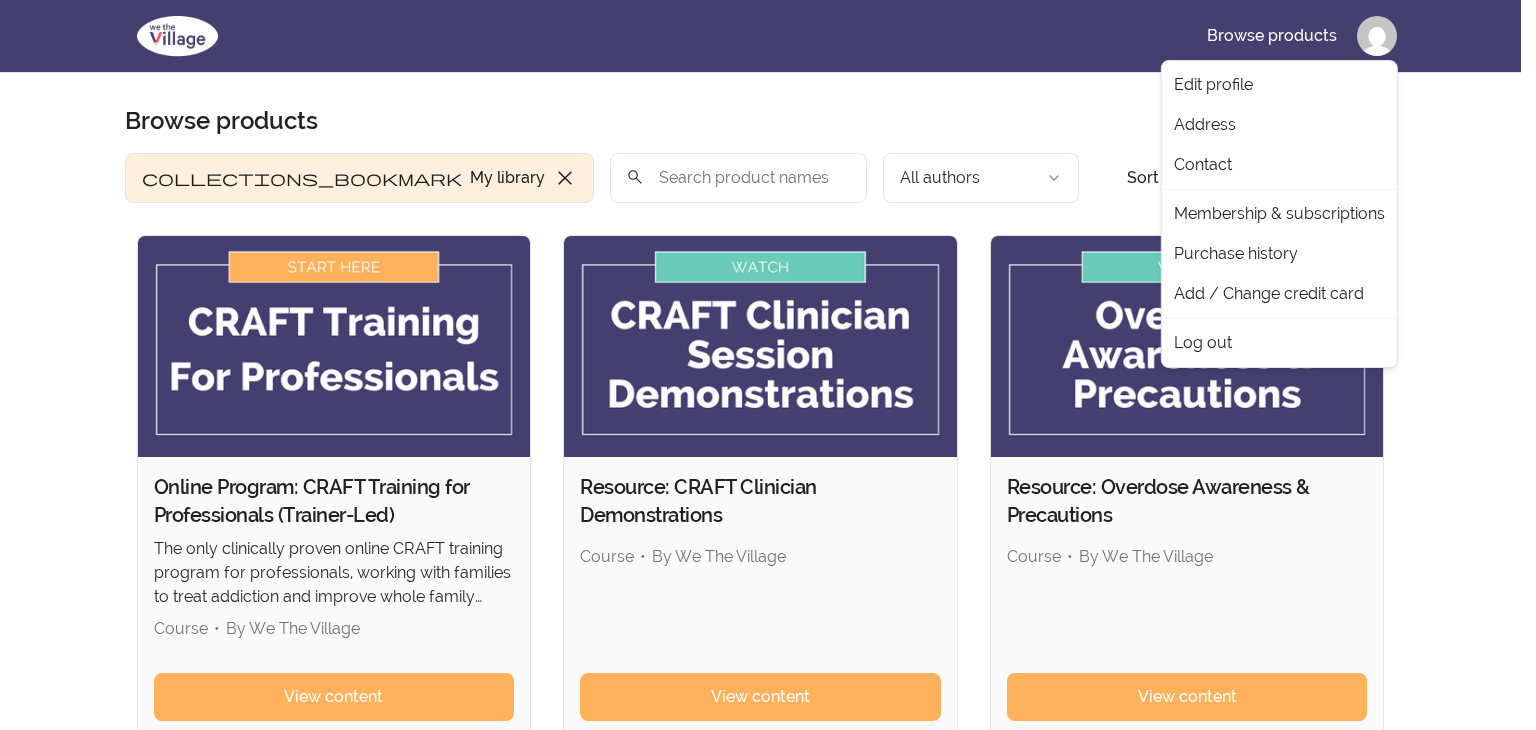 click on "Skip to main content Main menu Includes navigation links and user settings Browse products Browse products Product filters: collections_bookmark My library close Sort by: import_export In progress search All authors Sort by: import_export In progress Online Program: CRAFT Training for Professionals (Trainer-Led) The only clinically proven online CRAFT training program for professionals, working with families to treat addiction and improve whole family health outcomes. Course By We The Village View content Resource: CRAFT Clinician Demonstrations Course By We The Village View content Resource: Overdose Awareness & Precautions Course By We The Village View content Resource: The CRAFT Clinician Session Guide Booklet Digital file 1 file By We The Village View content Resource: Worksheets Booklet 1 Digital file 1 file By We The Village View content Resource: Worksheets Booklet 2 Digital file 1 file By We The Village View content 6 products found ©  2025  We The Village Terms of Use Privacy Policy
Edit profile" at bounding box center (768, 757) 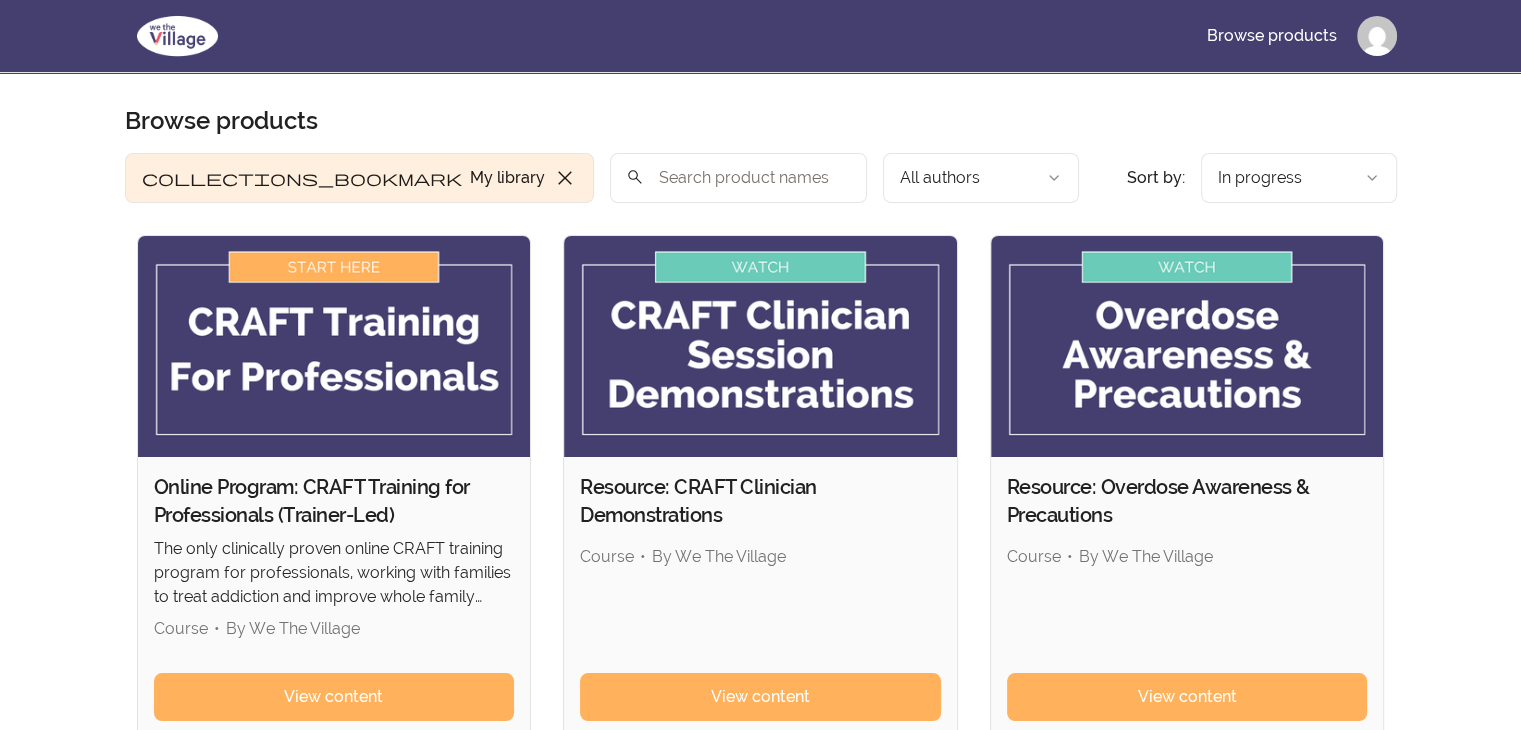 click on "Browse products Product filters: collections_bookmark My library close Sort by: import_export In progress search All authors Sort by: import_export In progress Online Program: CRAFT Training for Professionals (Trainer-Led) The only clinically proven online CRAFT training program for professionals, working with families to treat addiction and improve whole family health outcomes. Course By We The Village View content Resource: CRAFT Clinician Demonstrations Course By We The Village View content Resource: Overdose Awareness & Precautions Course By We The Village View content Resource: The CRAFT Clinician Session Guide Booklet Digital file 1 file By We The Village View content Resource: Worksheets Booklet 1 Digital file 1 file By We The Village View content Resource: Worksheets Booklet 2 Digital file 1 file By We The Village View content 6 products found" at bounding box center [761, 669] 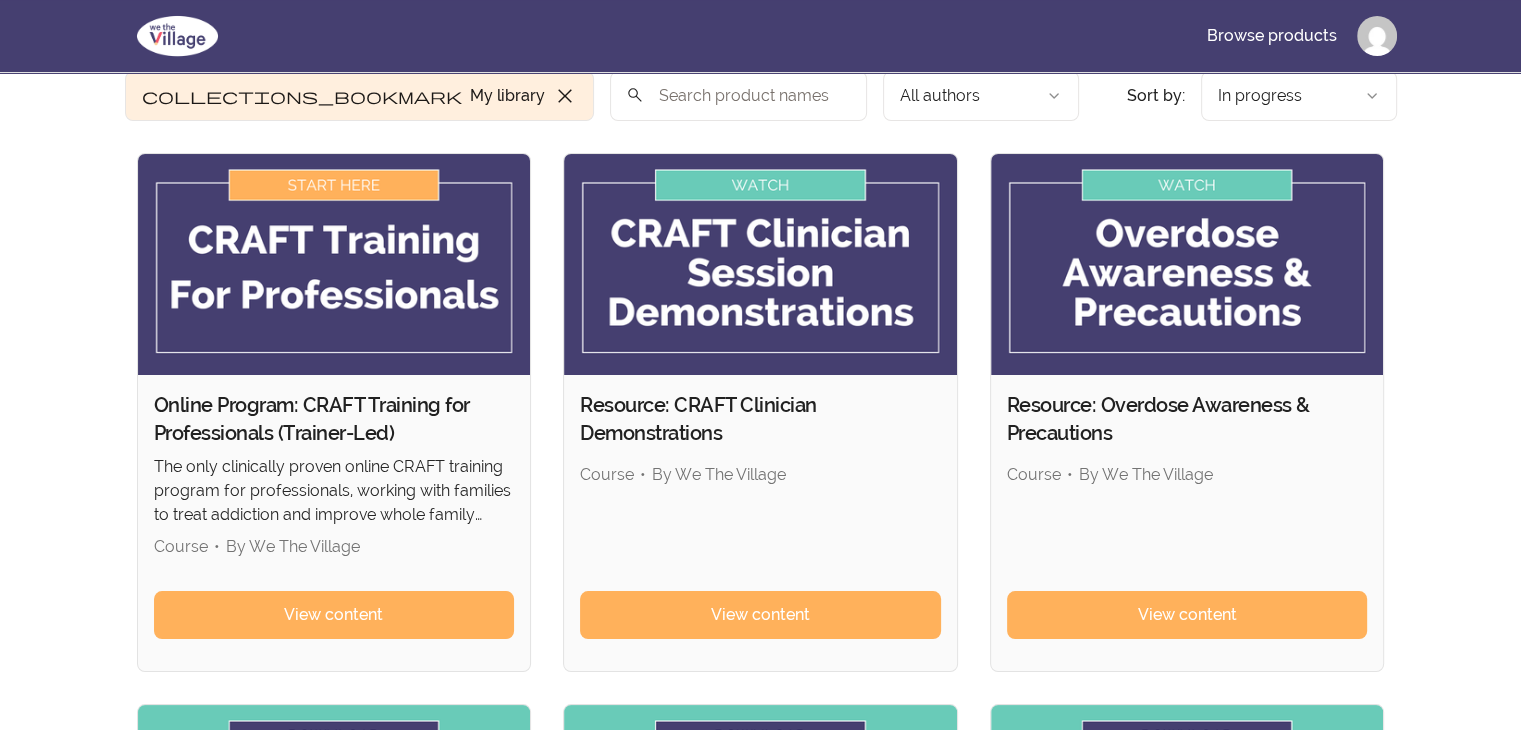 scroll, scrollTop: 80, scrollLeft: 0, axis: vertical 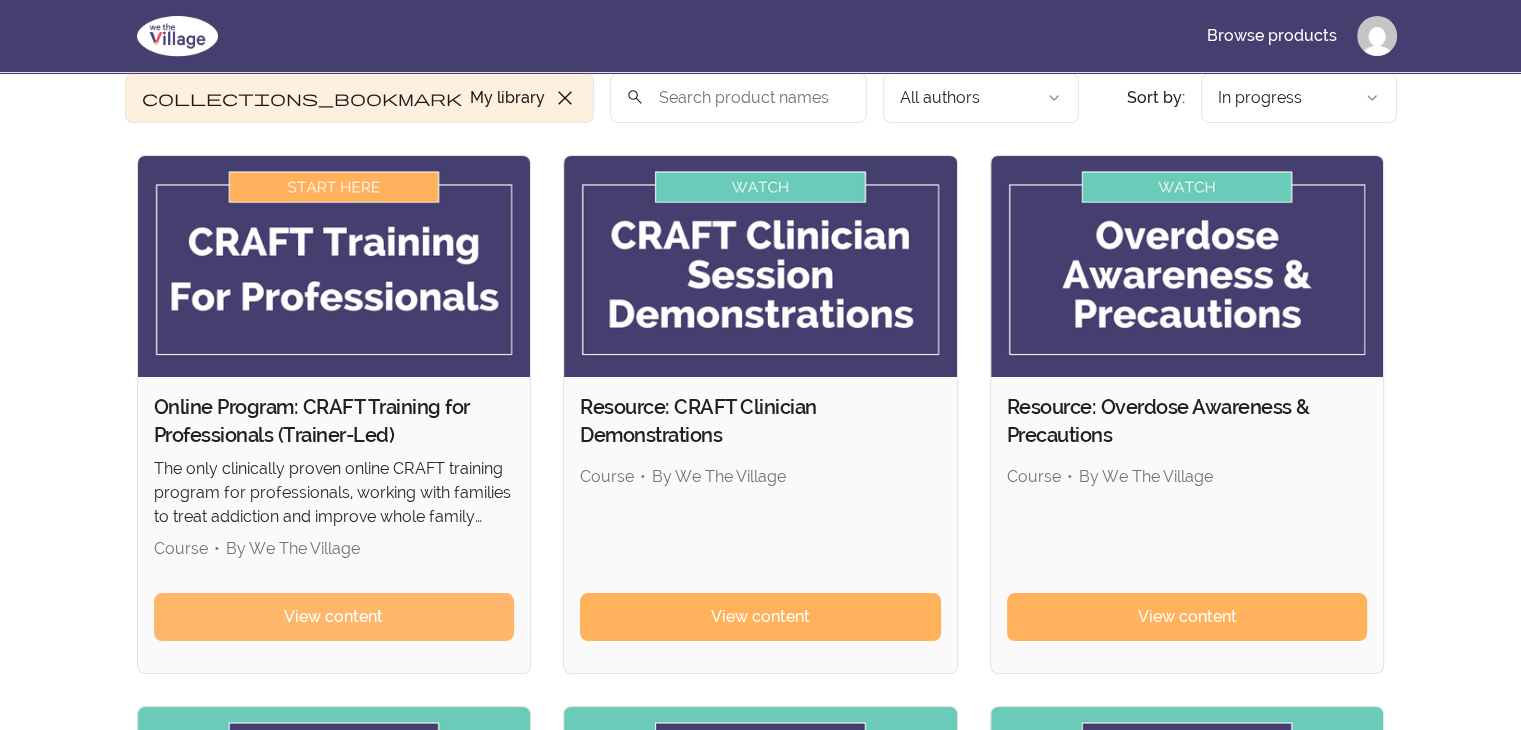 click on "View content" at bounding box center (334, 617) 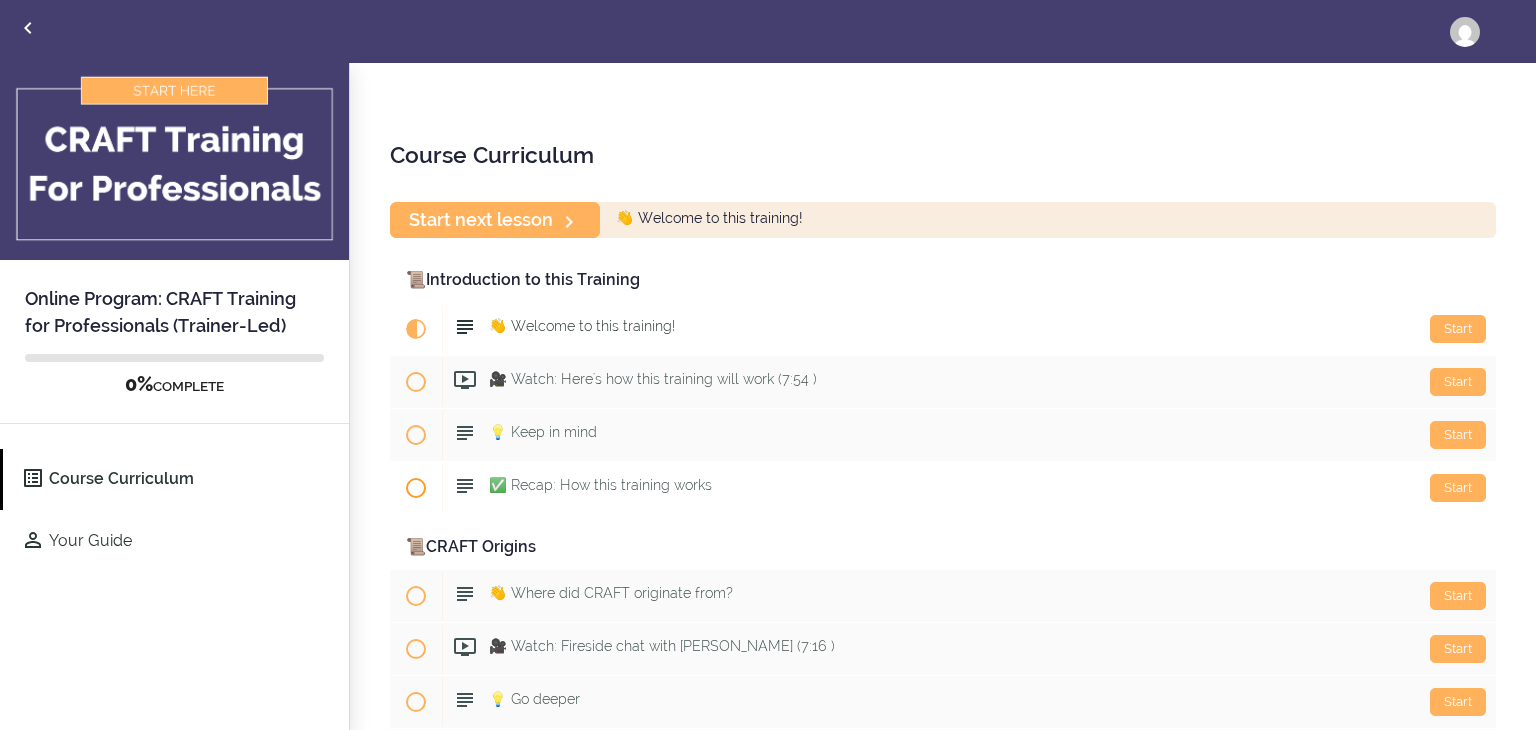 scroll, scrollTop: 0, scrollLeft: 0, axis: both 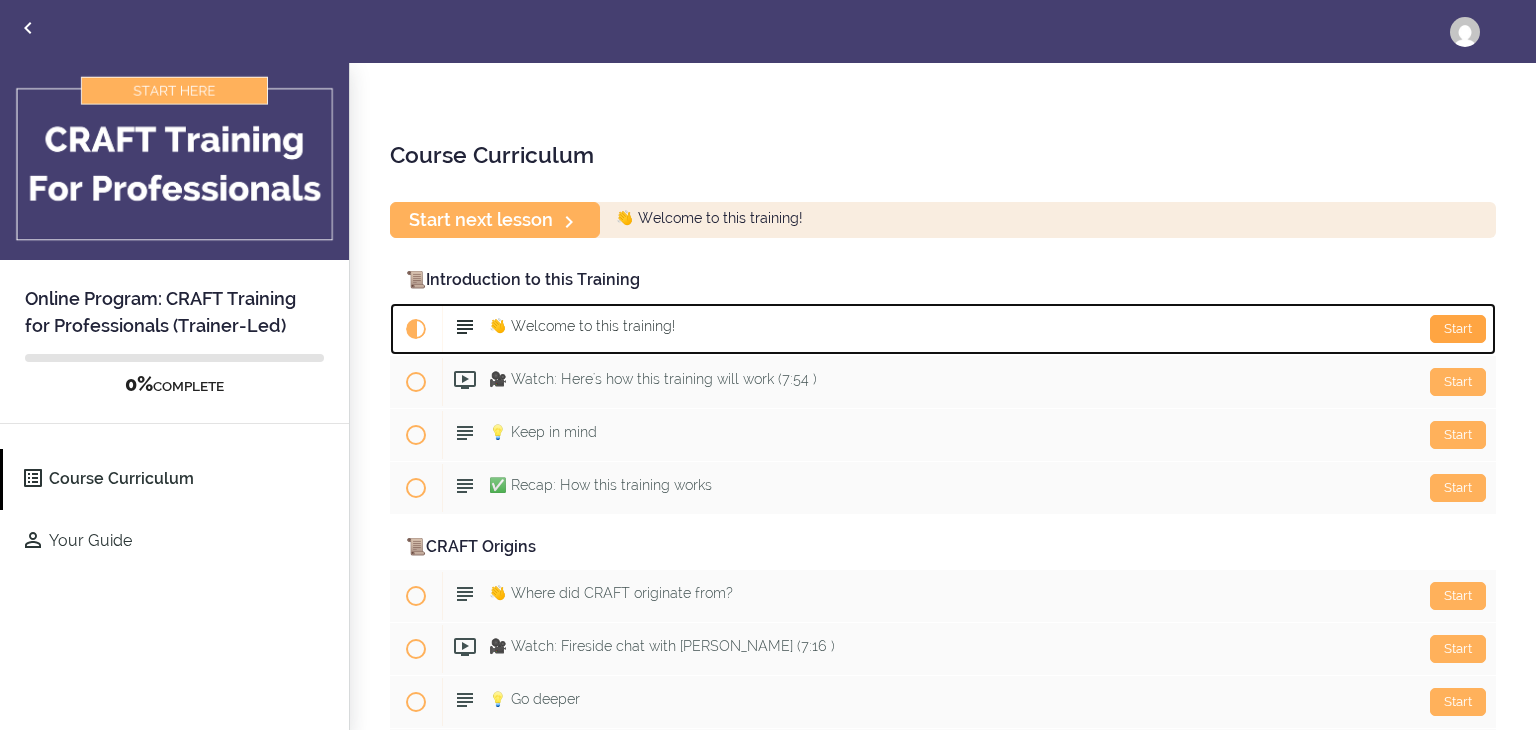 click on "Start" at bounding box center (1458, 329) 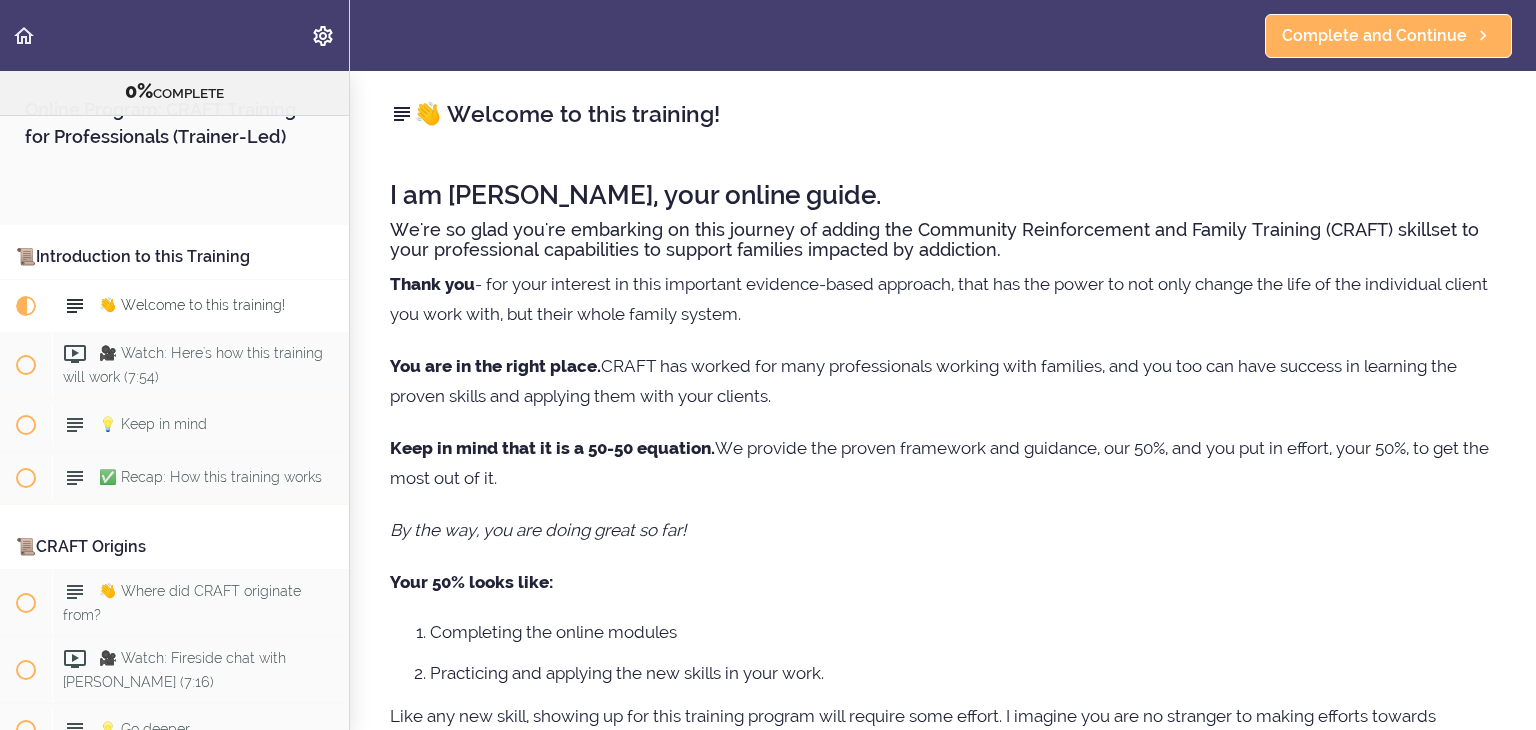 scroll, scrollTop: 0, scrollLeft: 0, axis: both 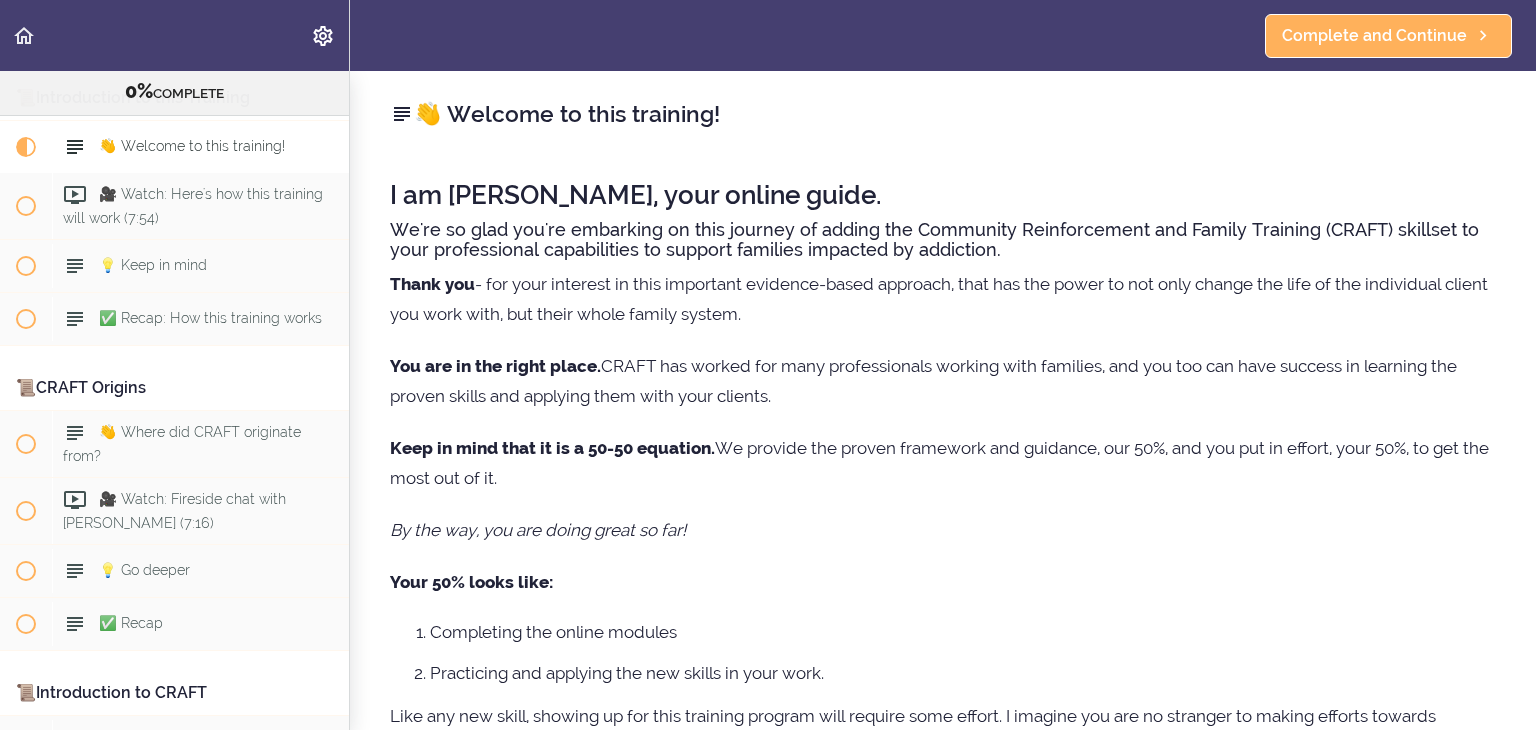click on "By the way, you are doing great so far!" at bounding box center (943, 530) 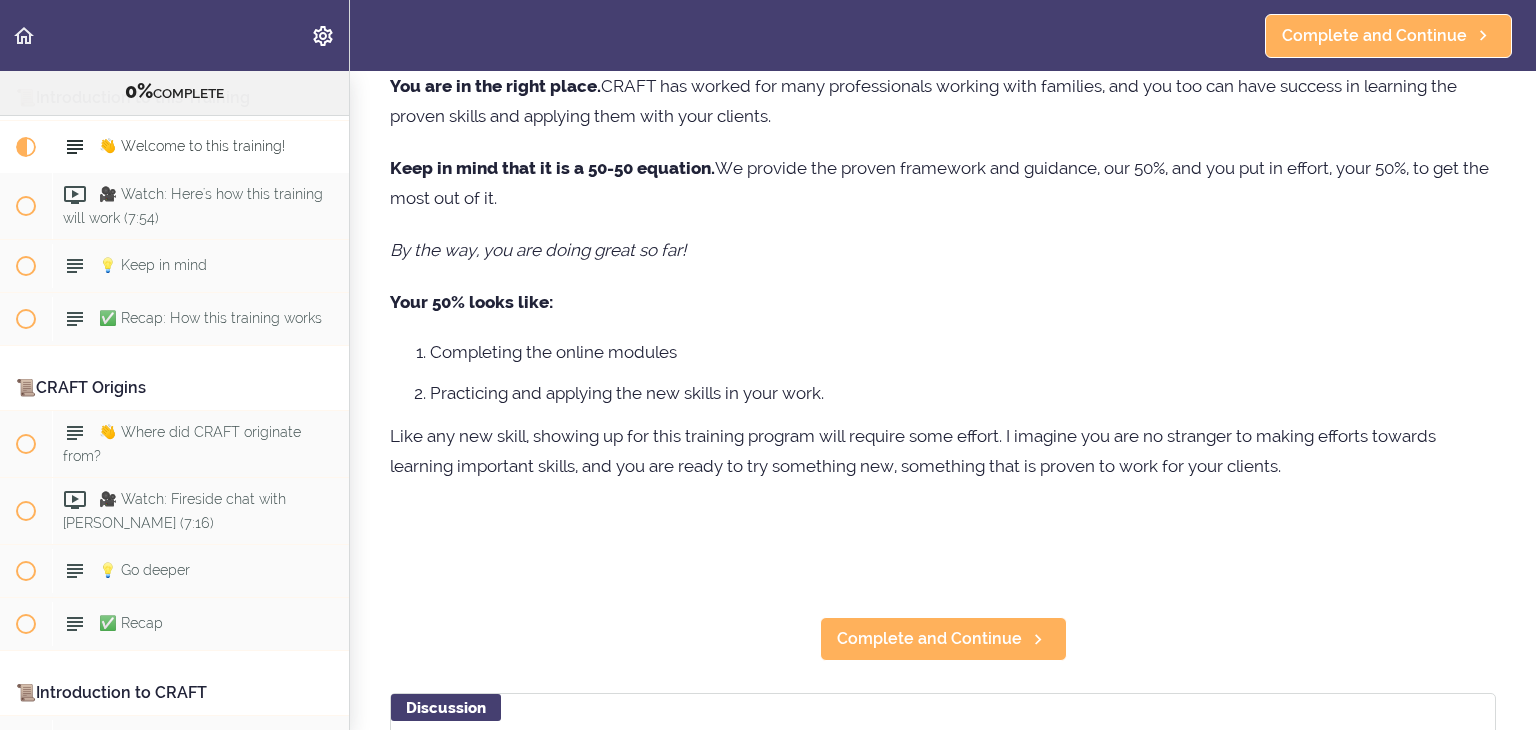 scroll, scrollTop: 320, scrollLeft: 0, axis: vertical 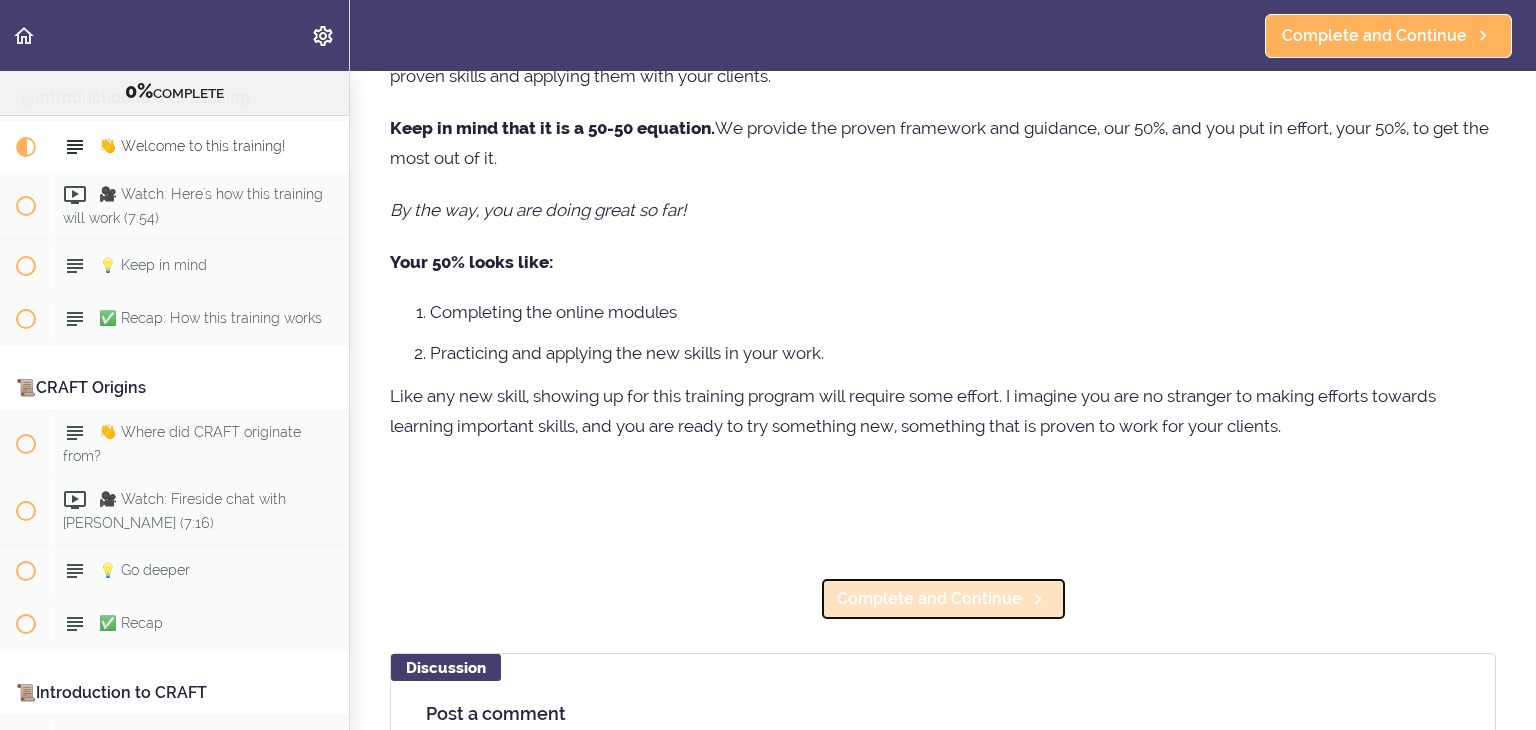 click on "Complete and Continue" at bounding box center (929, 599) 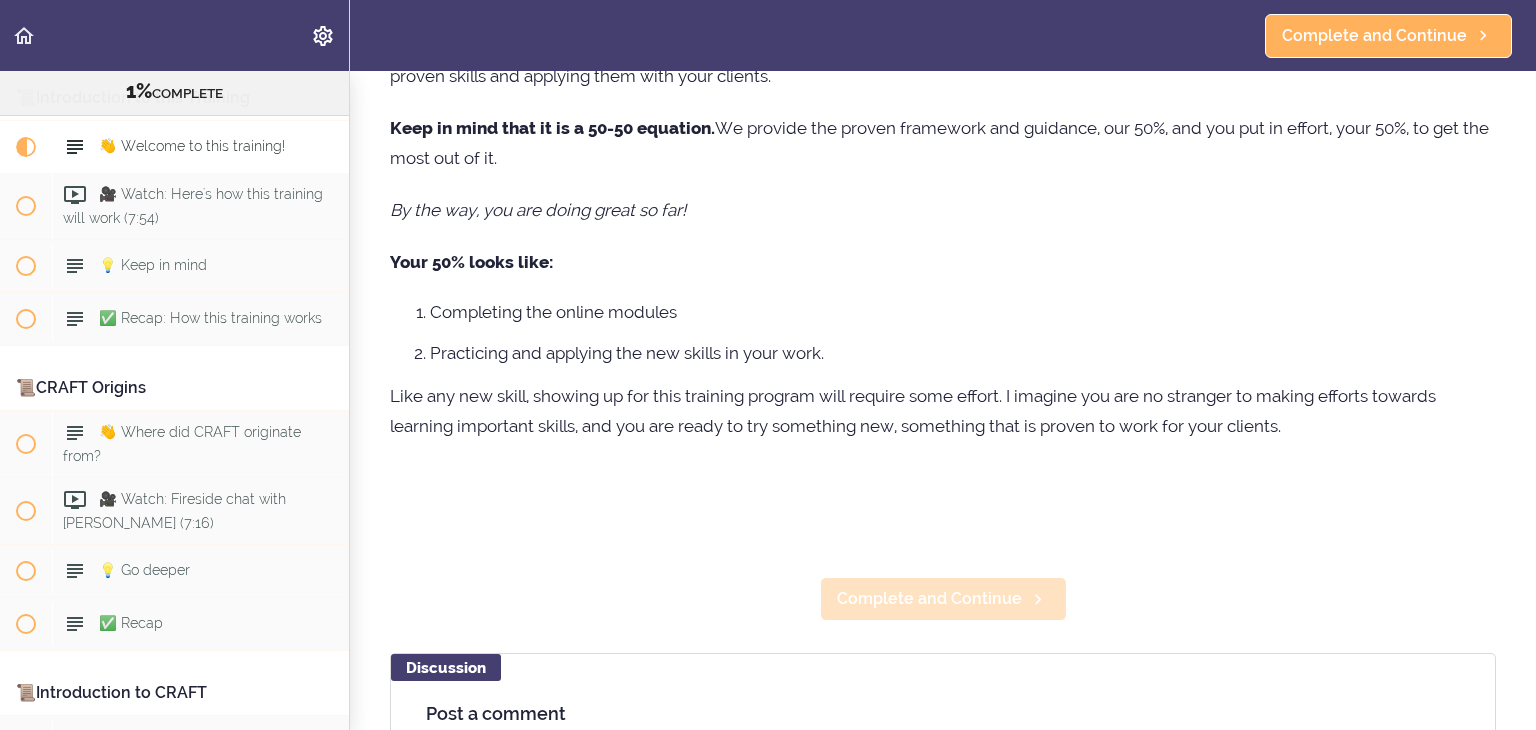 scroll, scrollTop: 0, scrollLeft: 0, axis: both 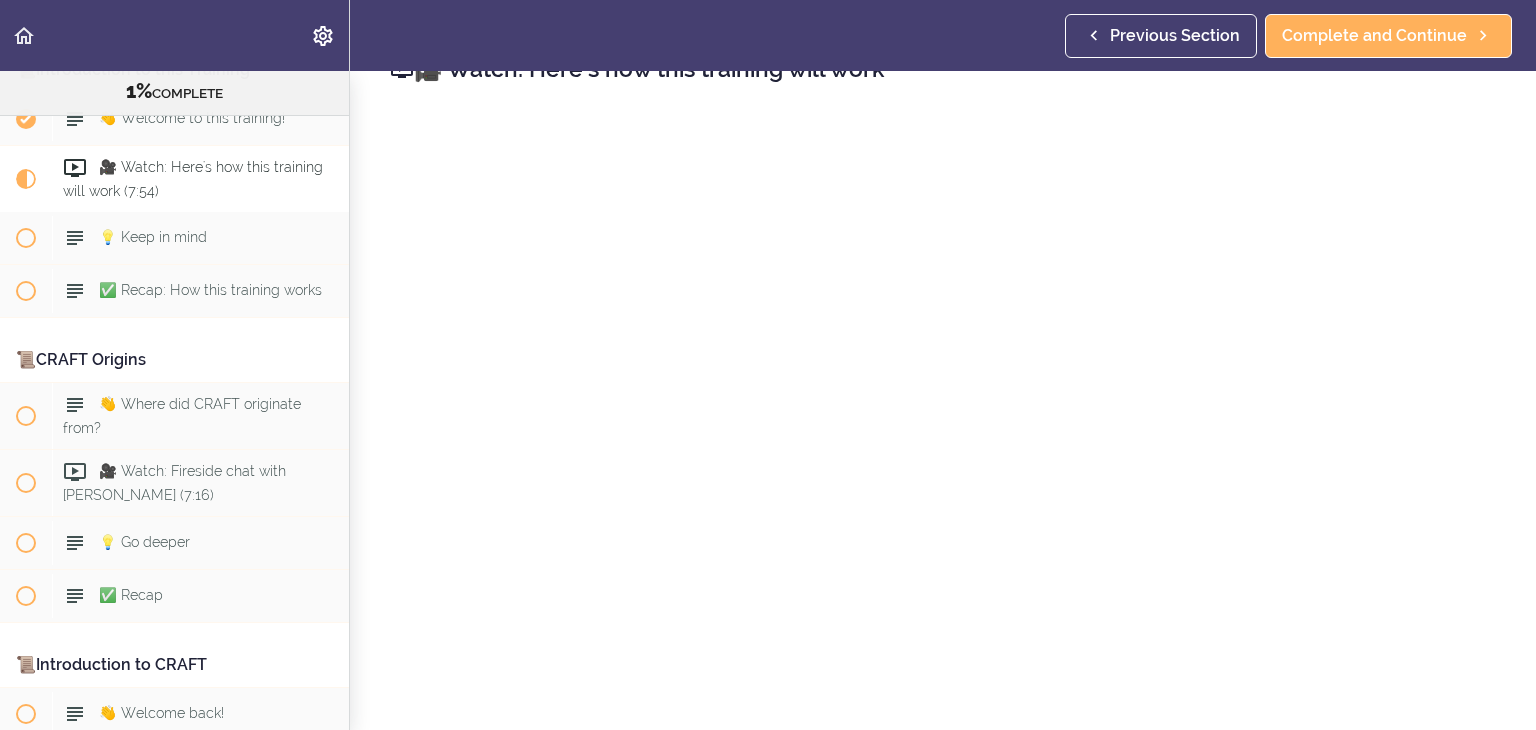 click on "🎥 Watch: Here's how this training will work
Complete and Continue
Discussion
Post a comment
Instructor
Sarah
now
Your comment was posted.
Your comment was posted, but it needs to be approved by the school owner before it shows up.
Sorry, your comment could not be posted at this time :(
"Comments have a maximum of 10000 characters."
Please add text to the comment.
Post Comment
1  comments" at bounding box center (943, 355) 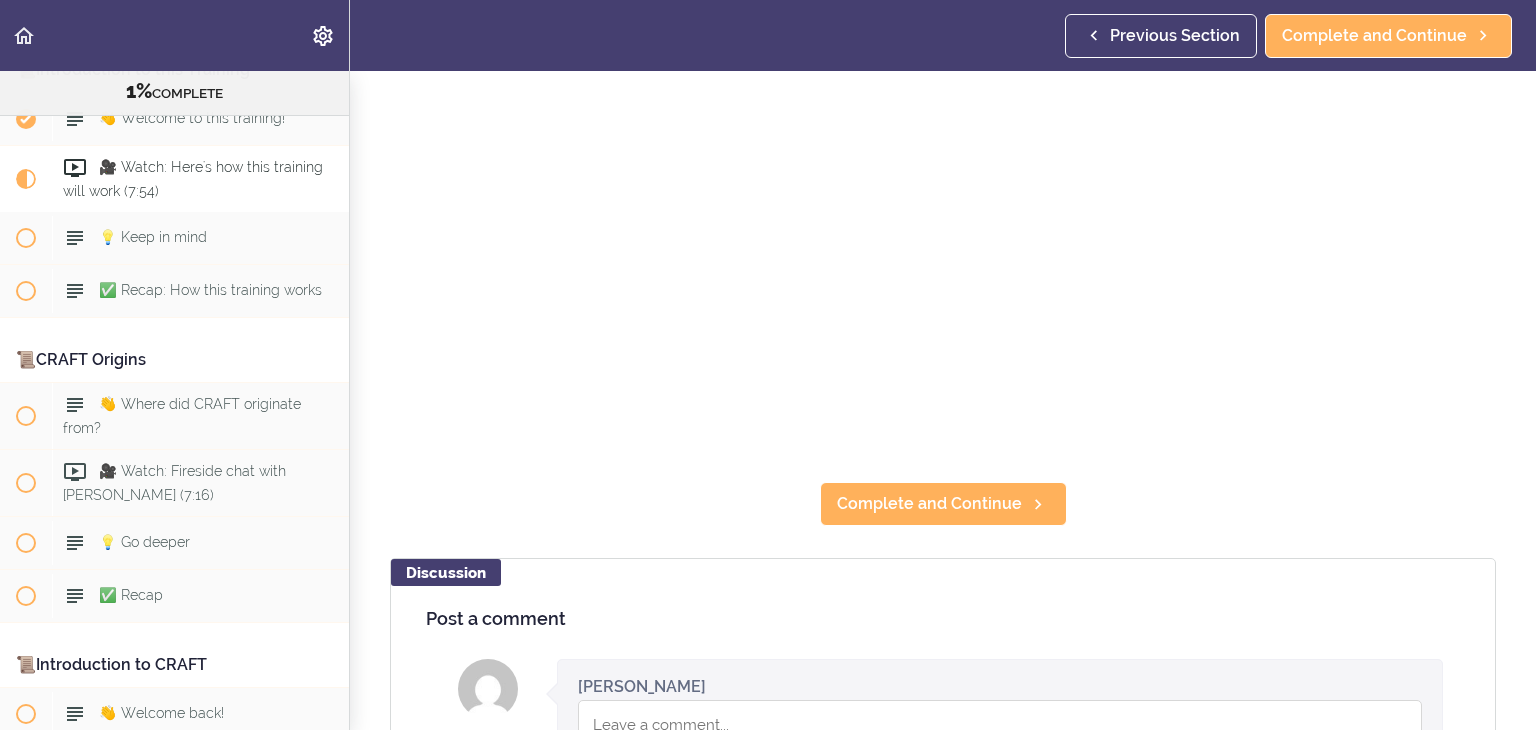scroll, scrollTop: 345, scrollLeft: 0, axis: vertical 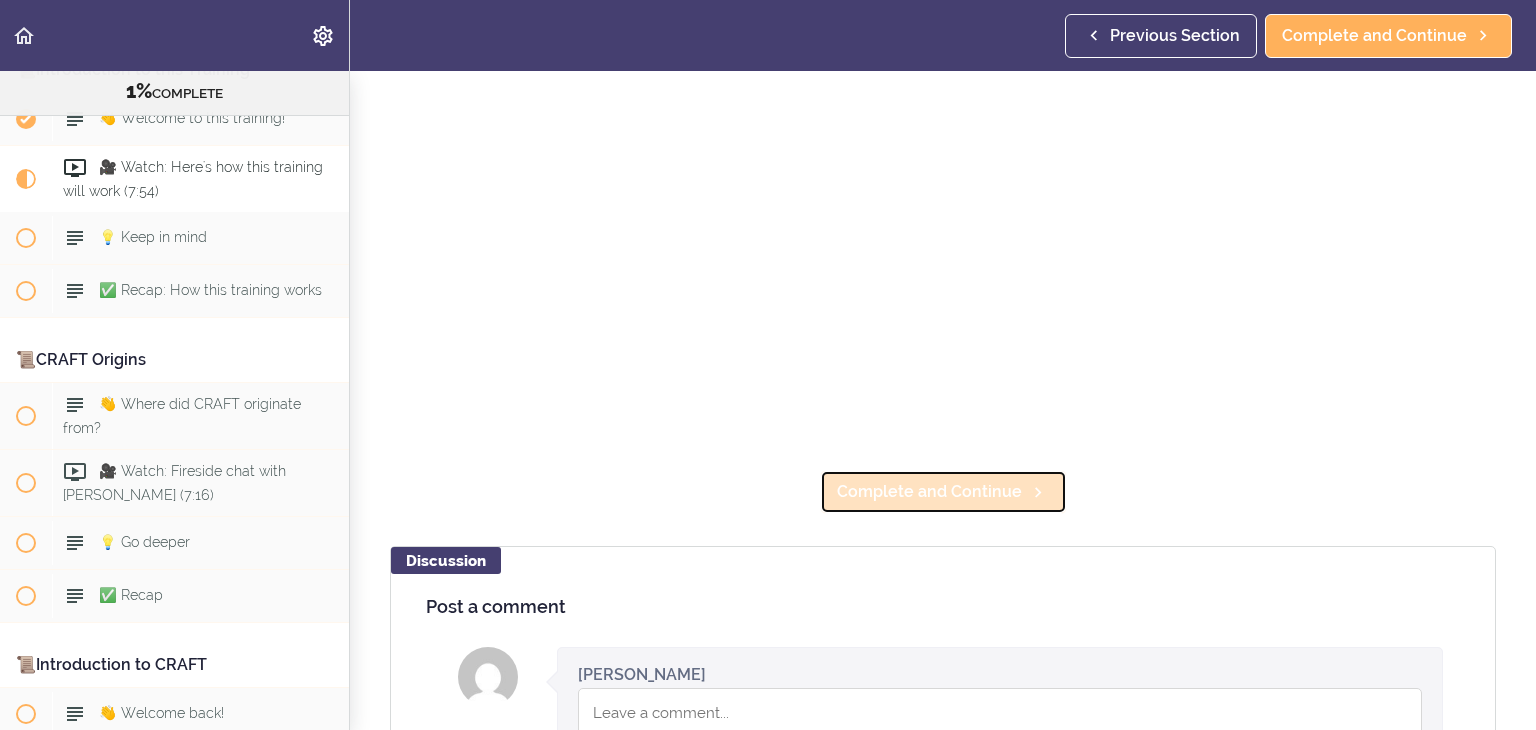 click on "Complete and Continue" at bounding box center [929, 492] 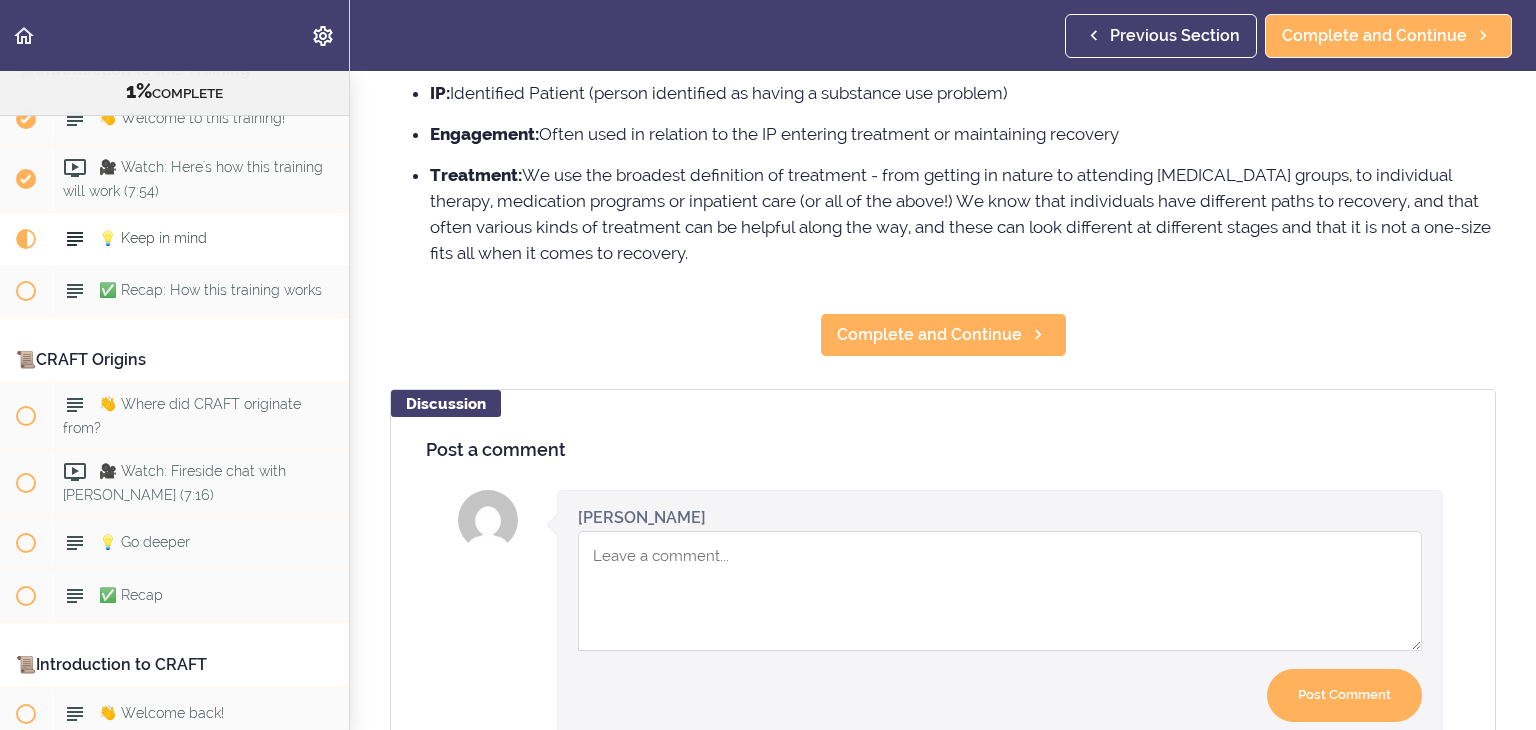 scroll, scrollTop: 0, scrollLeft: 0, axis: both 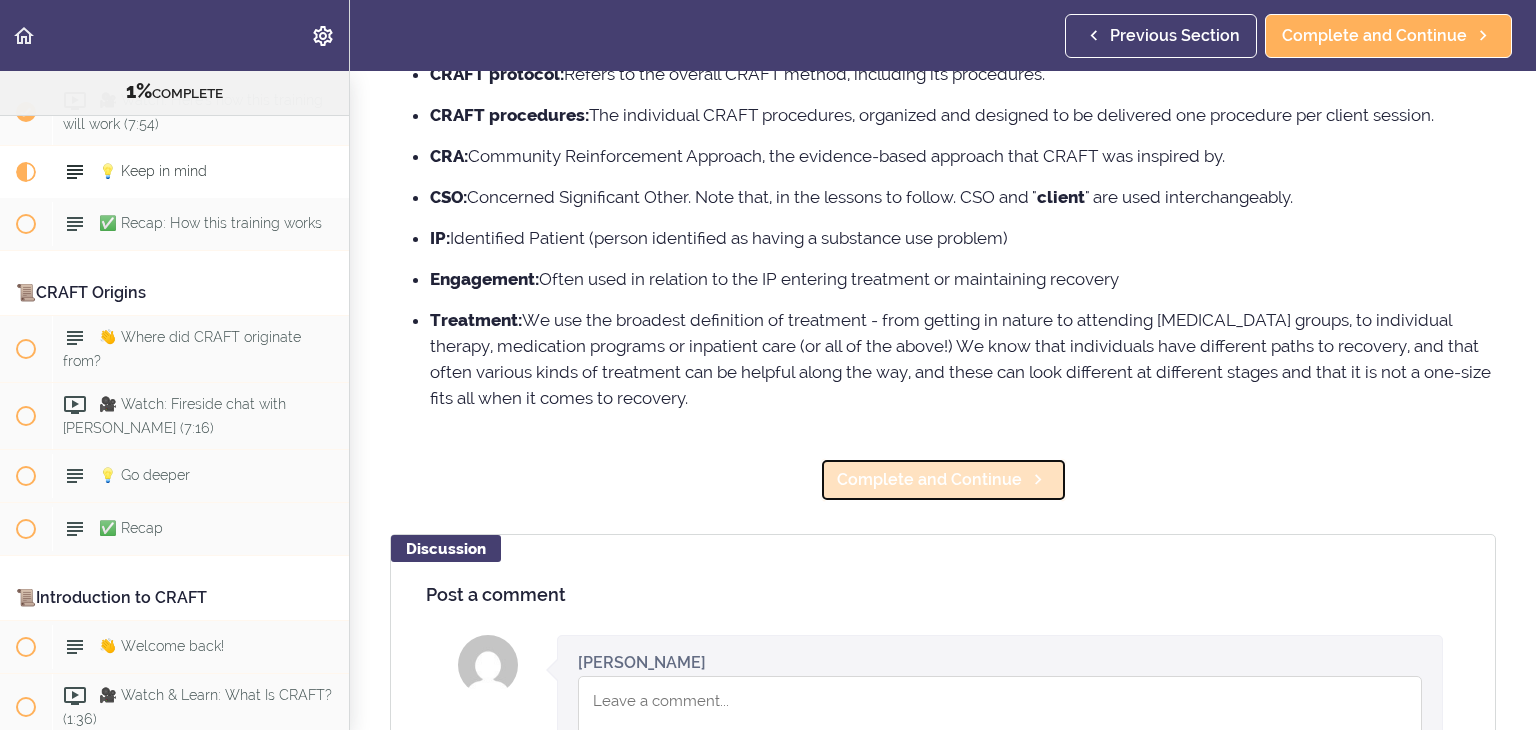click on "Complete and Continue" at bounding box center [929, 480] 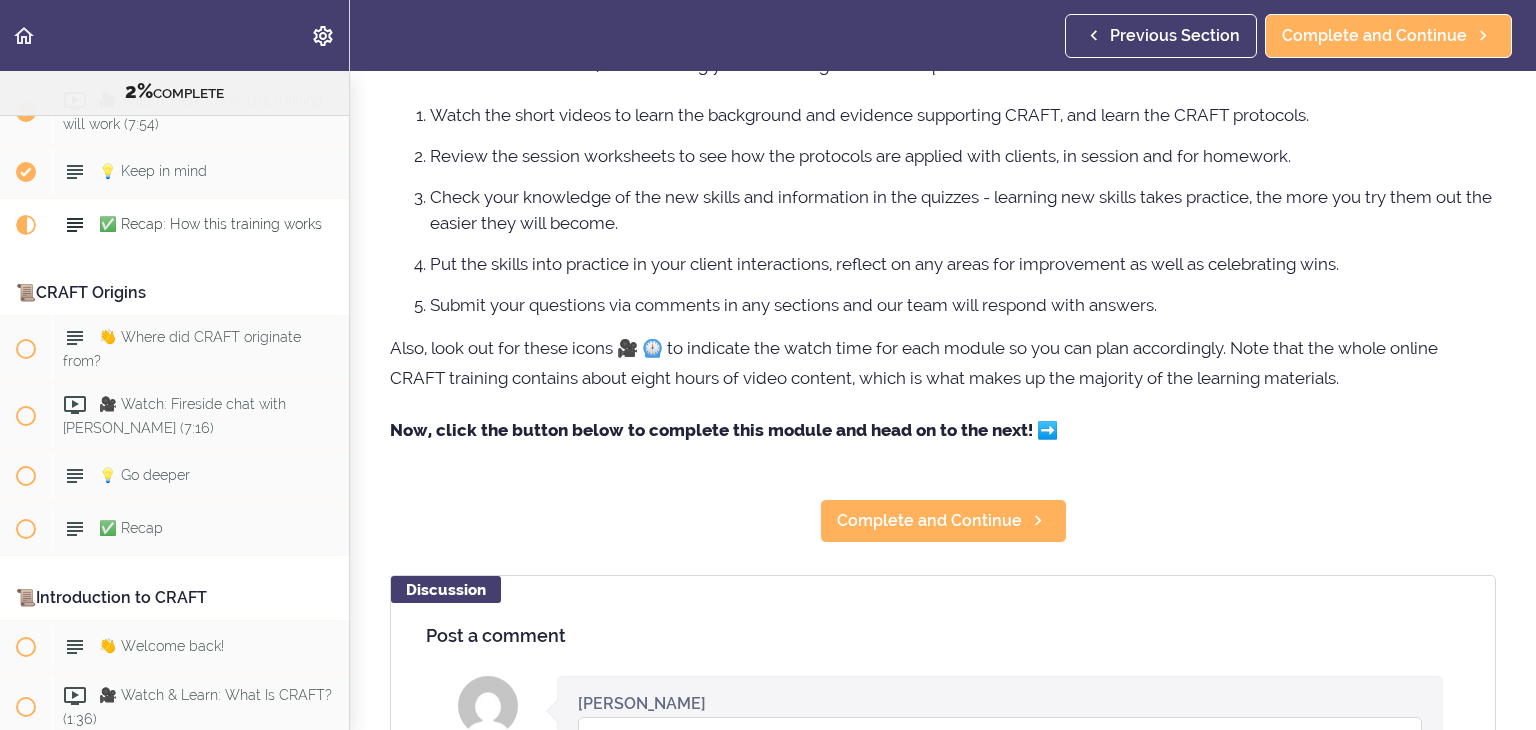 scroll, scrollTop: 0, scrollLeft: 0, axis: both 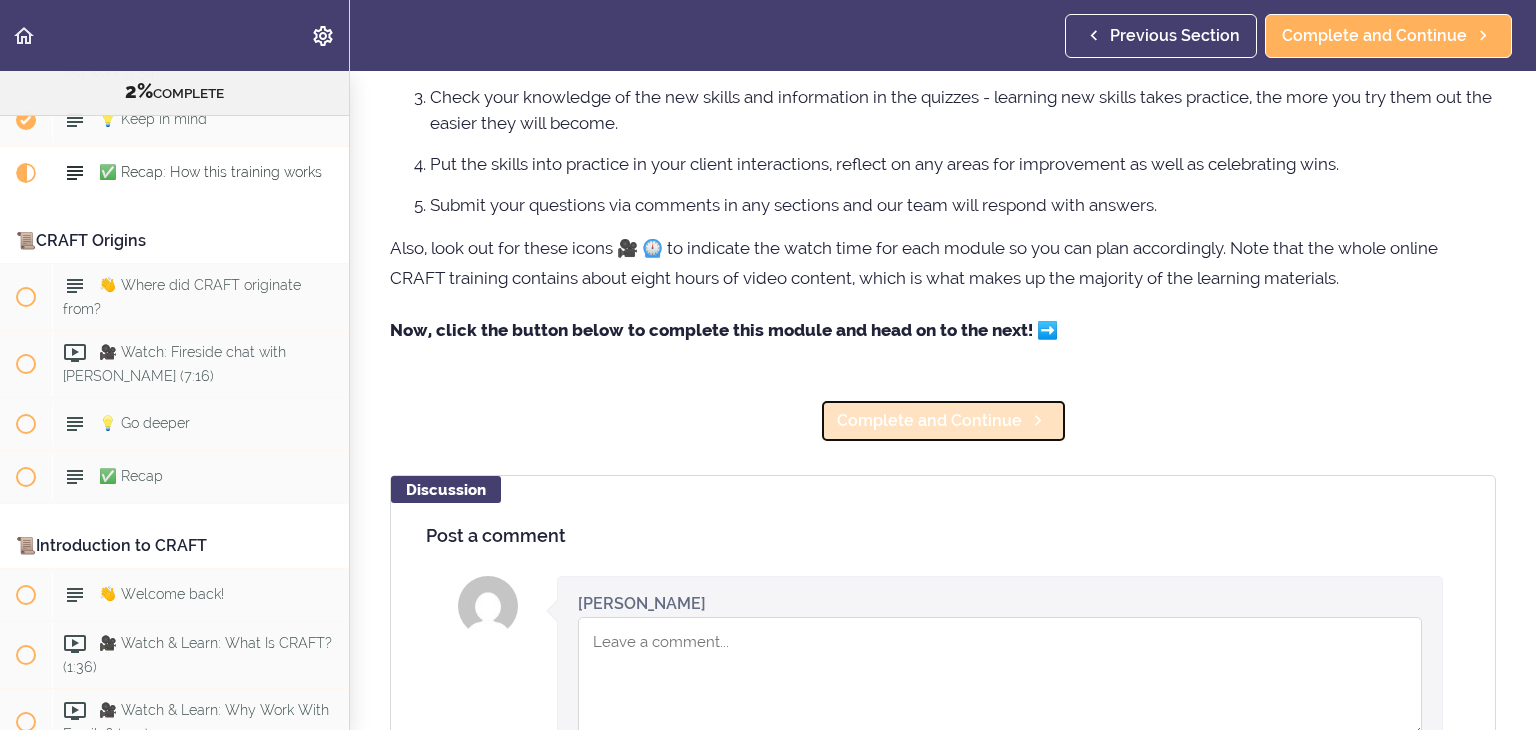 click on "Complete and Continue" at bounding box center [929, 421] 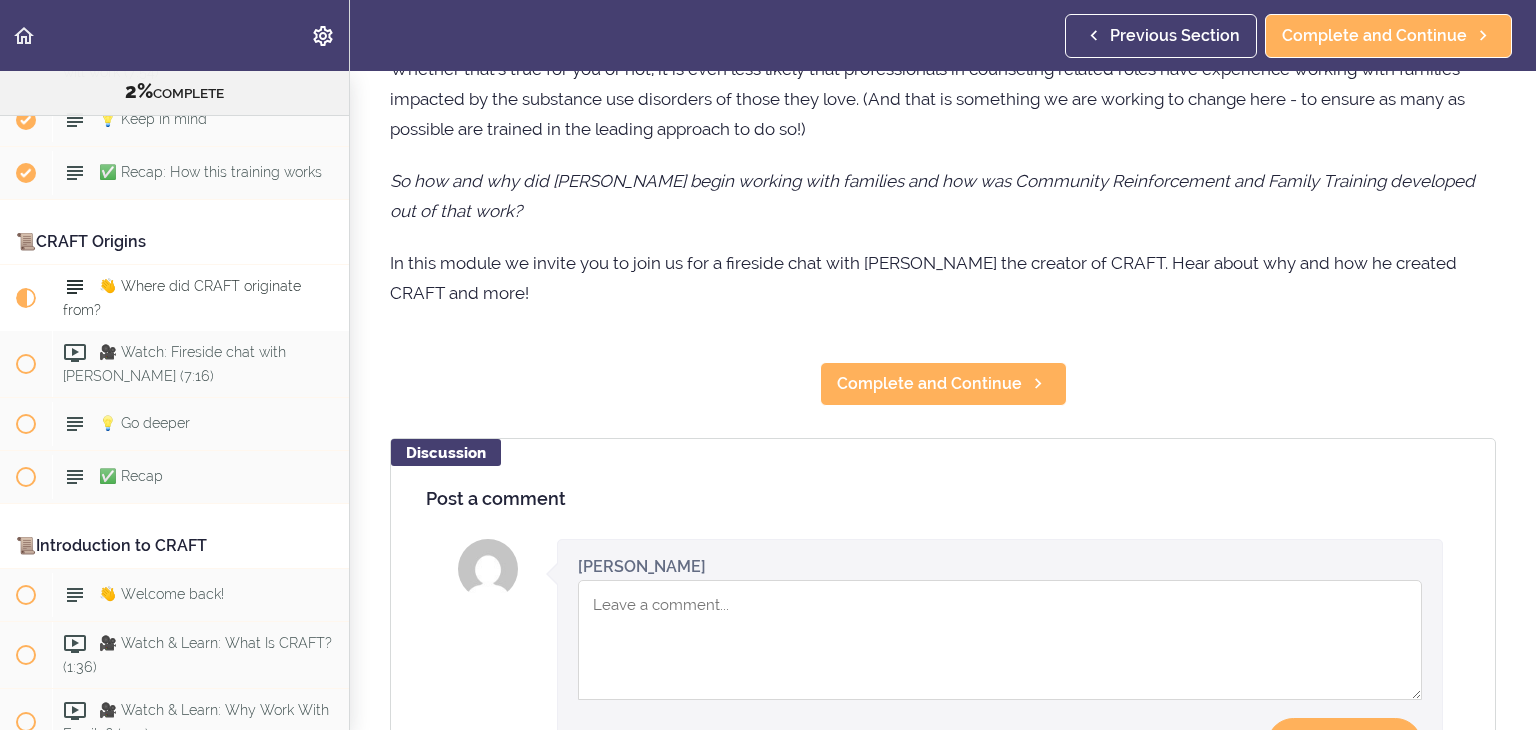 scroll, scrollTop: 0, scrollLeft: 0, axis: both 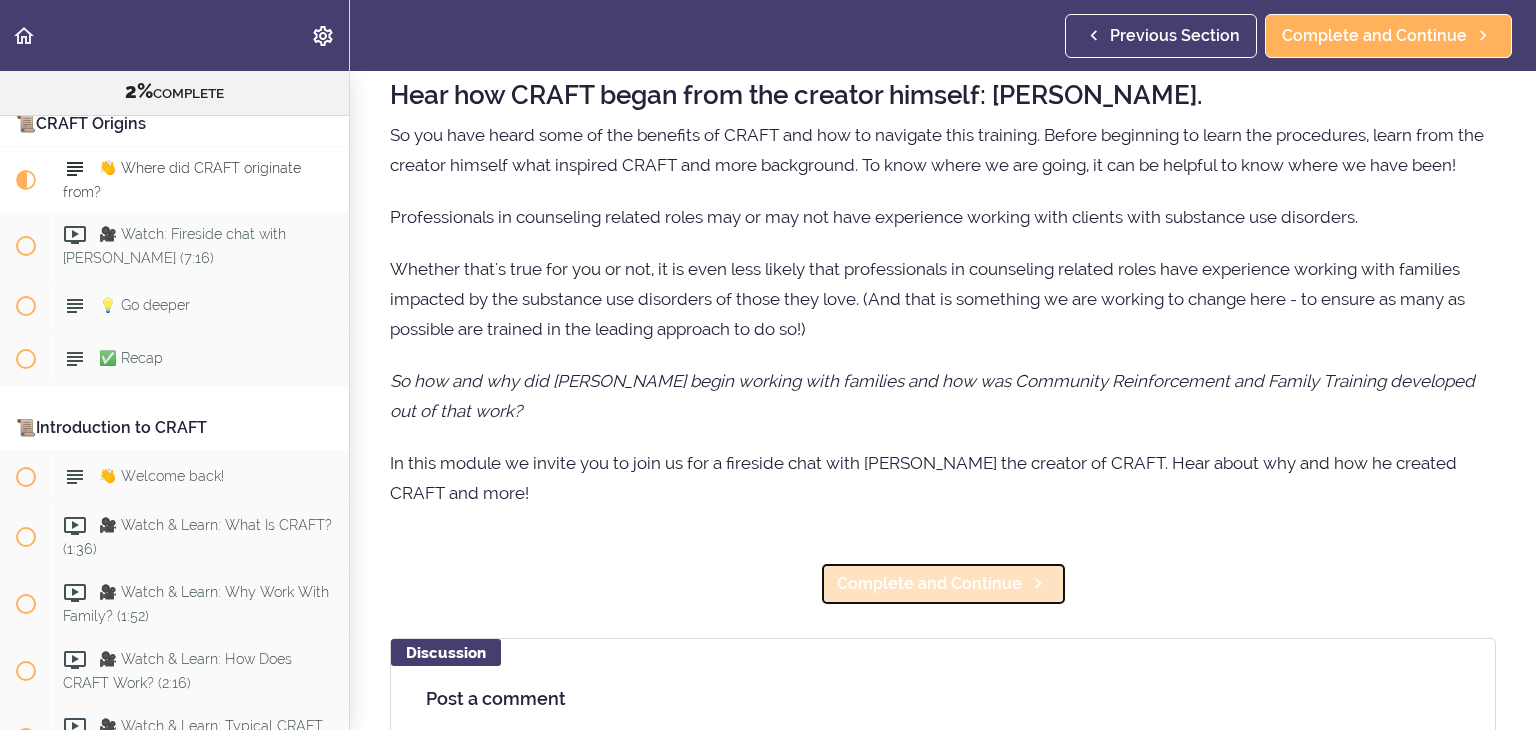 click on "Complete and Continue" at bounding box center (929, 584) 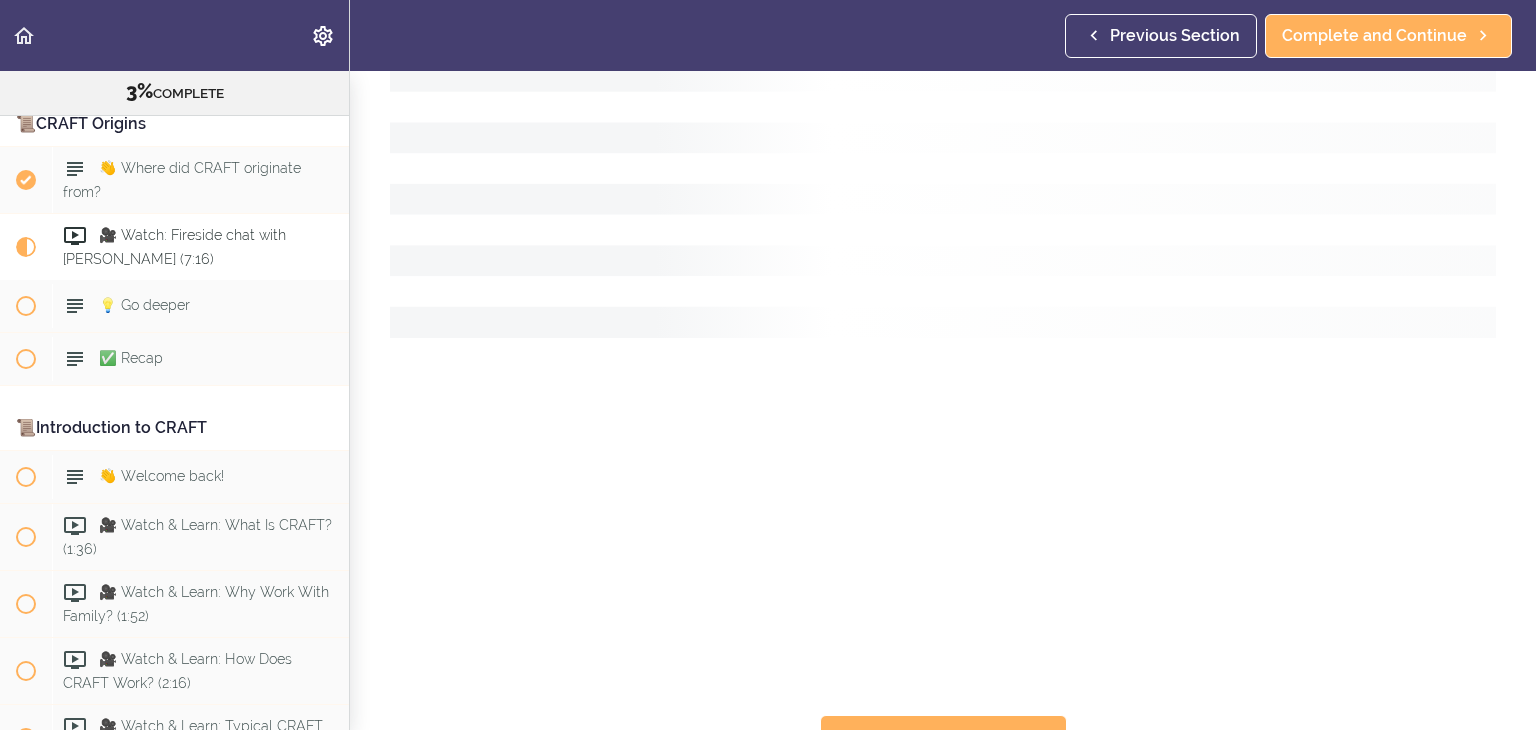 scroll, scrollTop: 0, scrollLeft: 0, axis: both 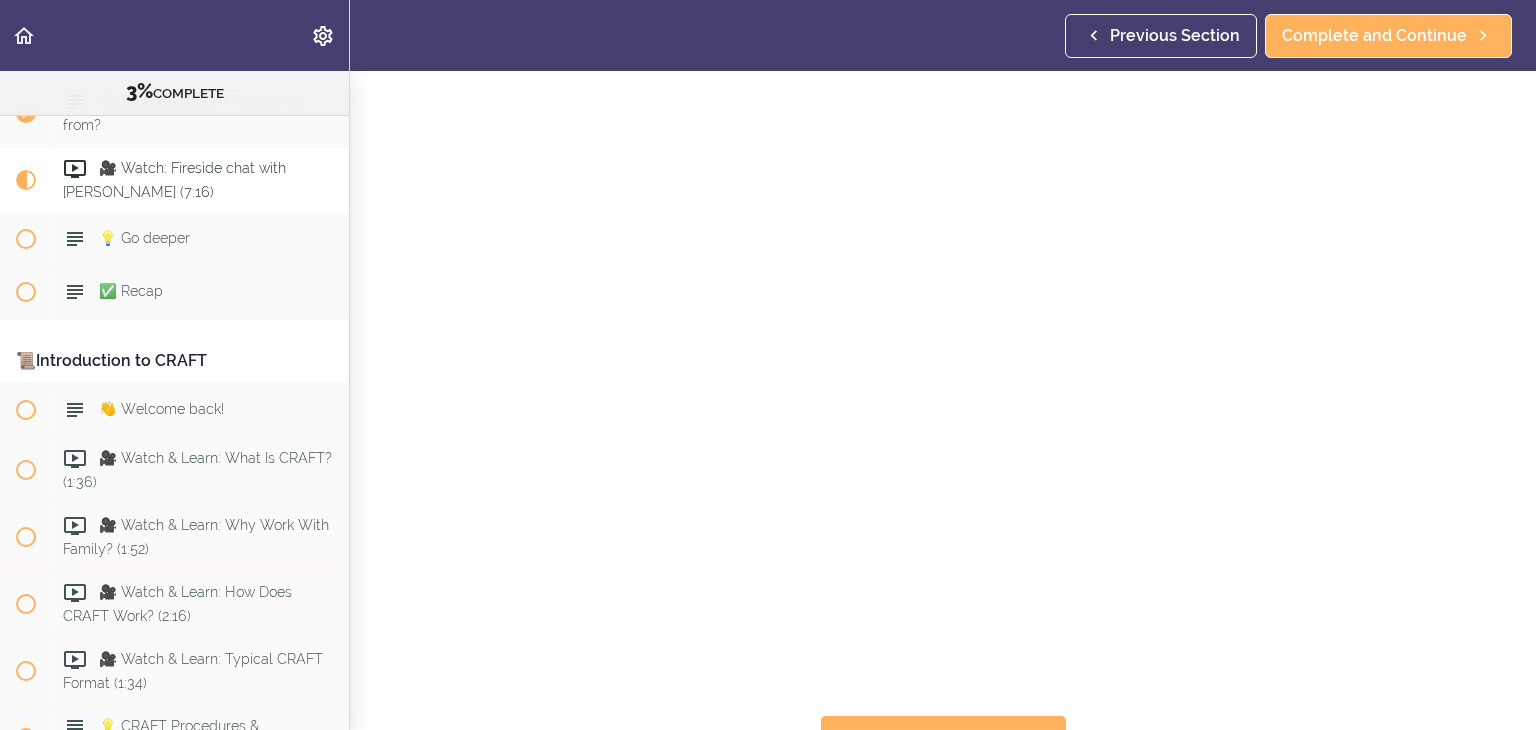 click on "Online Program: CRAFT Training for Professionals (Trainer-Led)
3%
COMPLETE
📜Introduction to this Training
👋 Welcome to this training!" at bounding box center (768, 400) 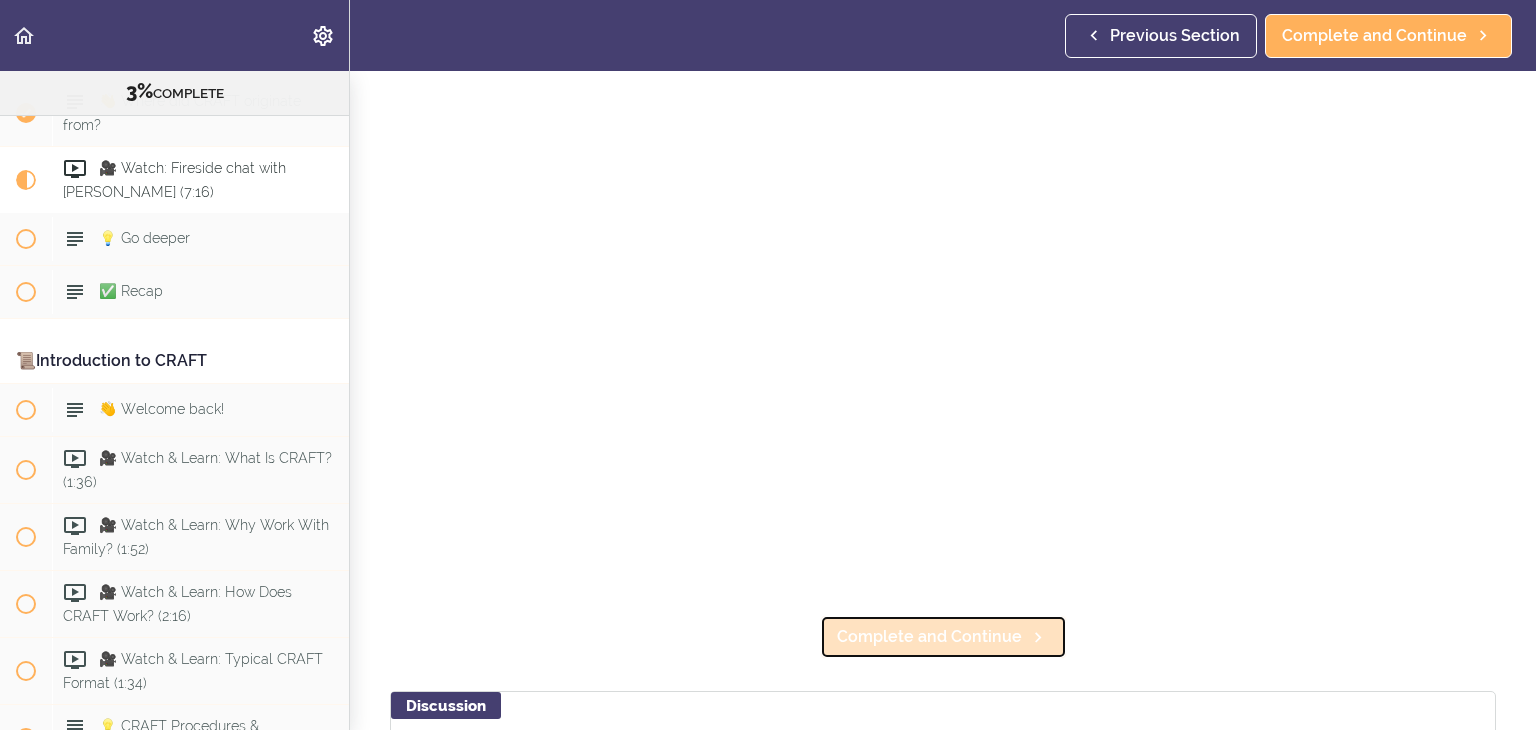 click on "Complete and Continue" at bounding box center (929, 637) 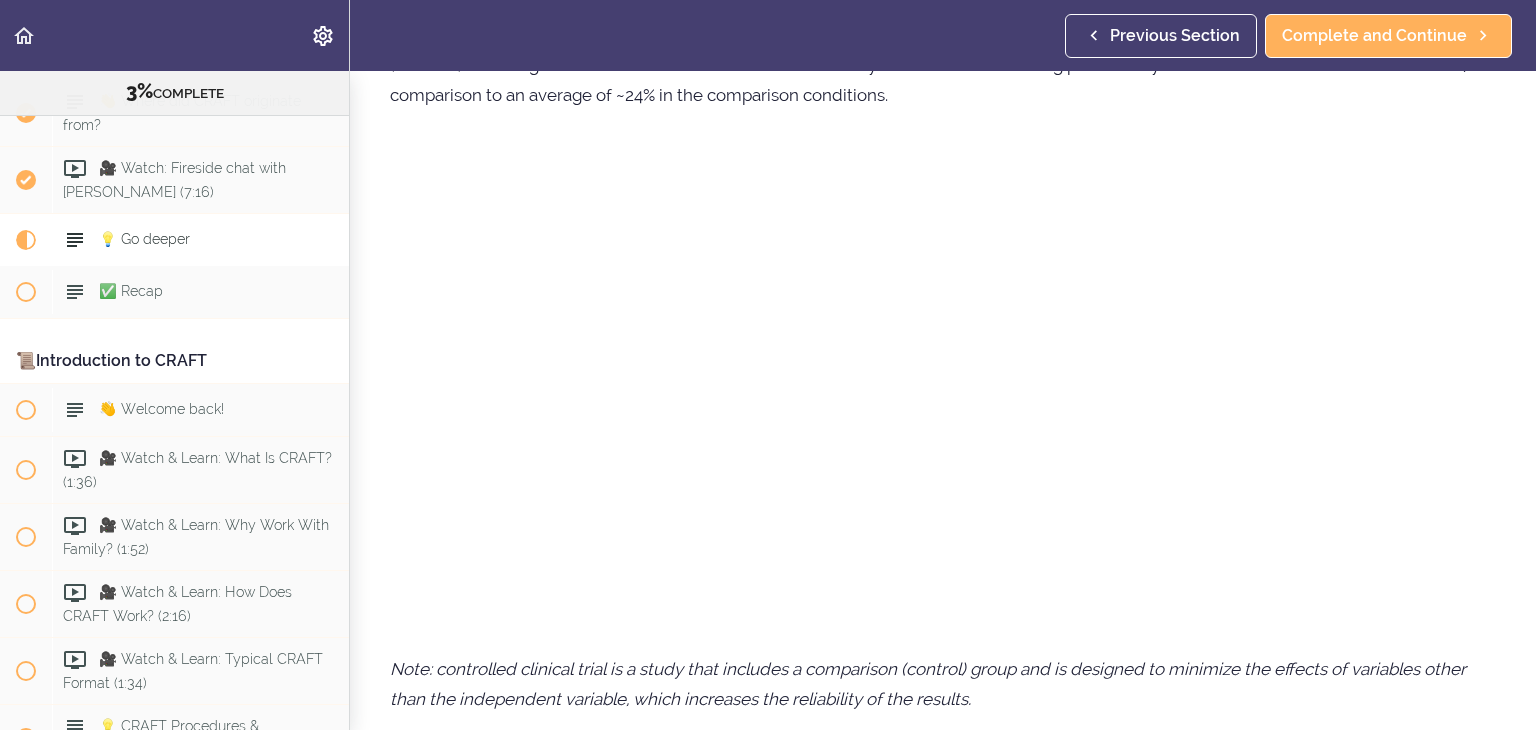 scroll, scrollTop: 0, scrollLeft: 0, axis: both 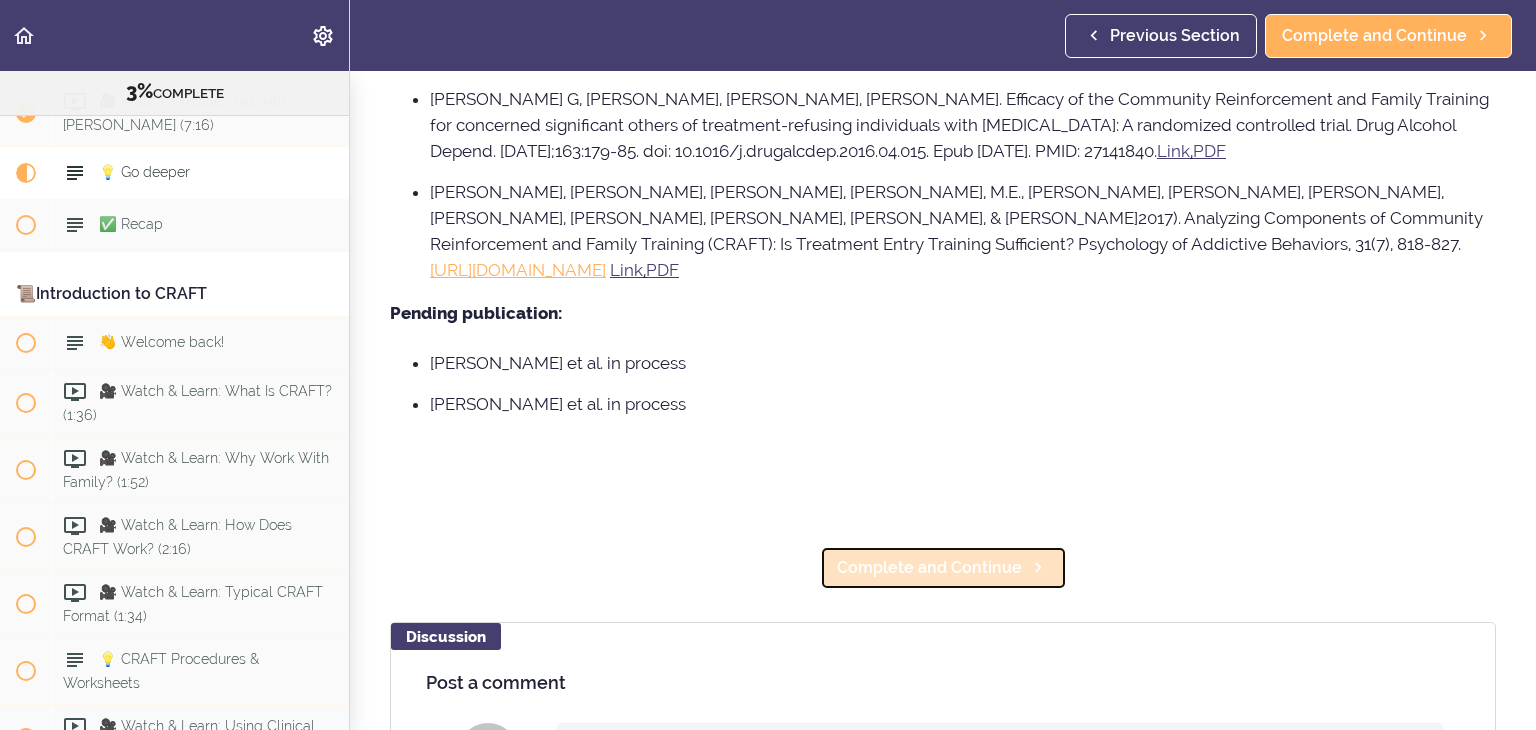 click on "Complete and Continue" at bounding box center (929, 568) 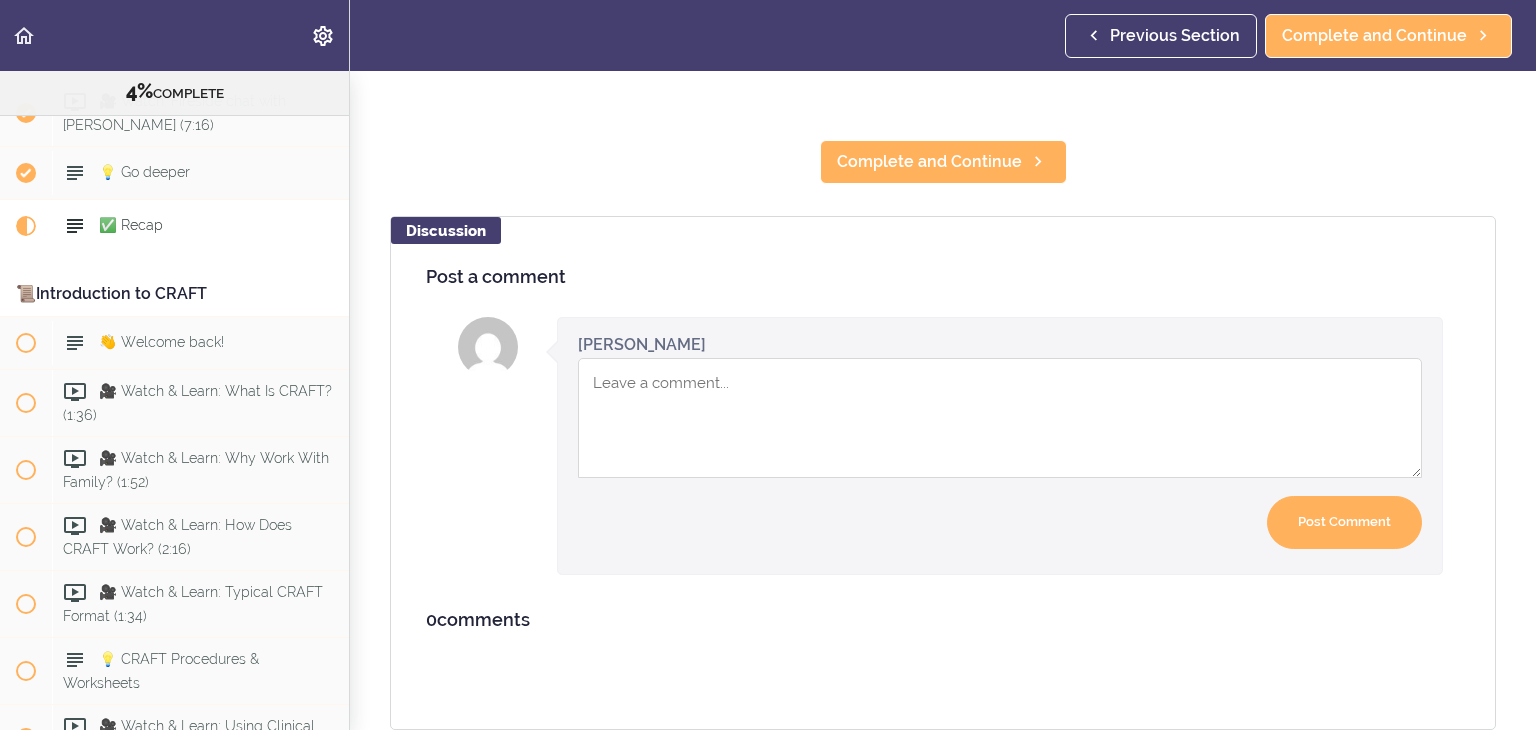 scroll, scrollTop: 0, scrollLeft: 0, axis: both 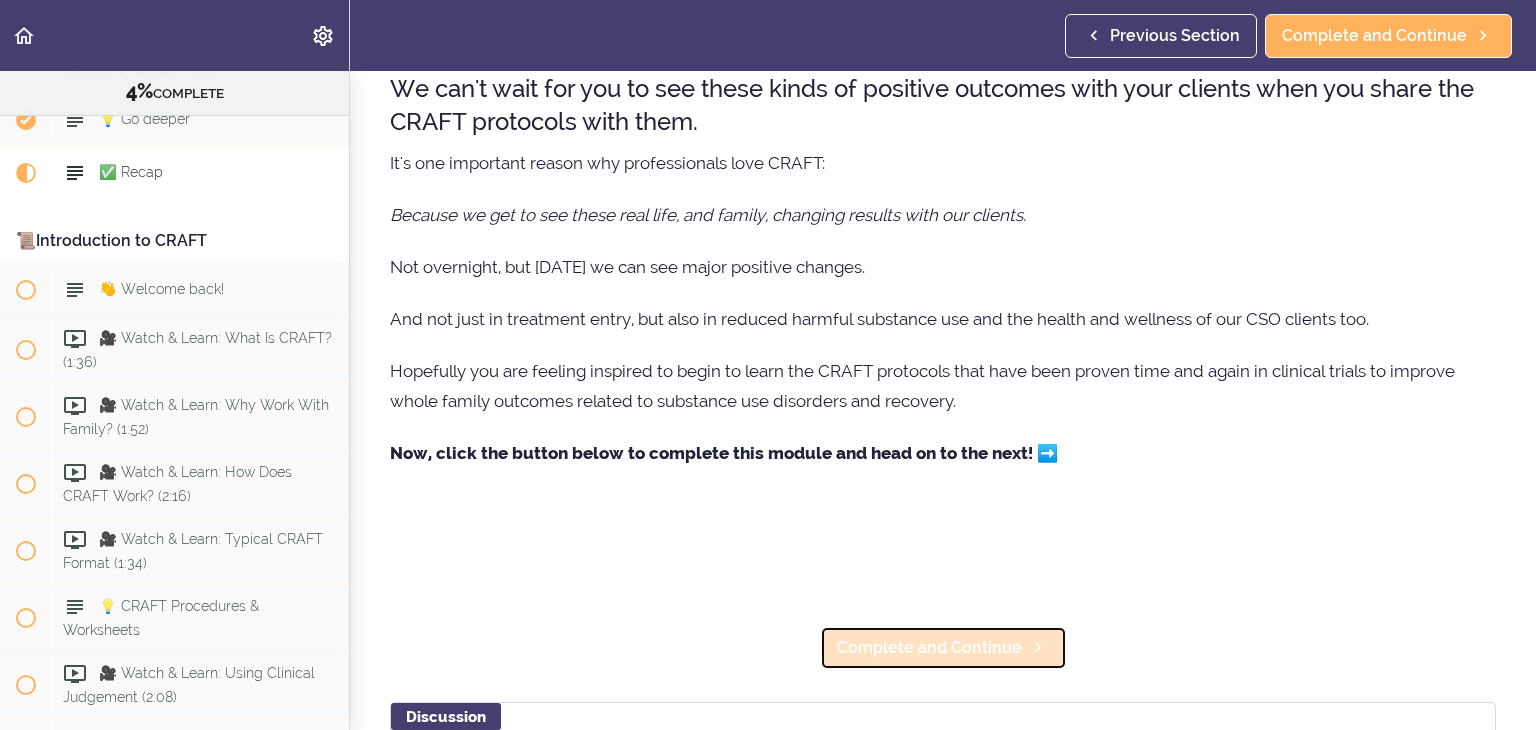 click on "Complete and Continue" at bounding box center (929, 648) 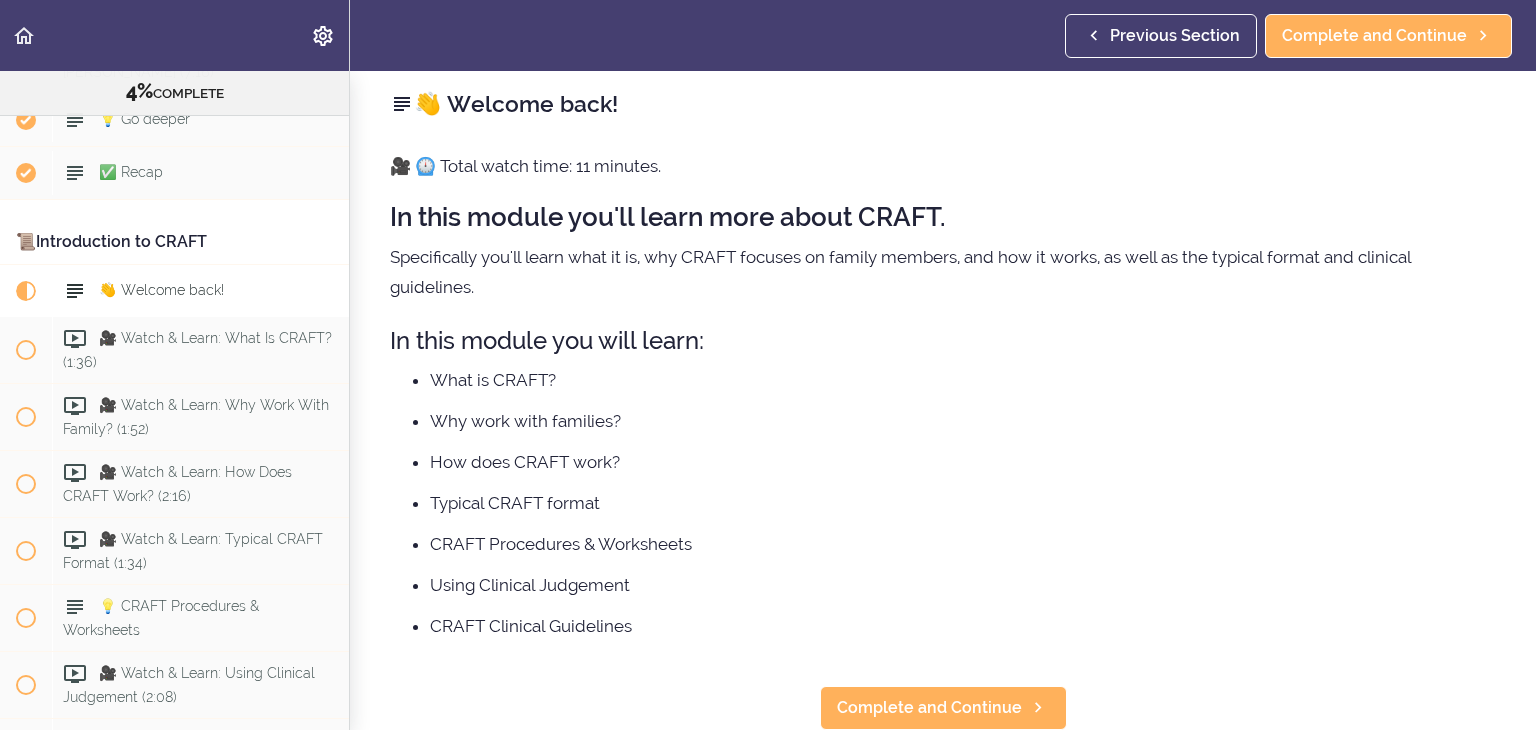 scroll, scrollTop: 0, scrollLeft: 0, axis: both 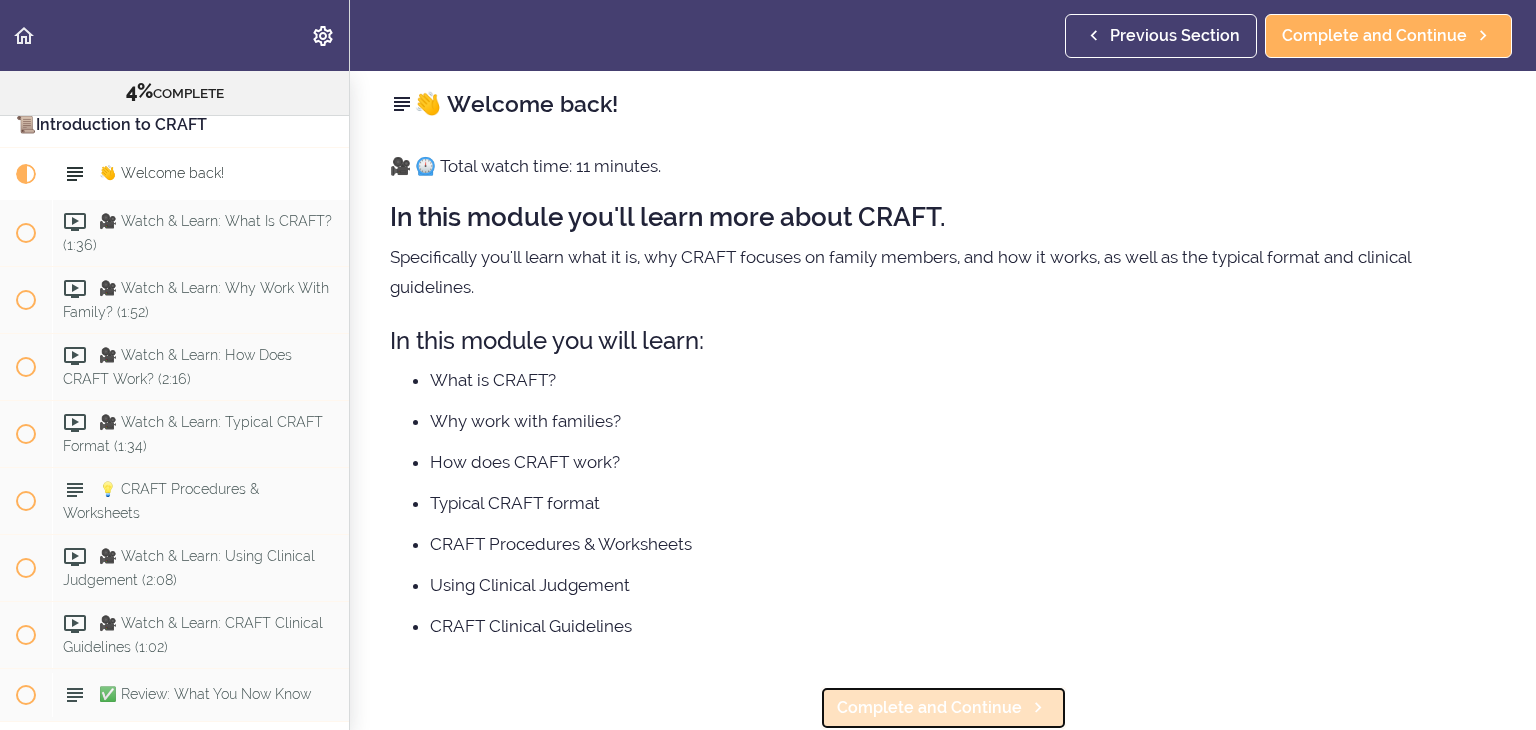 click on "Complete and Continue" at bounding box center [929, 708] 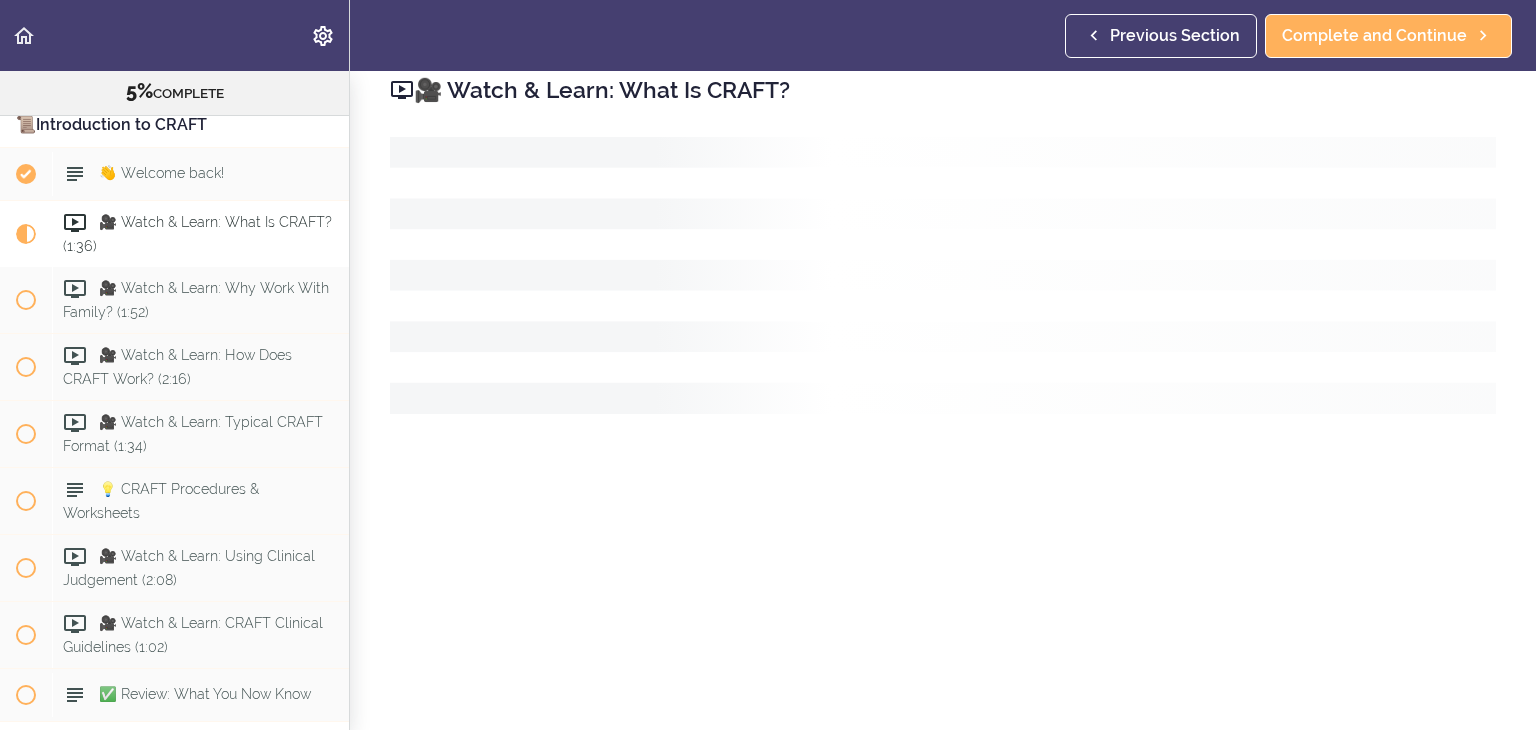 scroll, scrollTop: 0, scrollLeft: 0, axis: both 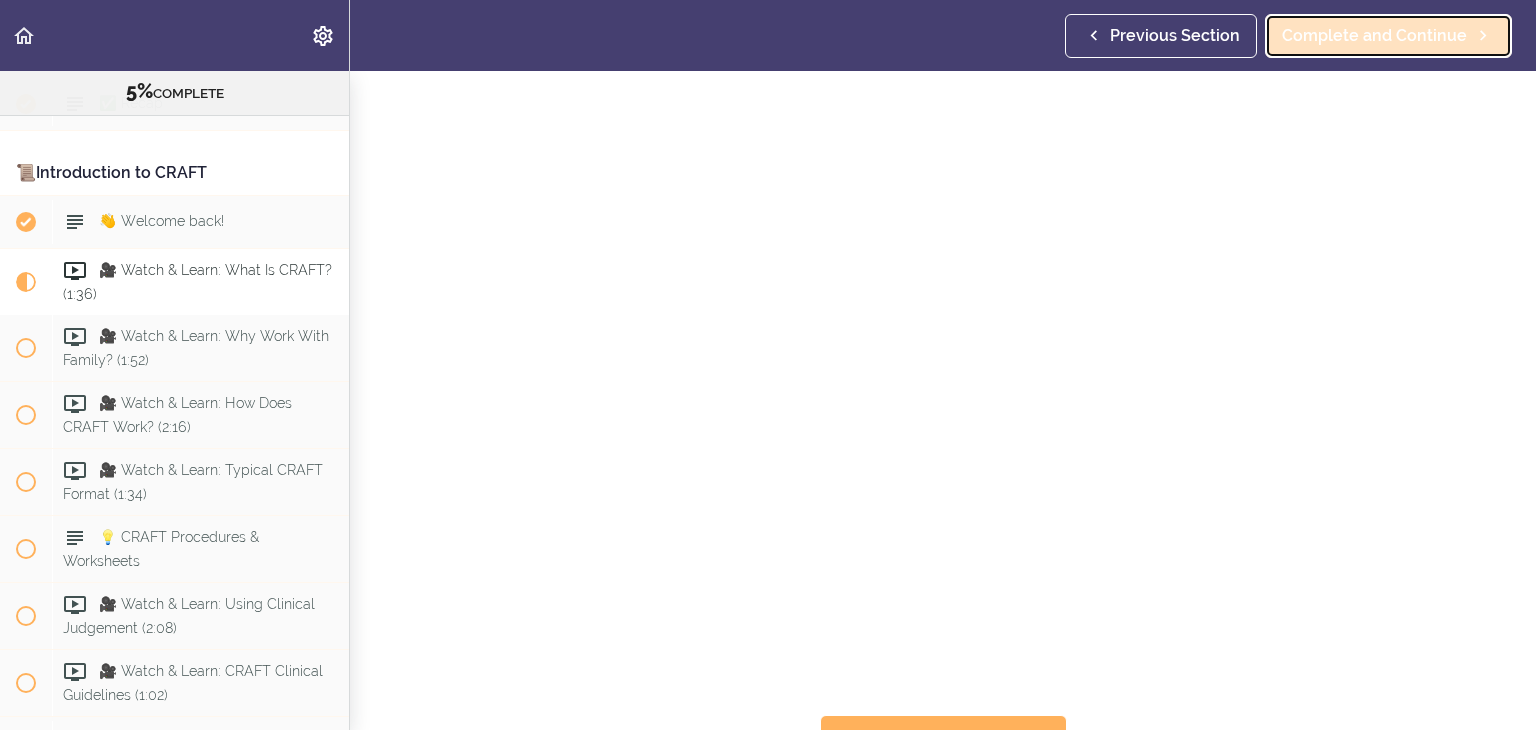 click on "Complete and Continue" at bounding box center (1374, 36) 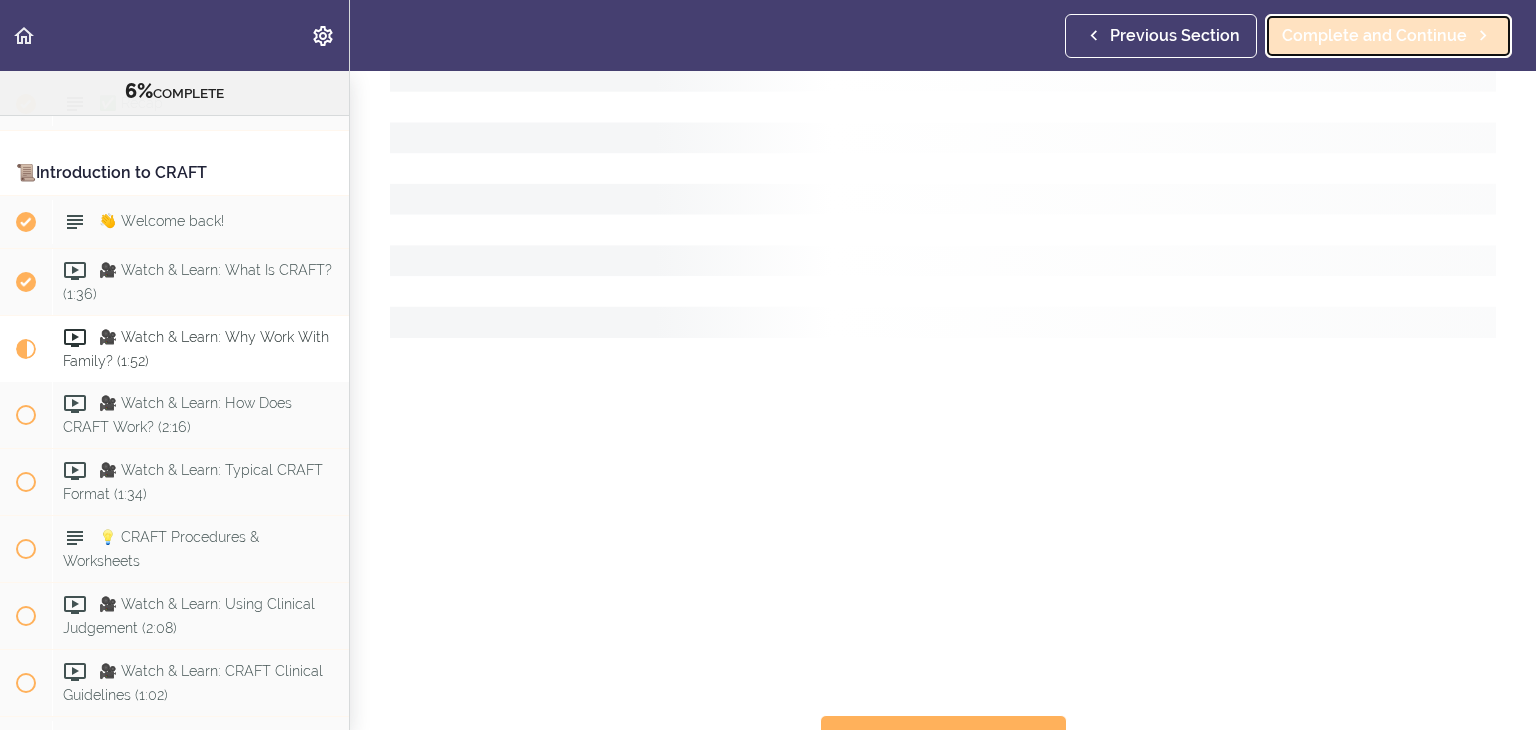 scroll, scrollTop: 0, scrollLeft: 0, axis: both 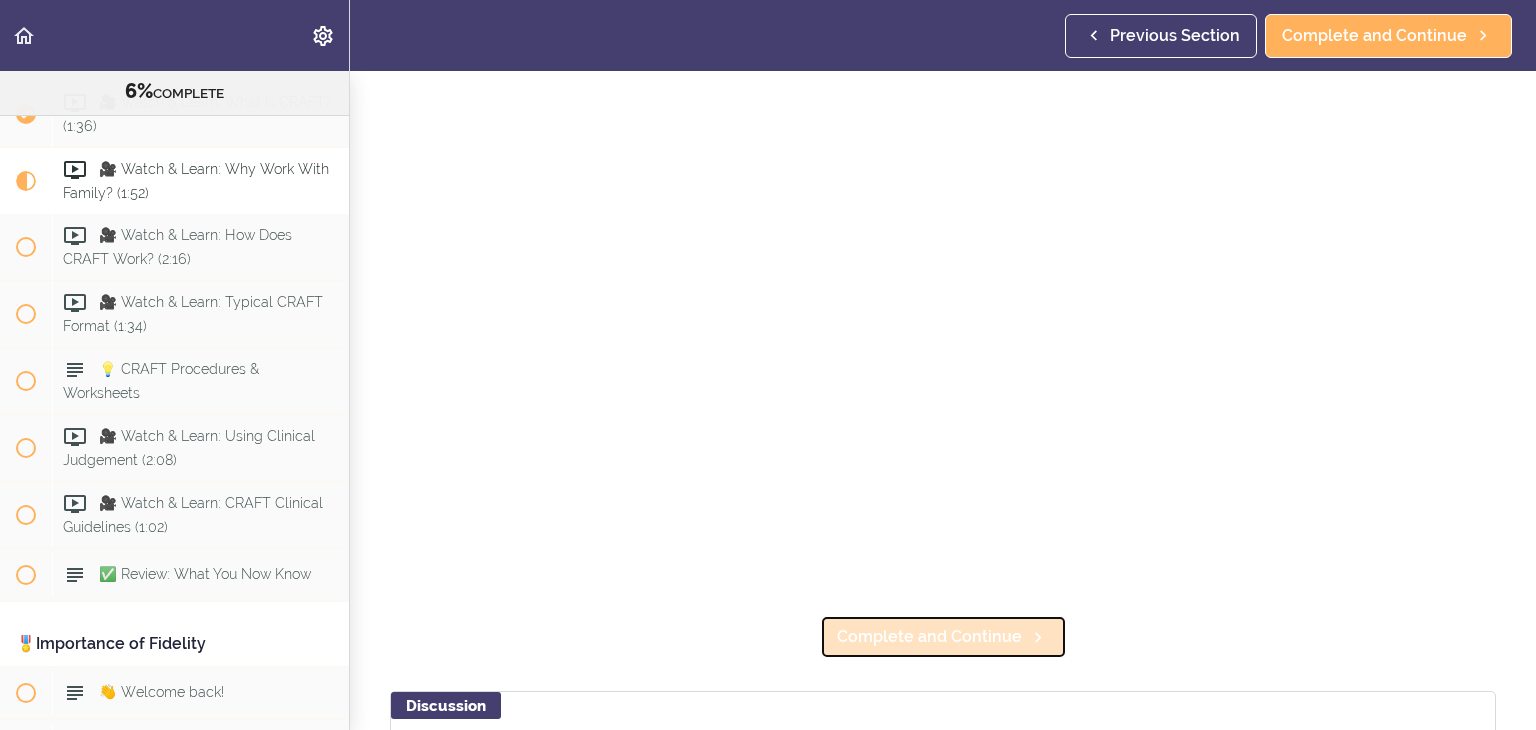 click on "Complete and Continue" at bounding box center (929, 637) 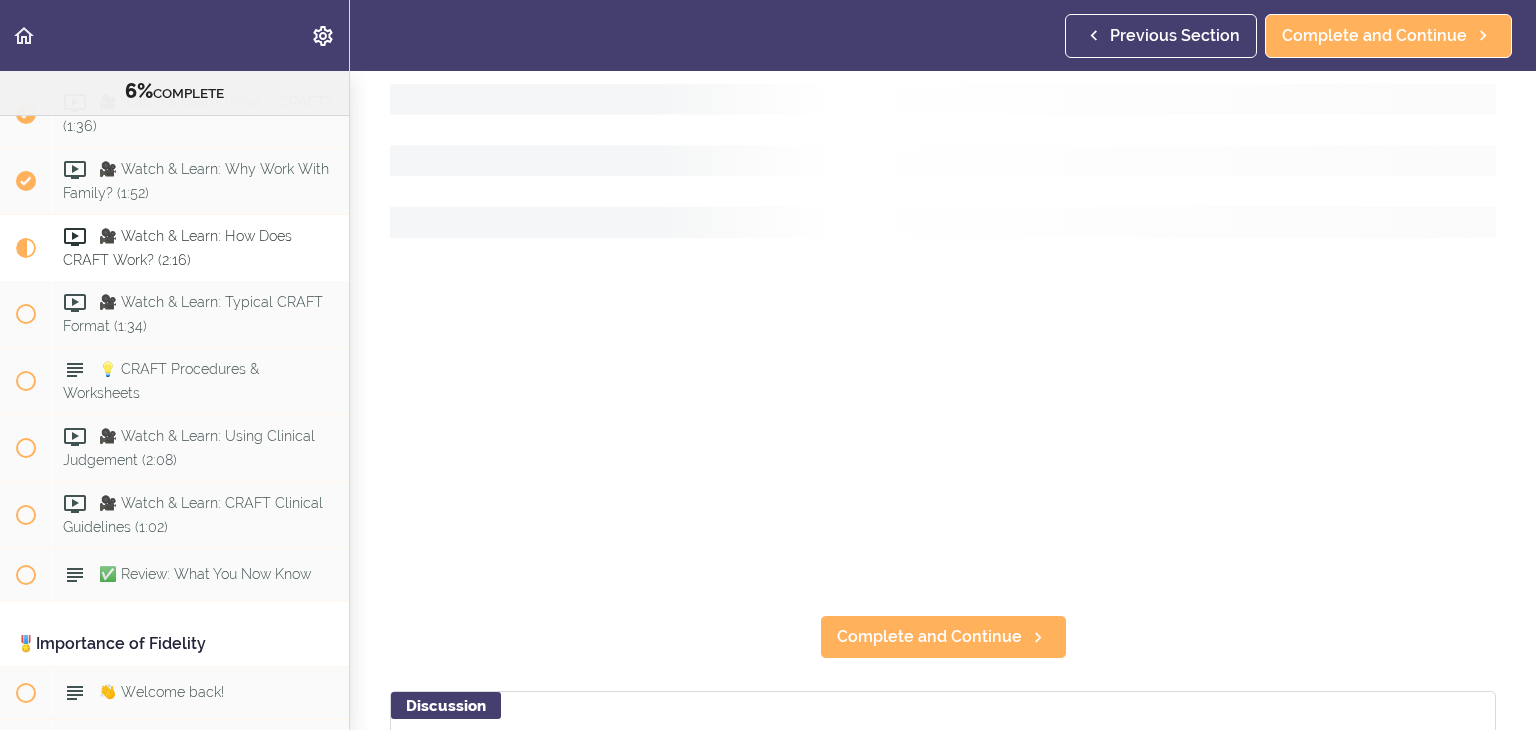 scroll, scrollTop: 0, scrollLeft: 0, axis: both 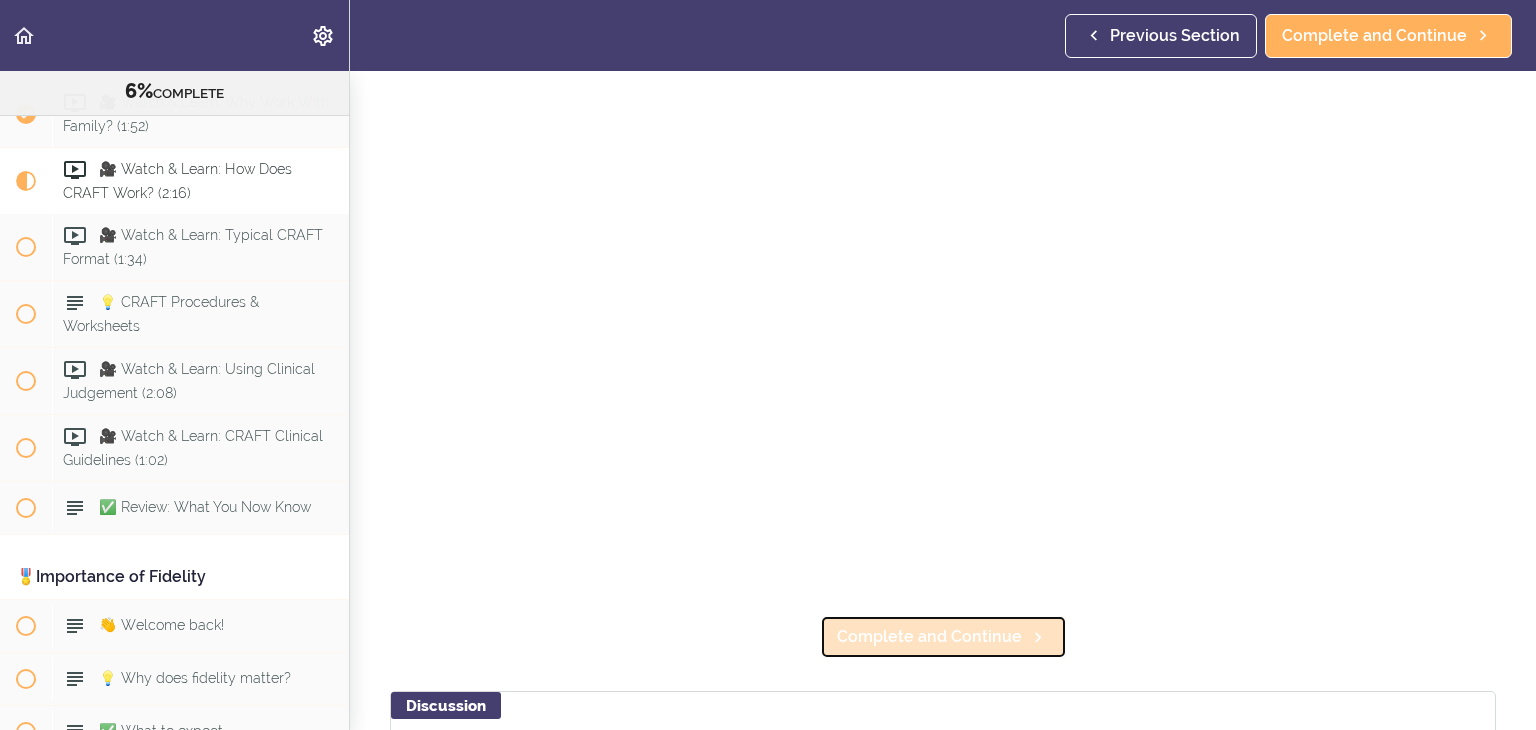 click on "Complete and Continue" at bounding box center [929, 637] 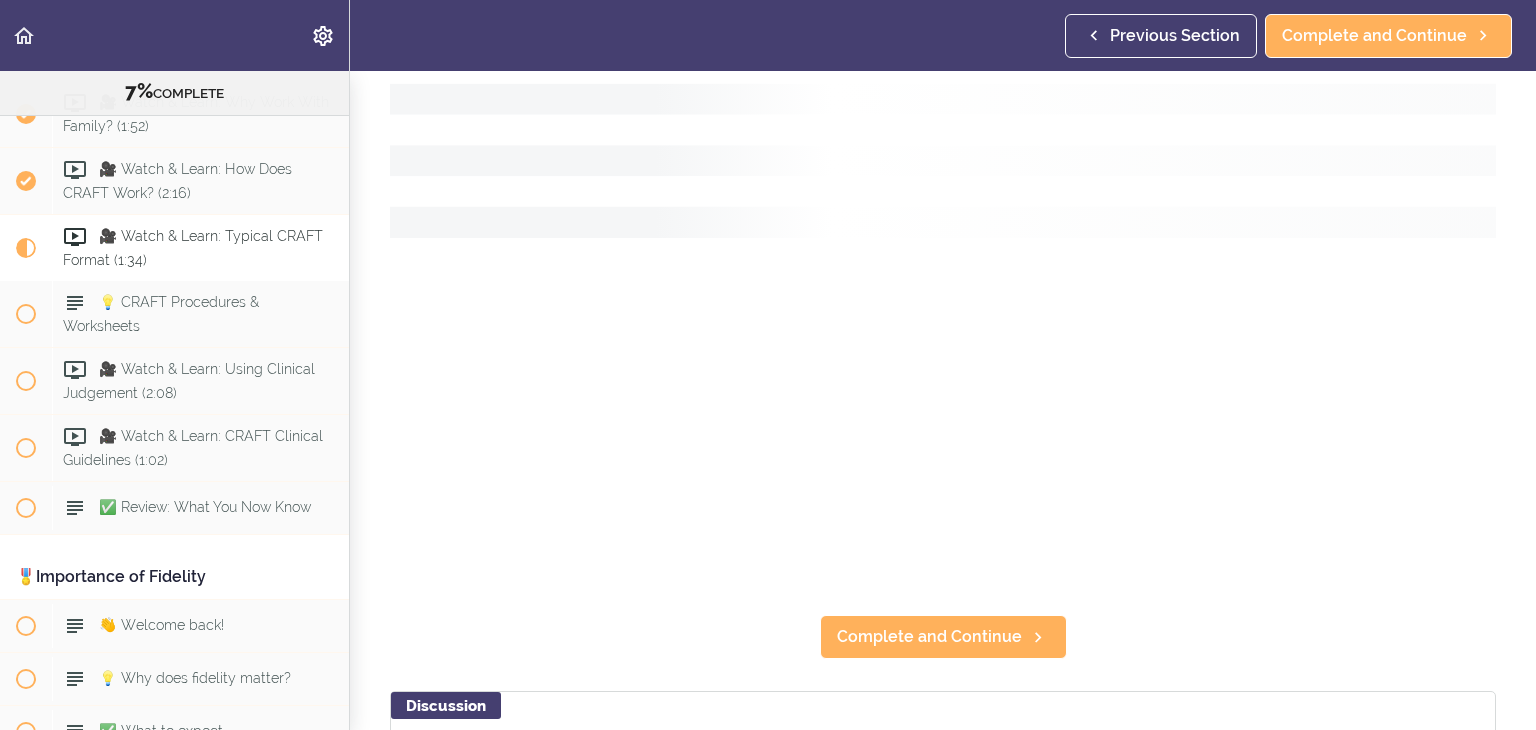 scroll, scrollTop: 0, scrollLeft: 0, axis: both 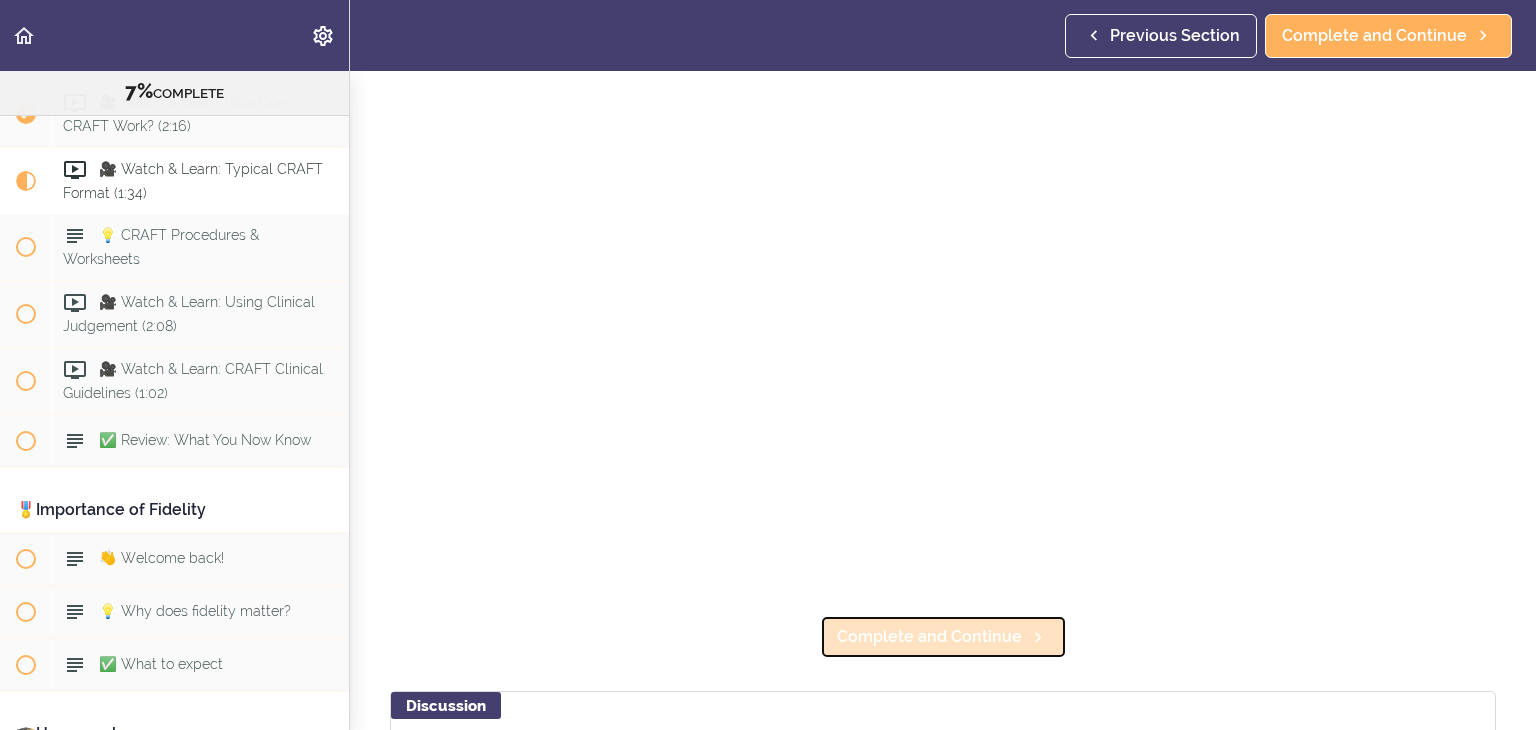 click on "Complete and Continue" at bounding box center [929, 637] 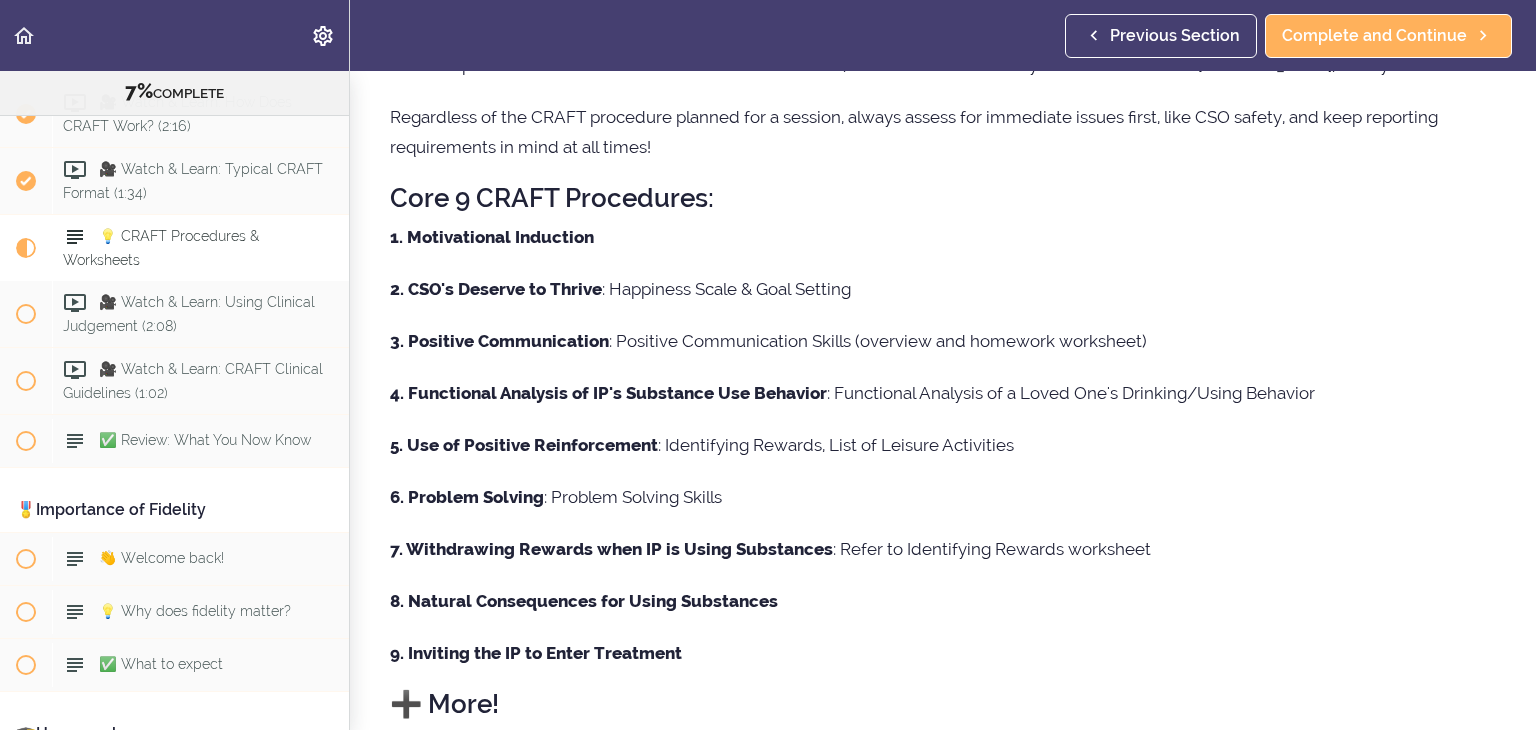 scroll, scrollTop: 0, scrollLeft: 0, axis: both 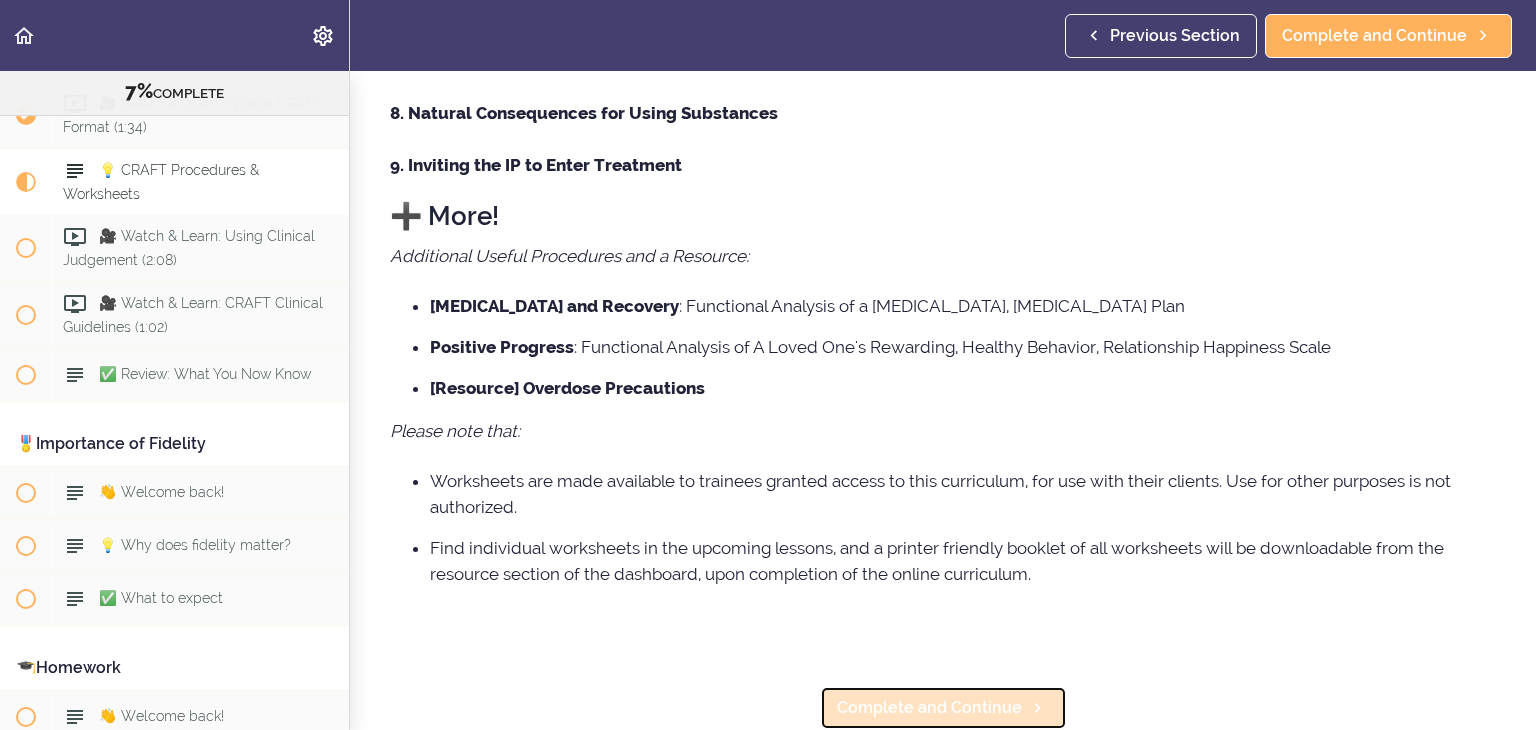 click on "Complete and Continue" at bounding box center (929, 708) 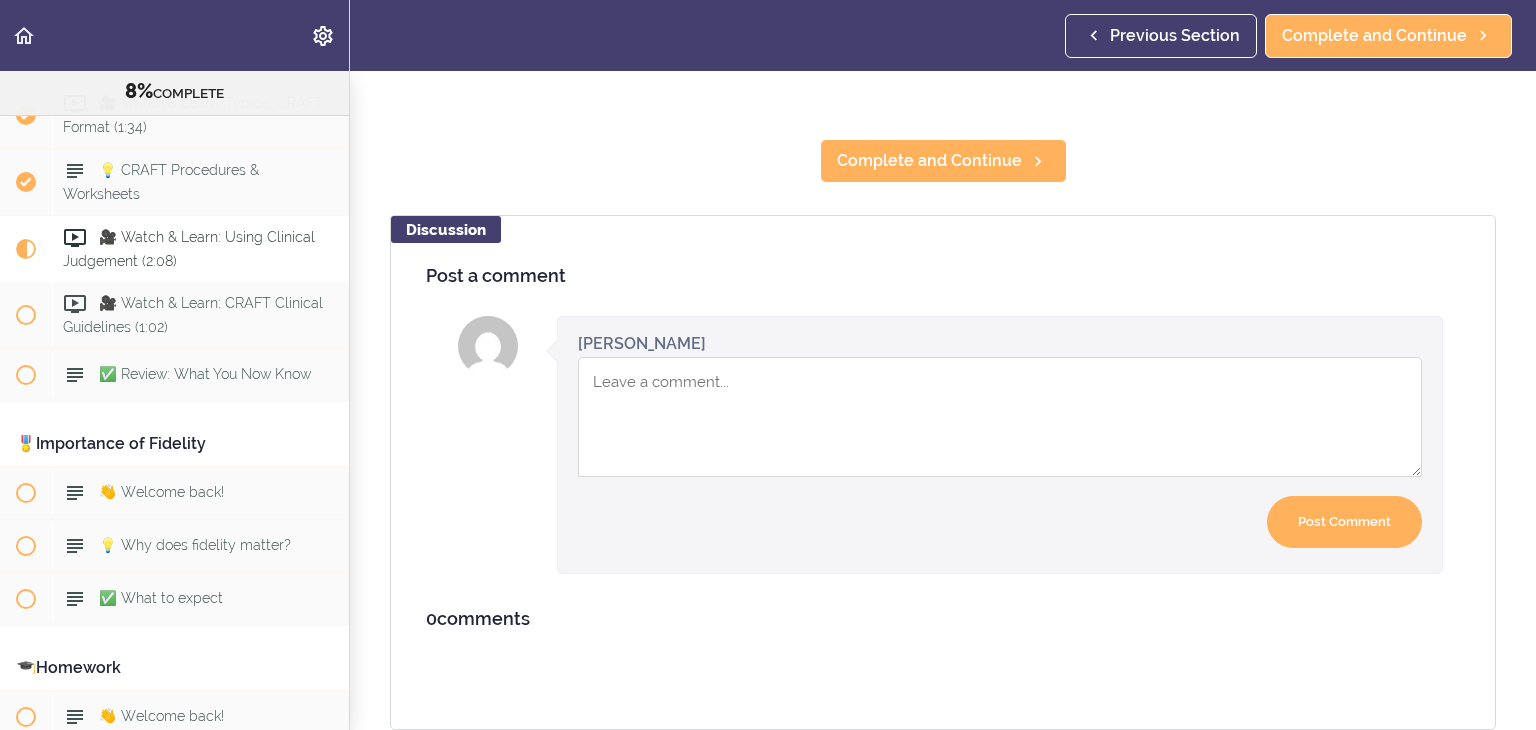 scroll, scrollTop: 15, scrollLeft: 0, axis: vertical 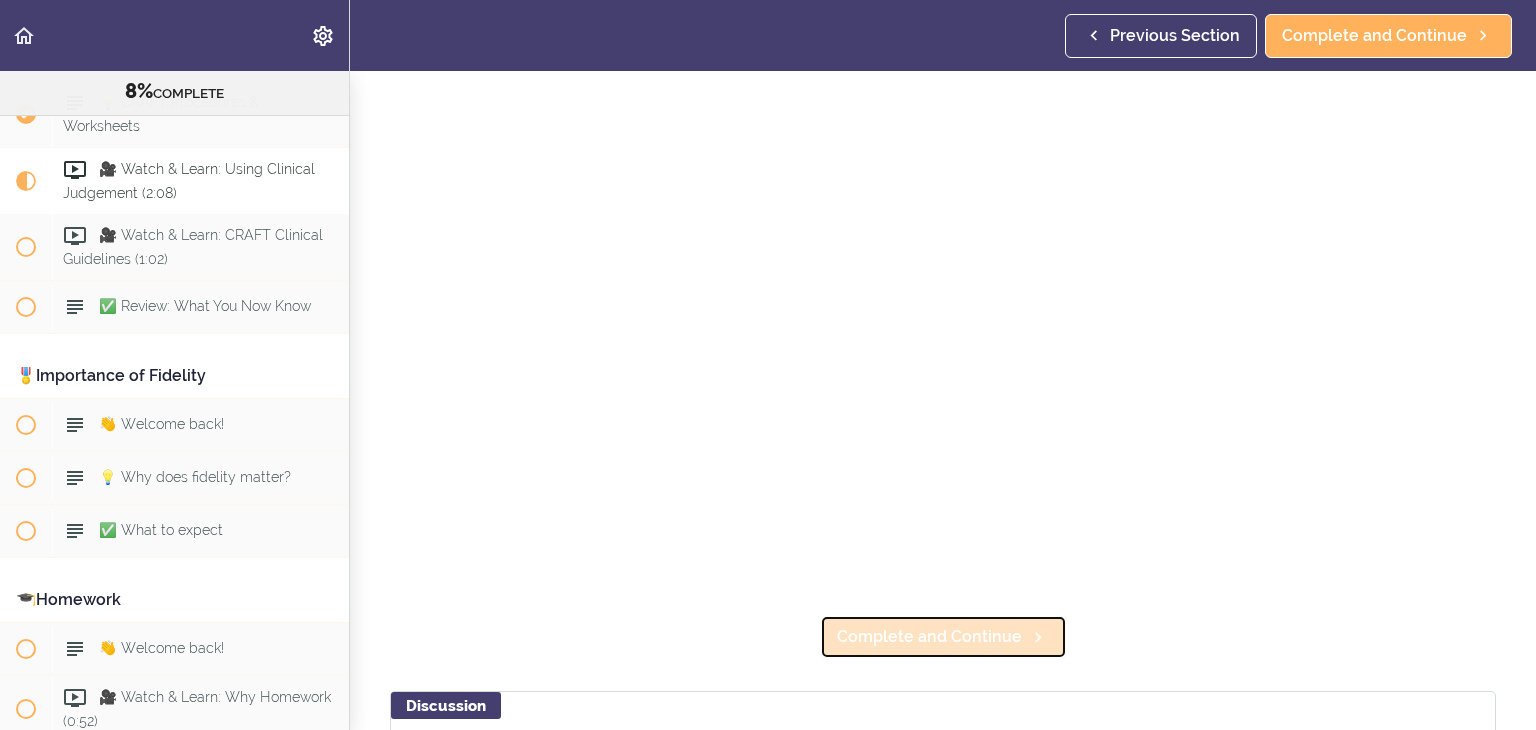 click 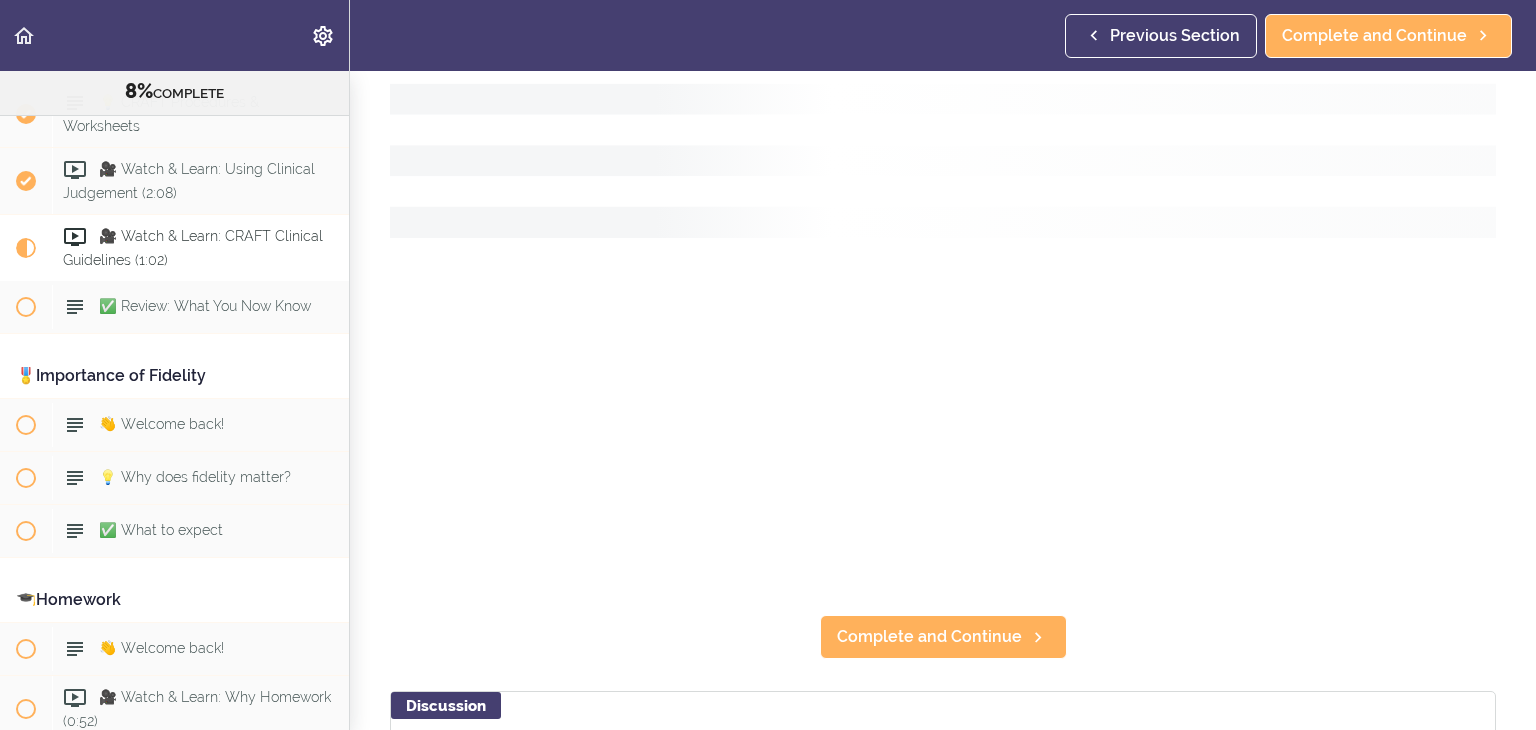 scroll, scrollTop: 0, scrollLeft: 0, axis: both 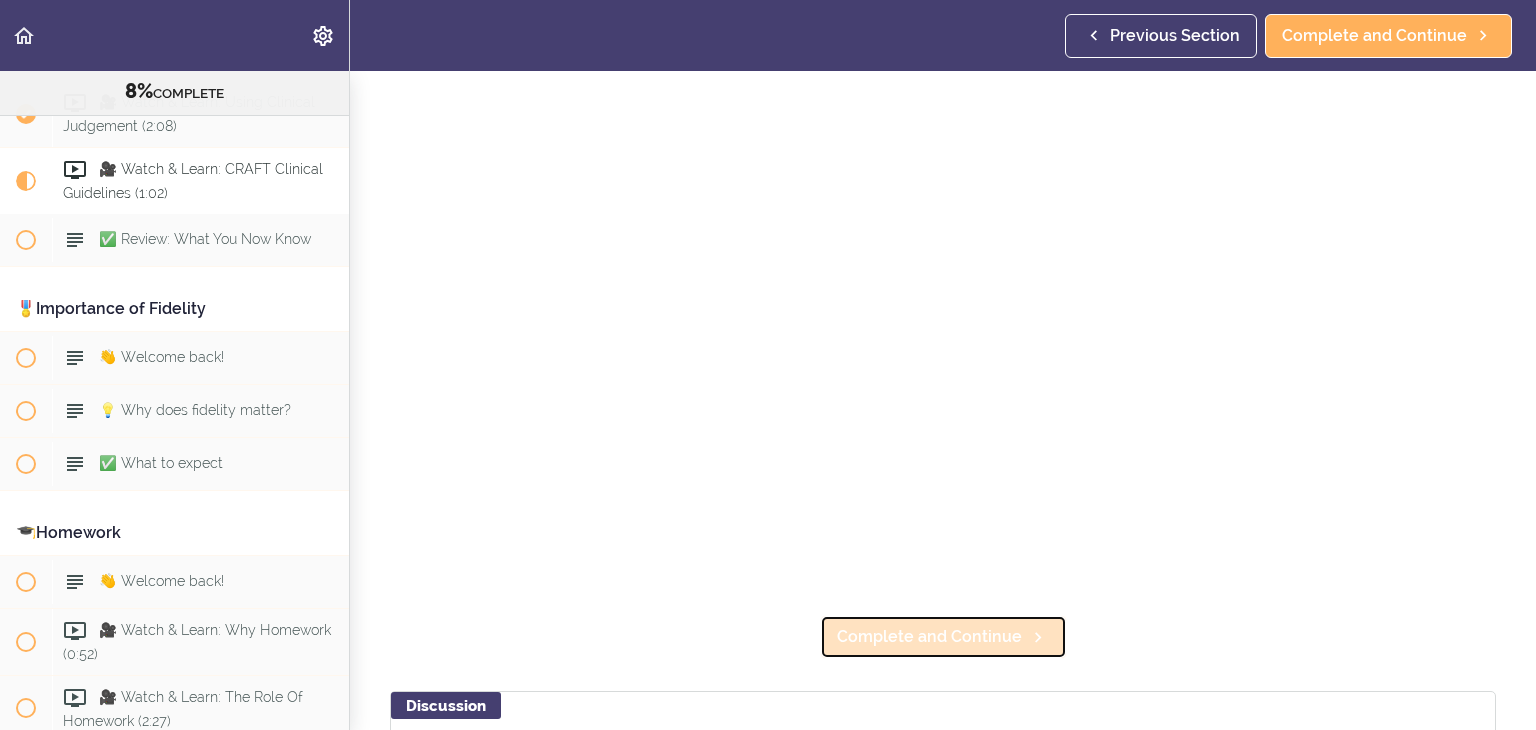 click on "Complete and Continue" at bounding box center [929, 637] 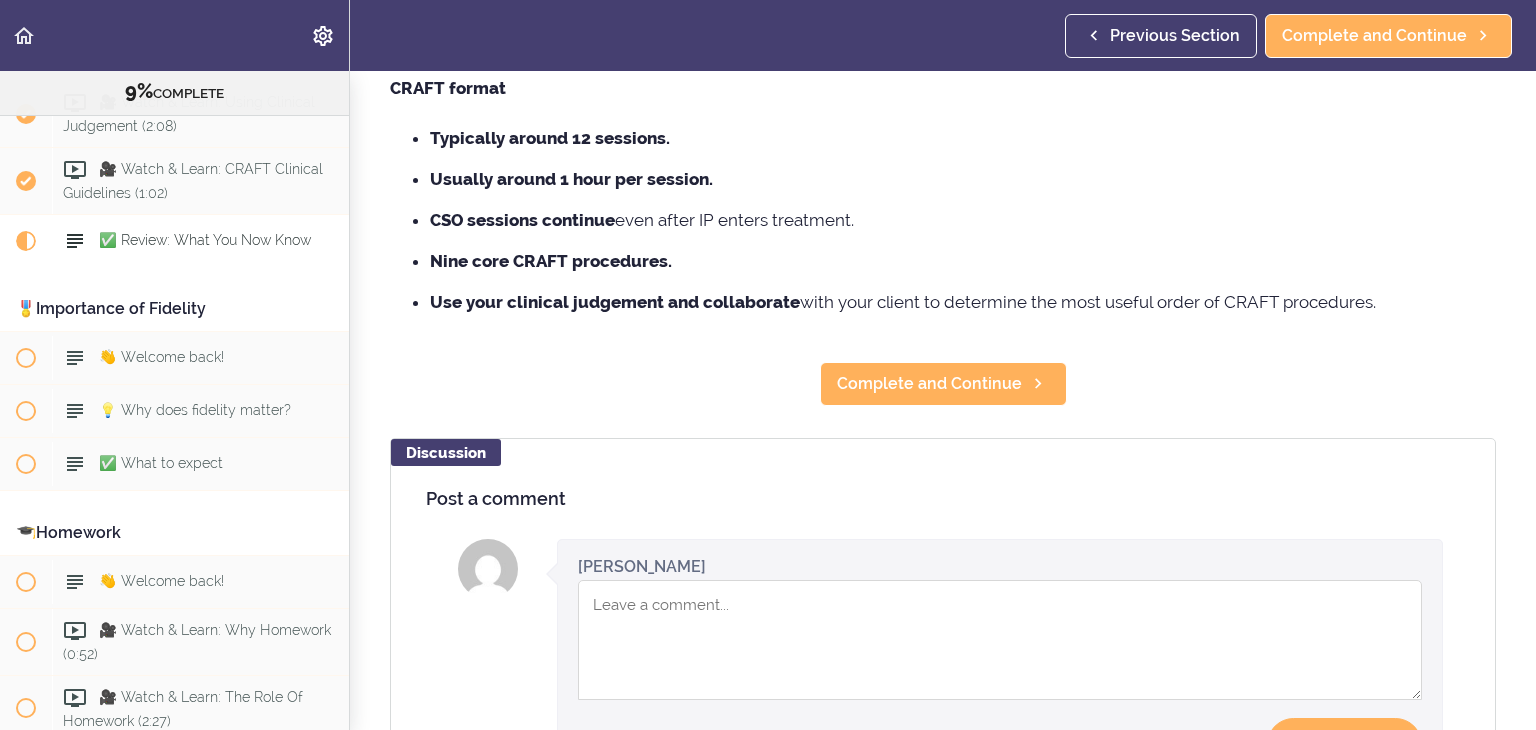 scroll, scrollTop: 0, scrollLeft: 0, axis: both 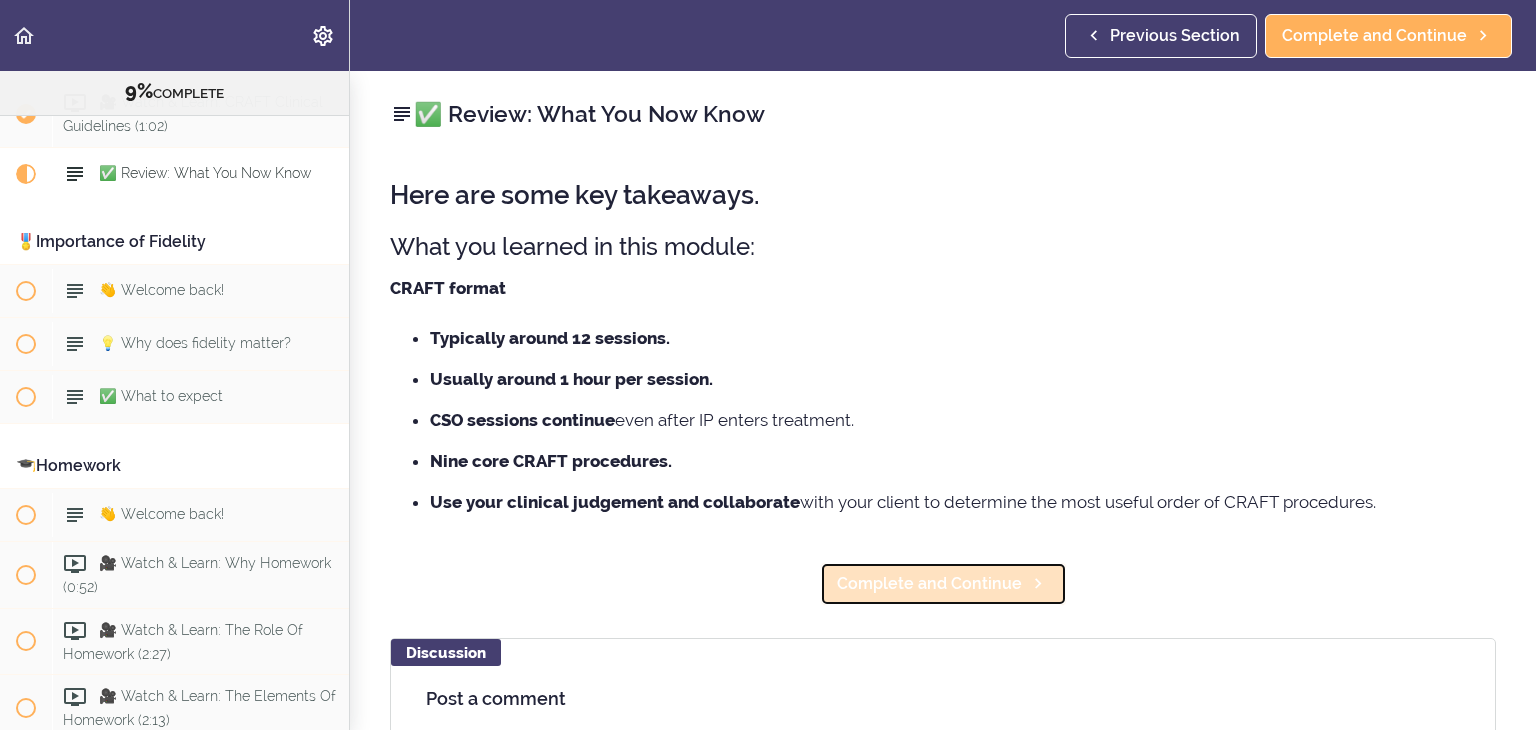 click on "Complete and Continue" at bounding box center [929, 584] 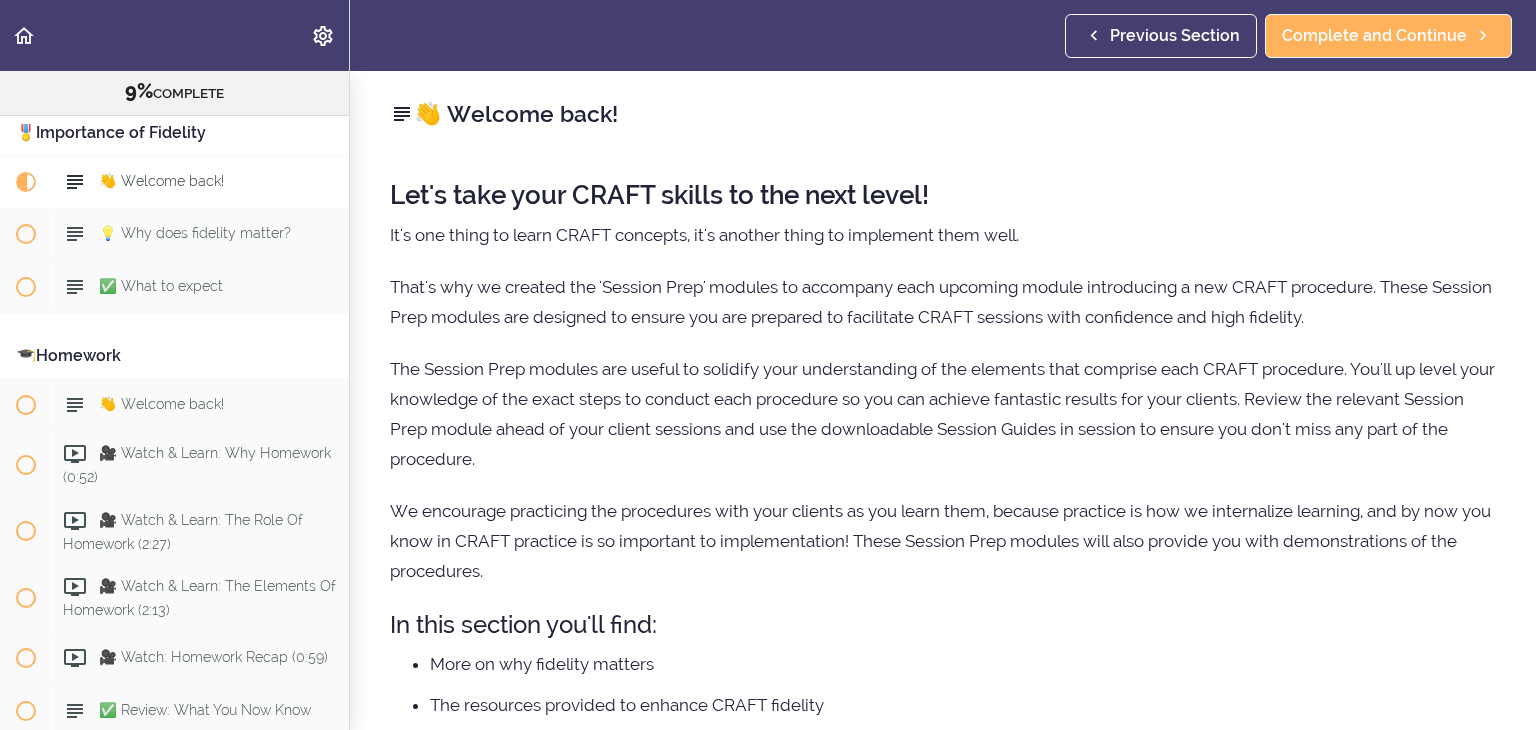scroll, scrollTop: 1367, scrollLeft: 0, axis: vertical 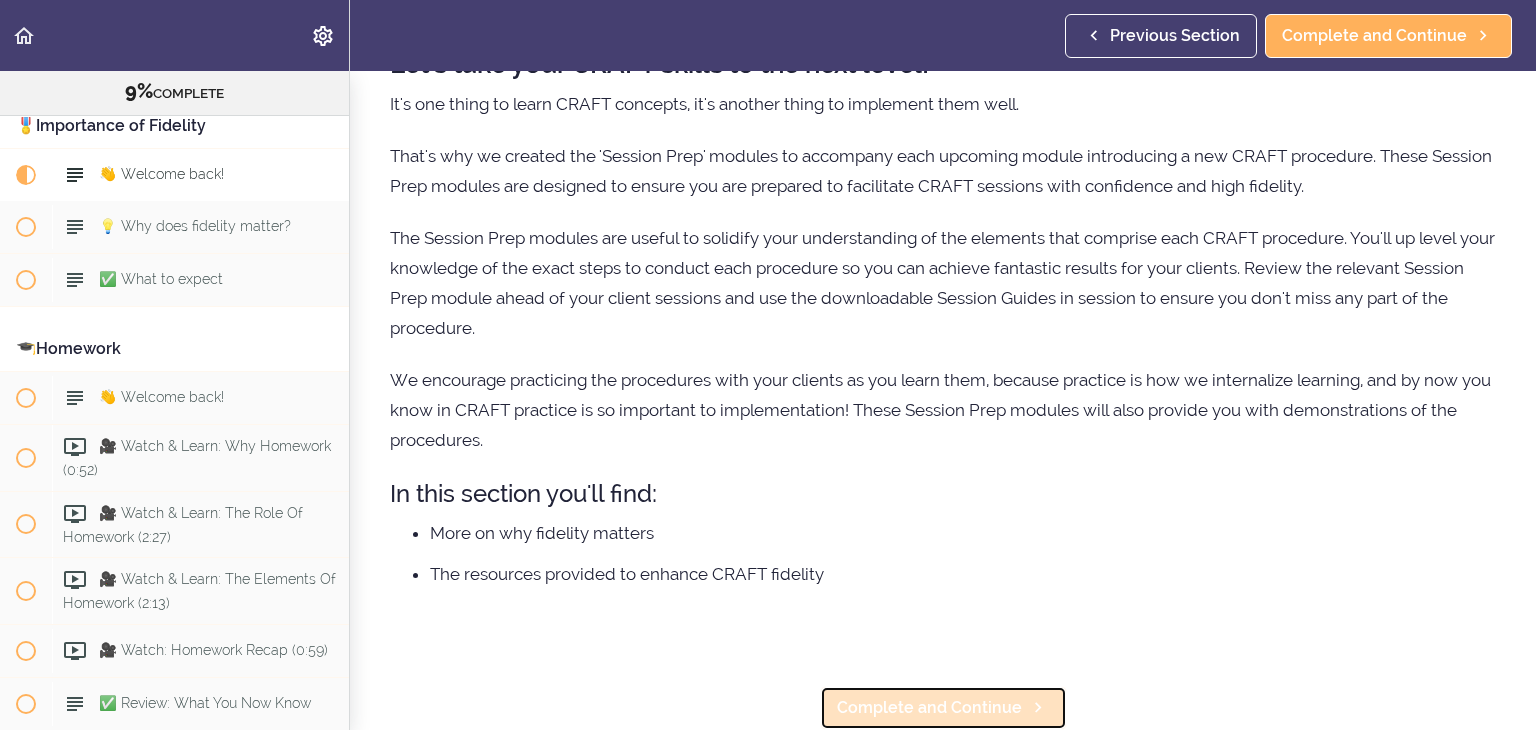 click on "Complete and Continue" at bounding box center (929, 708) 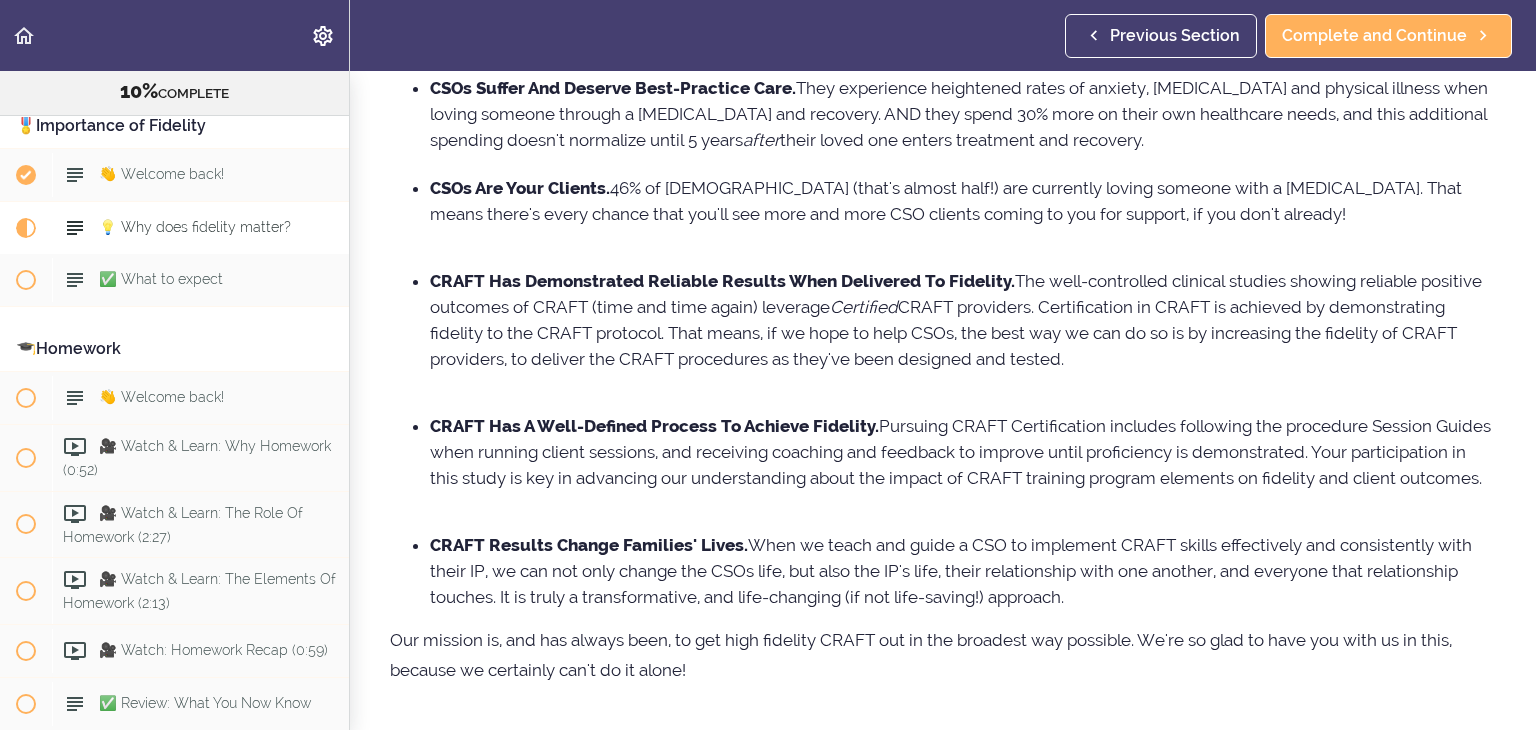 scroll, scrollTop: 0, scrollLeft: 0, axis: both 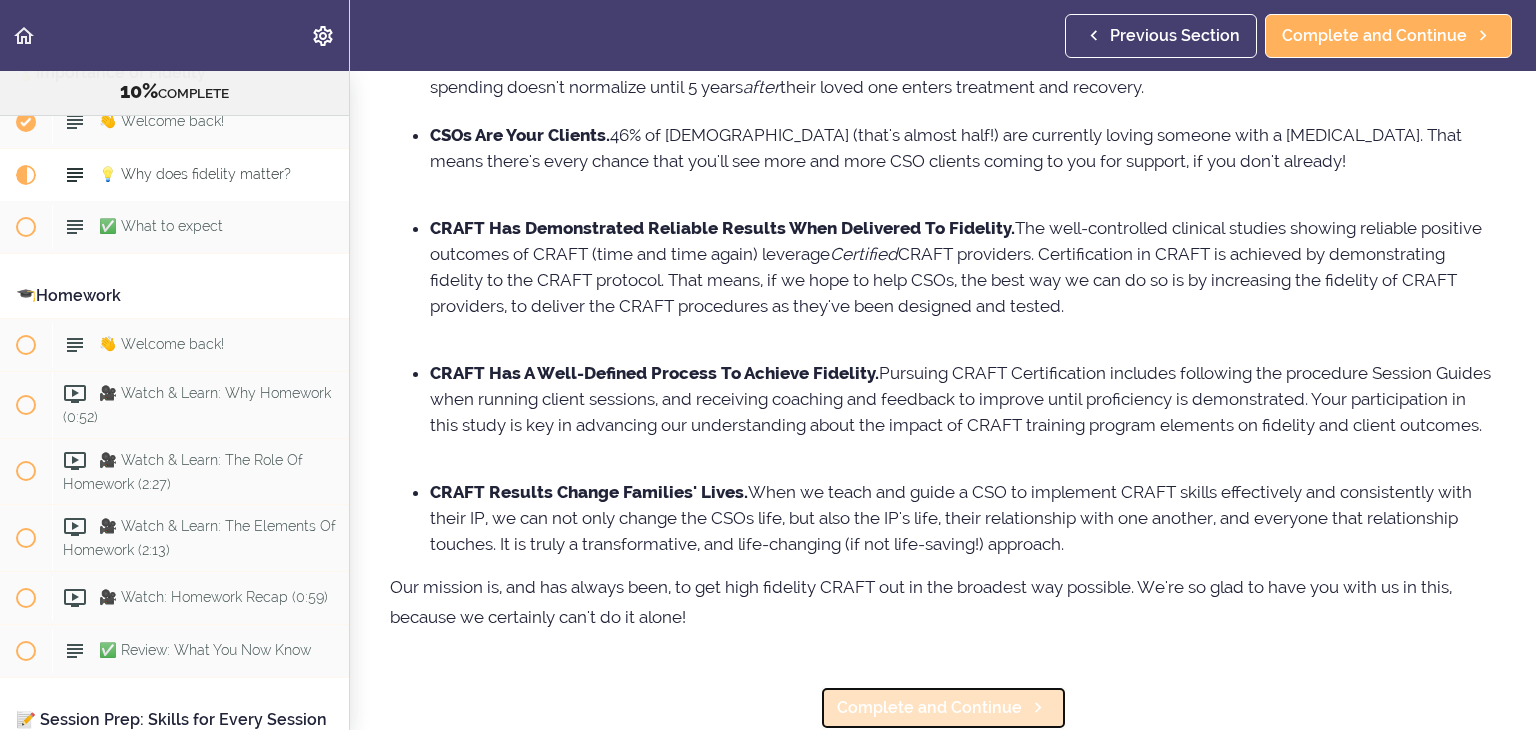 click on "Complete and Continue" at bounding box center (929, 708) 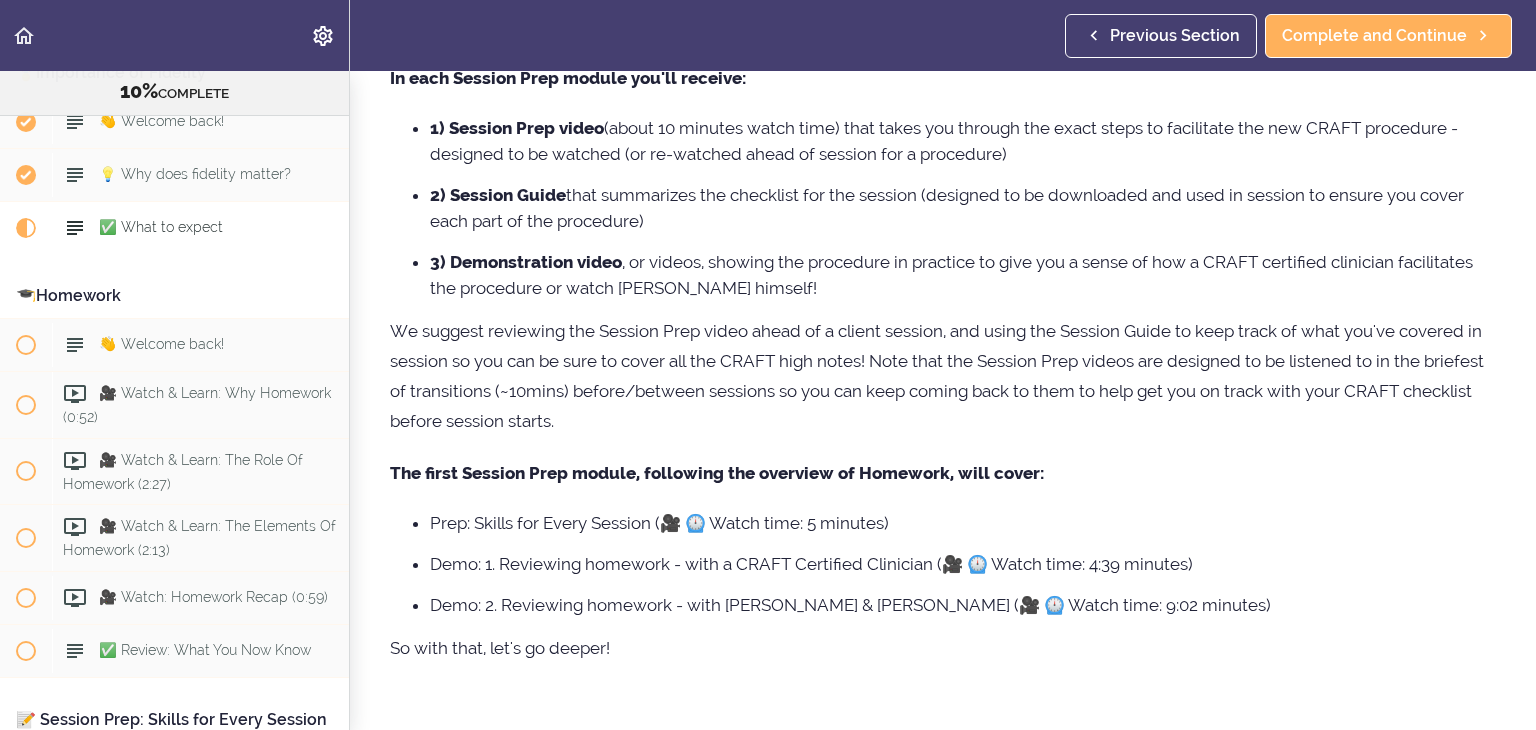 scroll, scrollTop: 0, scrollLeft: 0, axis: both 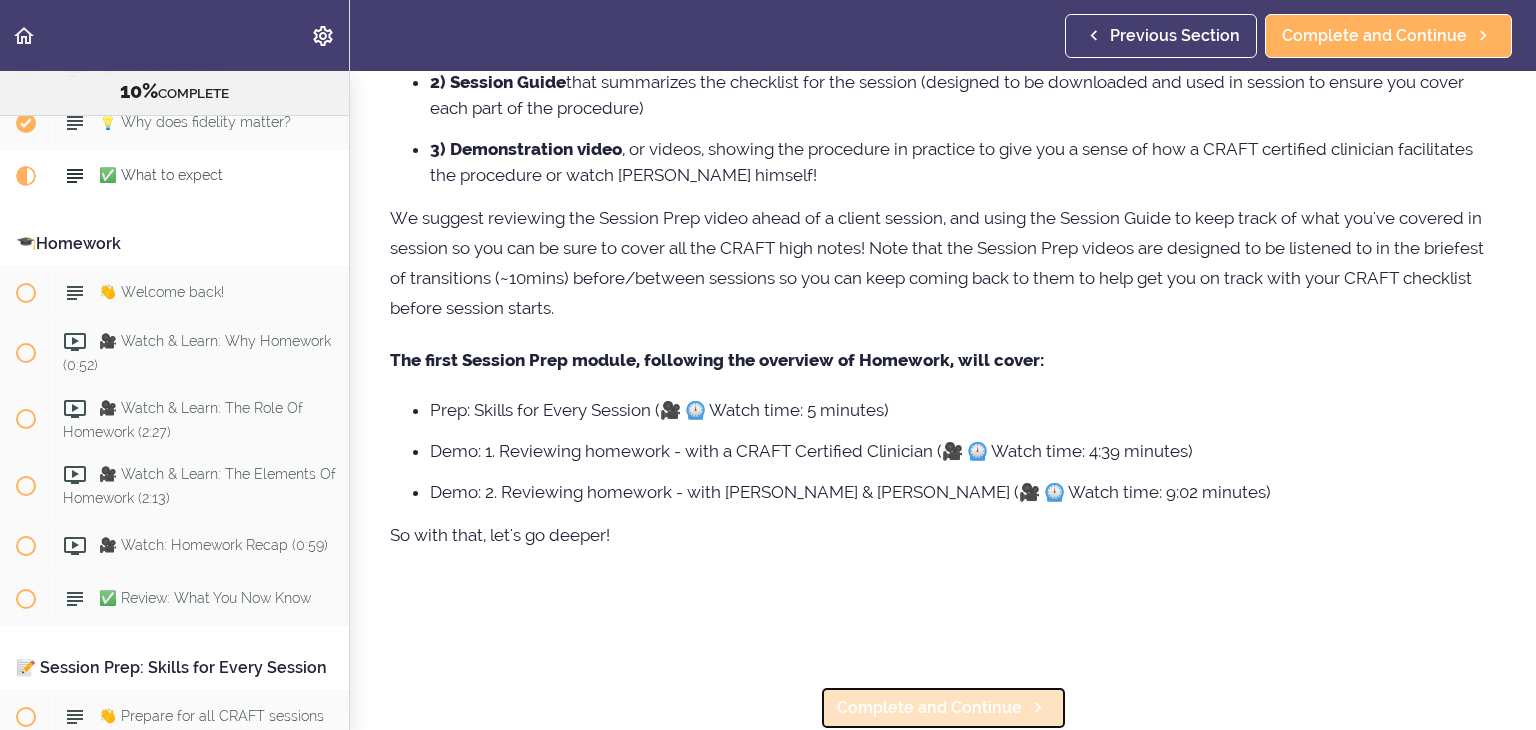 click on "Complete and Continue" at bounding box center [929, 708] 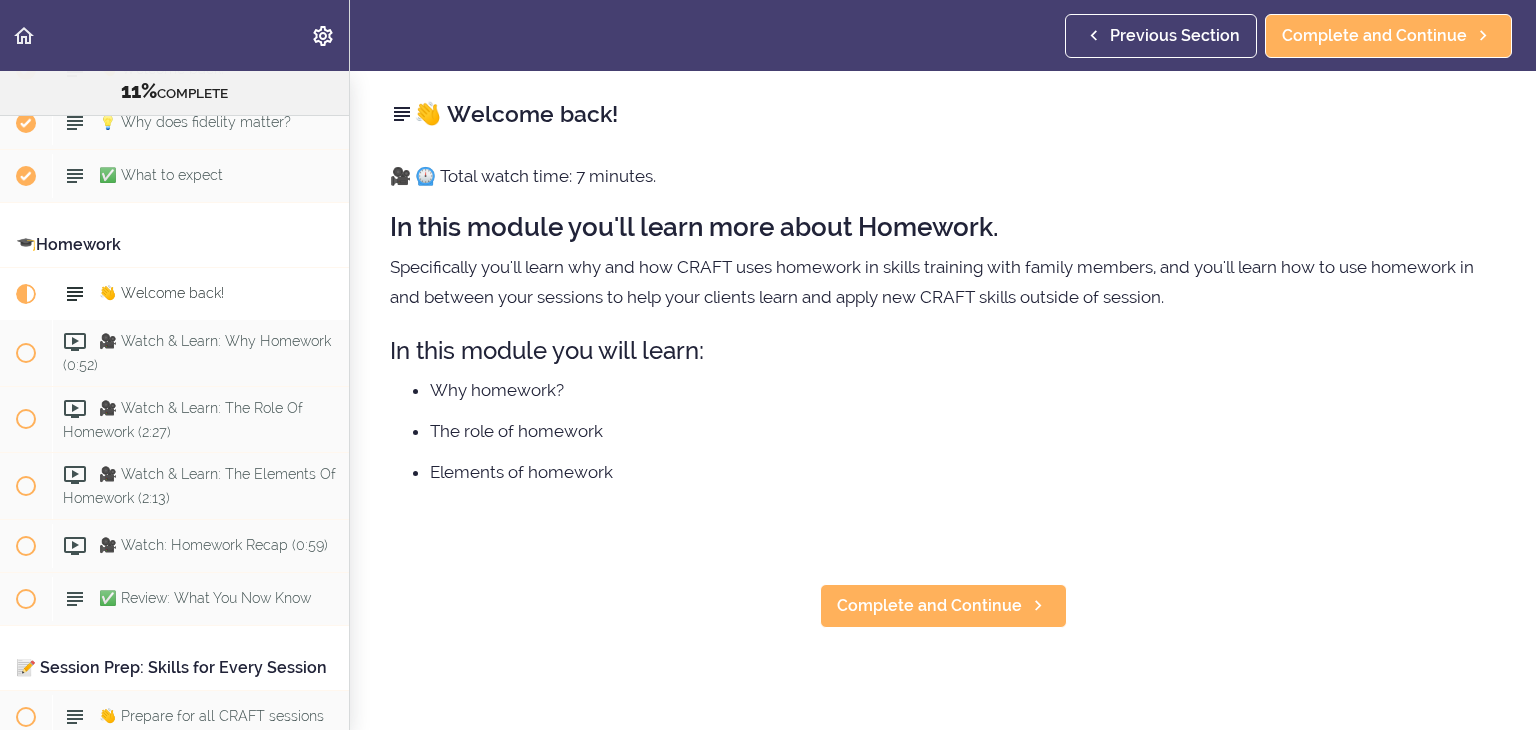 scroll, scrollTop: 0, scrollLeft: 0, axis: both 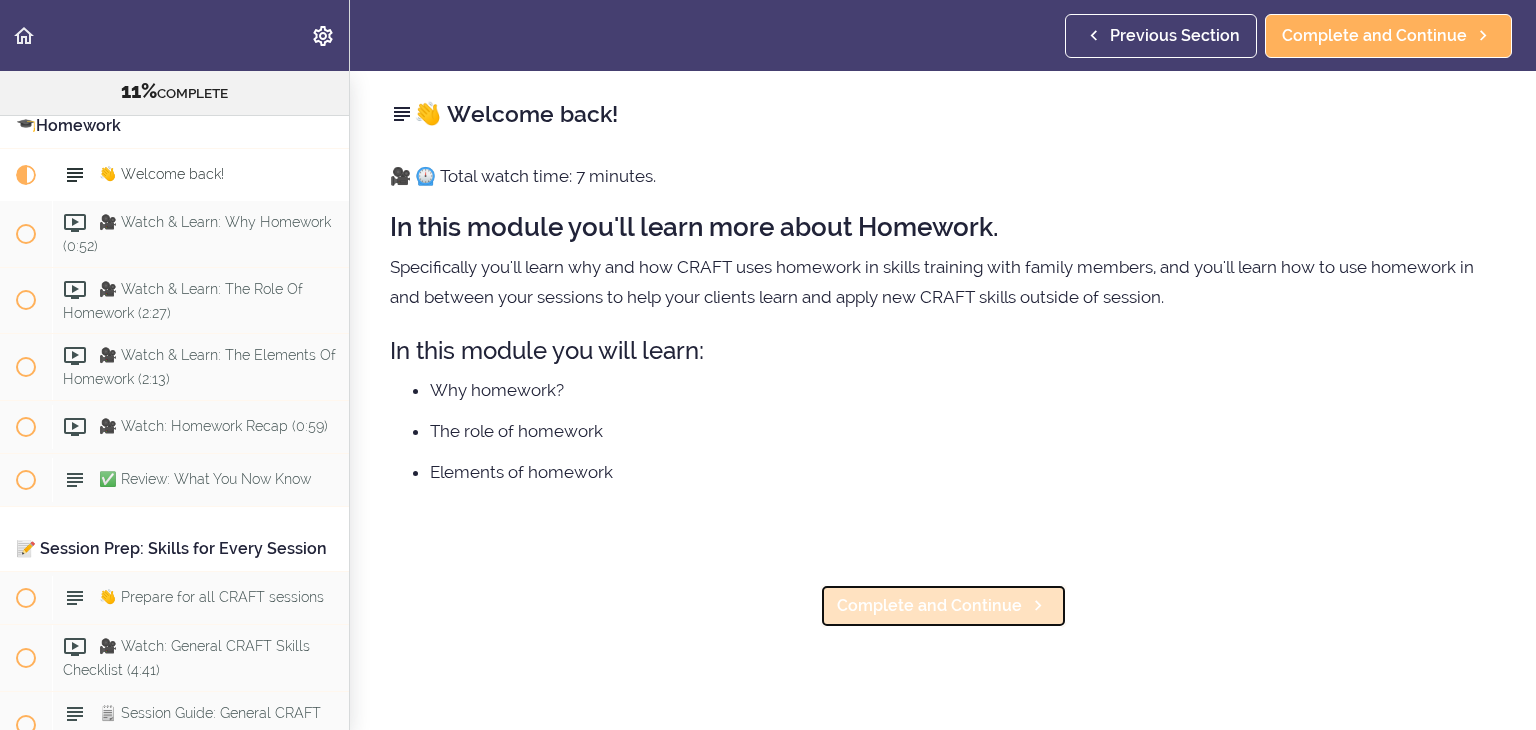 click on "Complete and Continue" at bounding box center (929, 606) 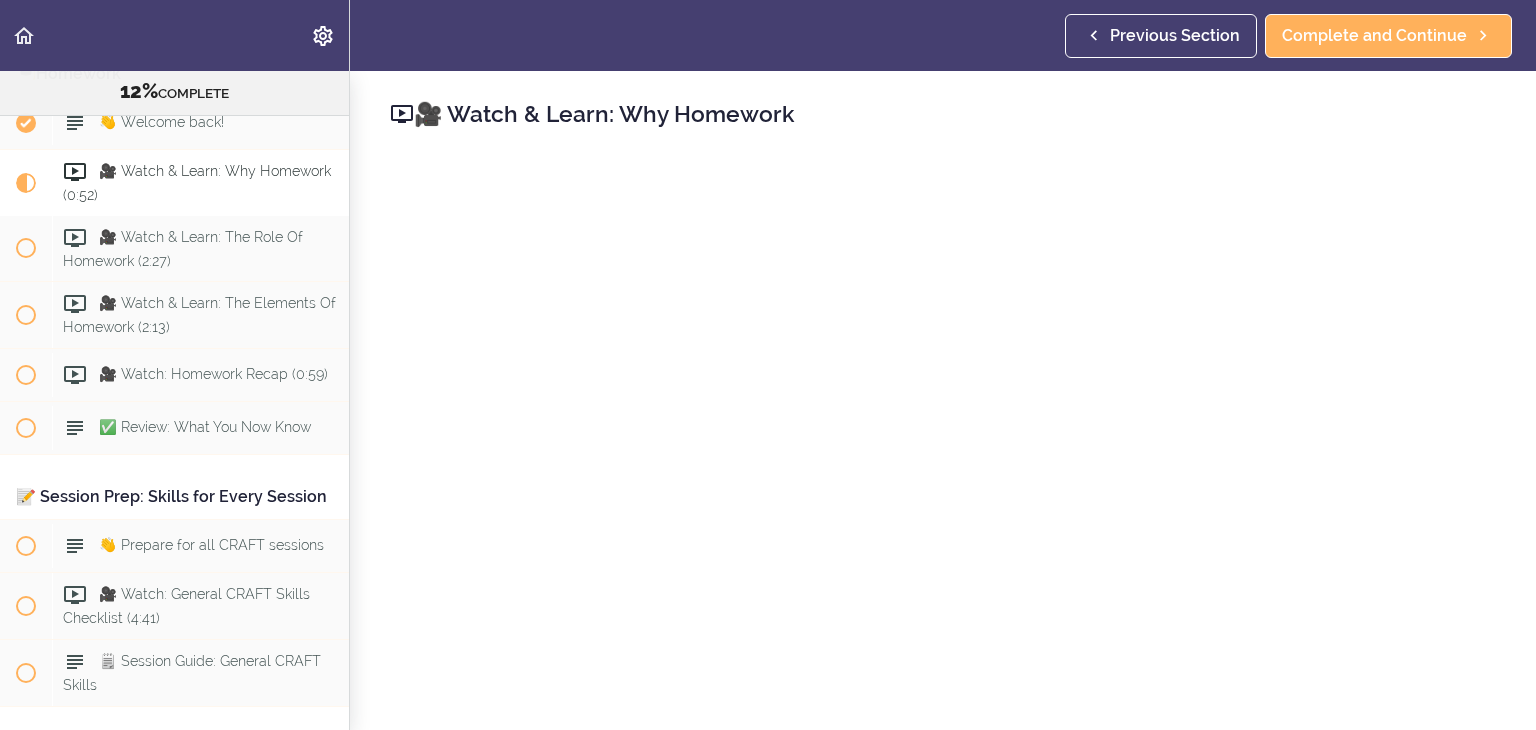 scroll, scrollTop: 1643, scrollLeft: 0, axis: vertical 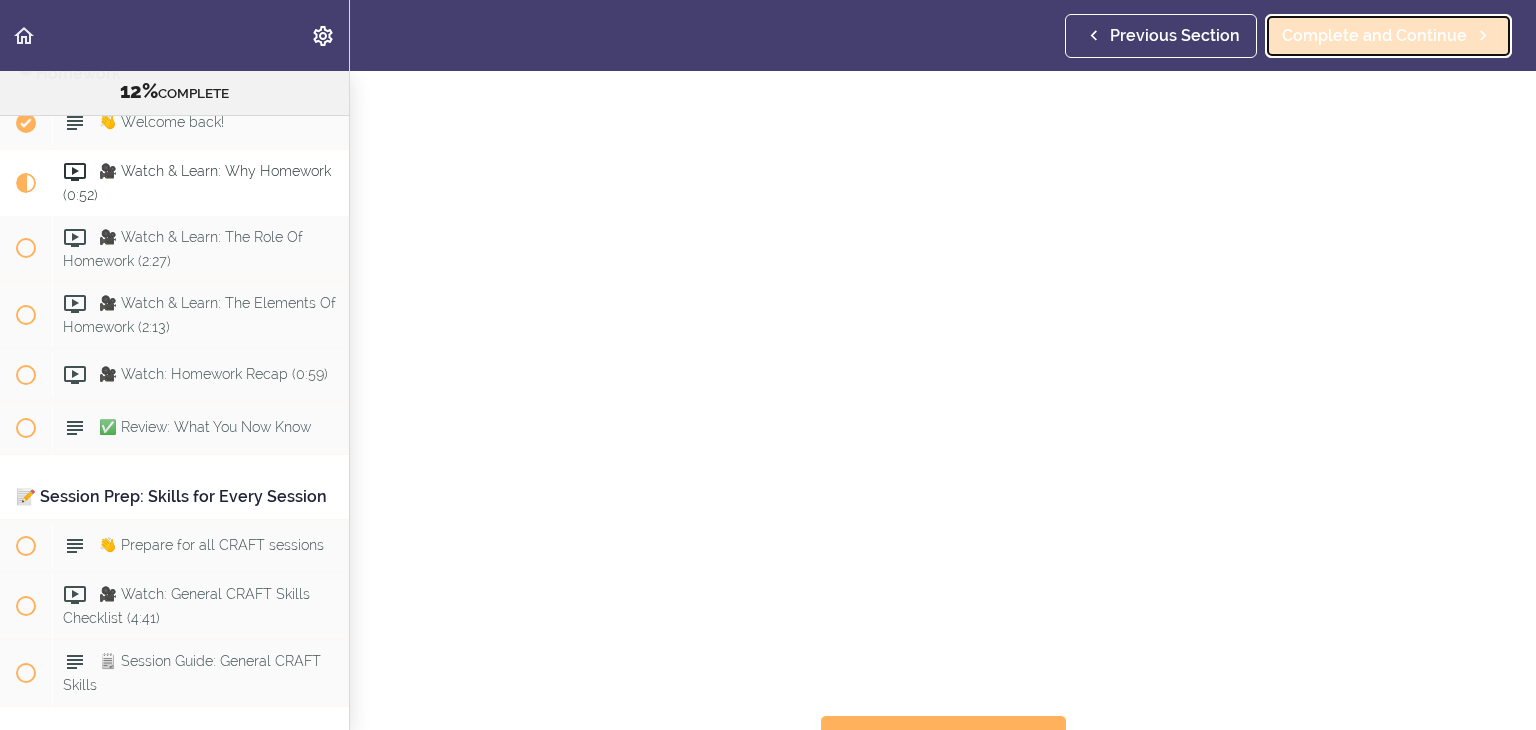 click on "Complete and Continue" at bounding box center (1374, 36) 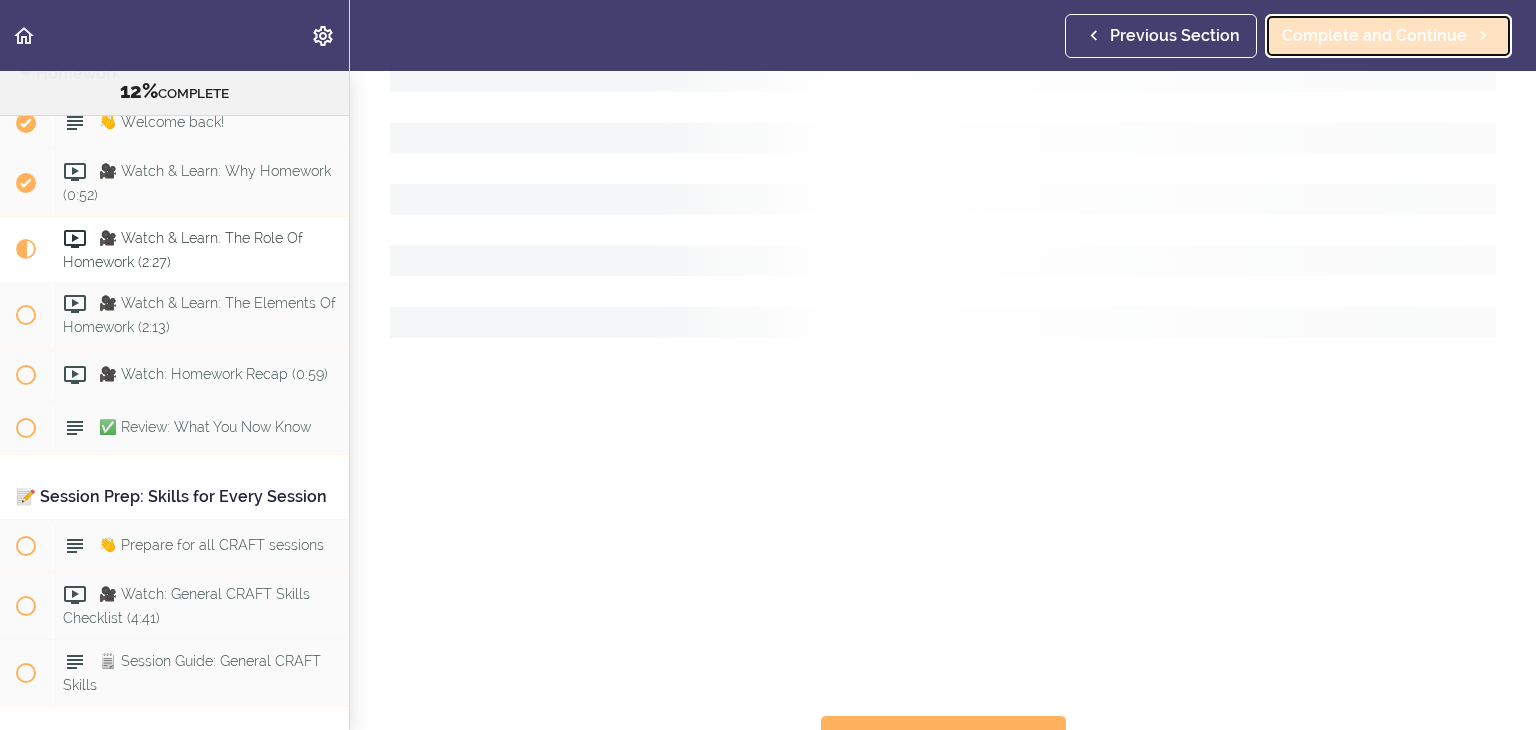scroll, scrollTop: 0, scrollLeft: 0, axis: both 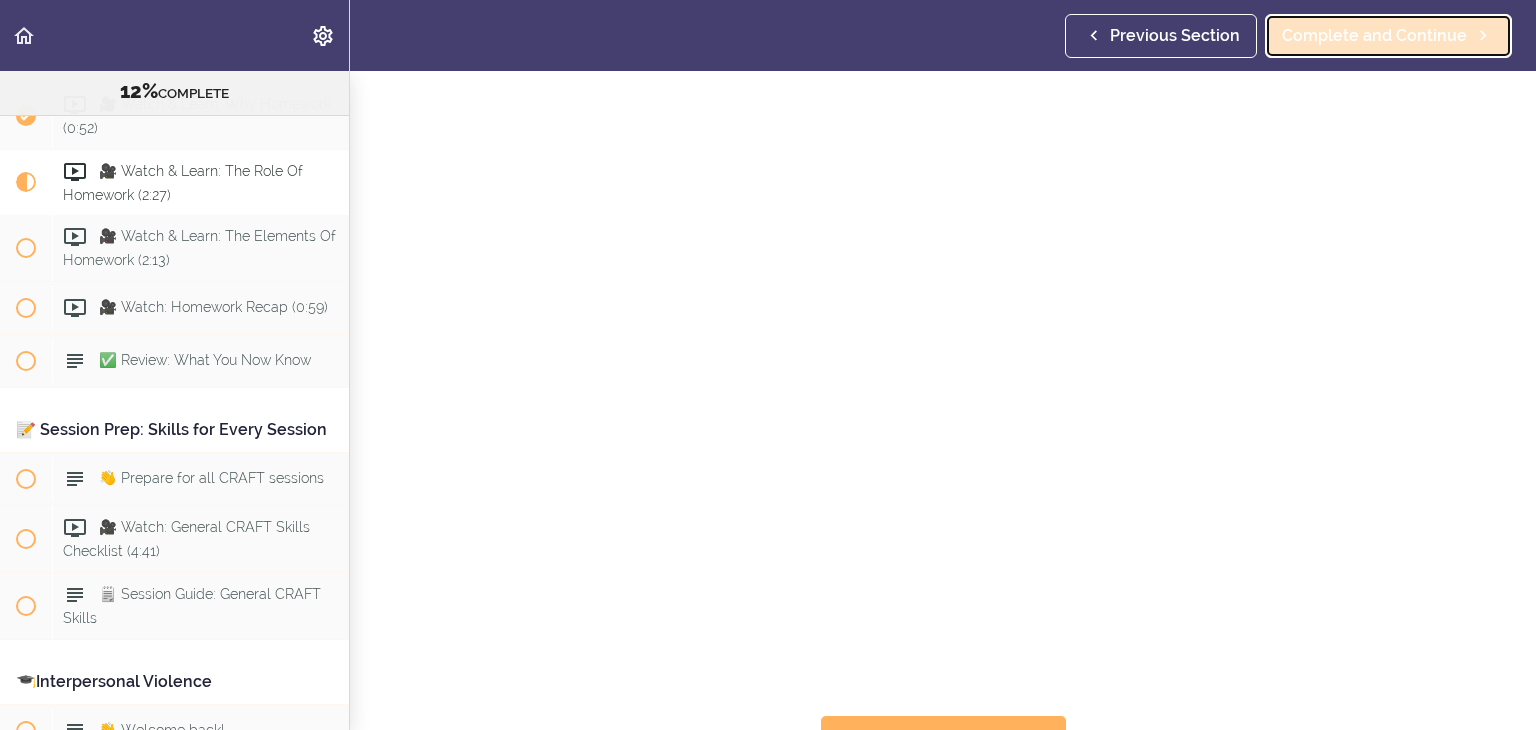click on "Complete and Continue" at bounding box center (1388, 36) 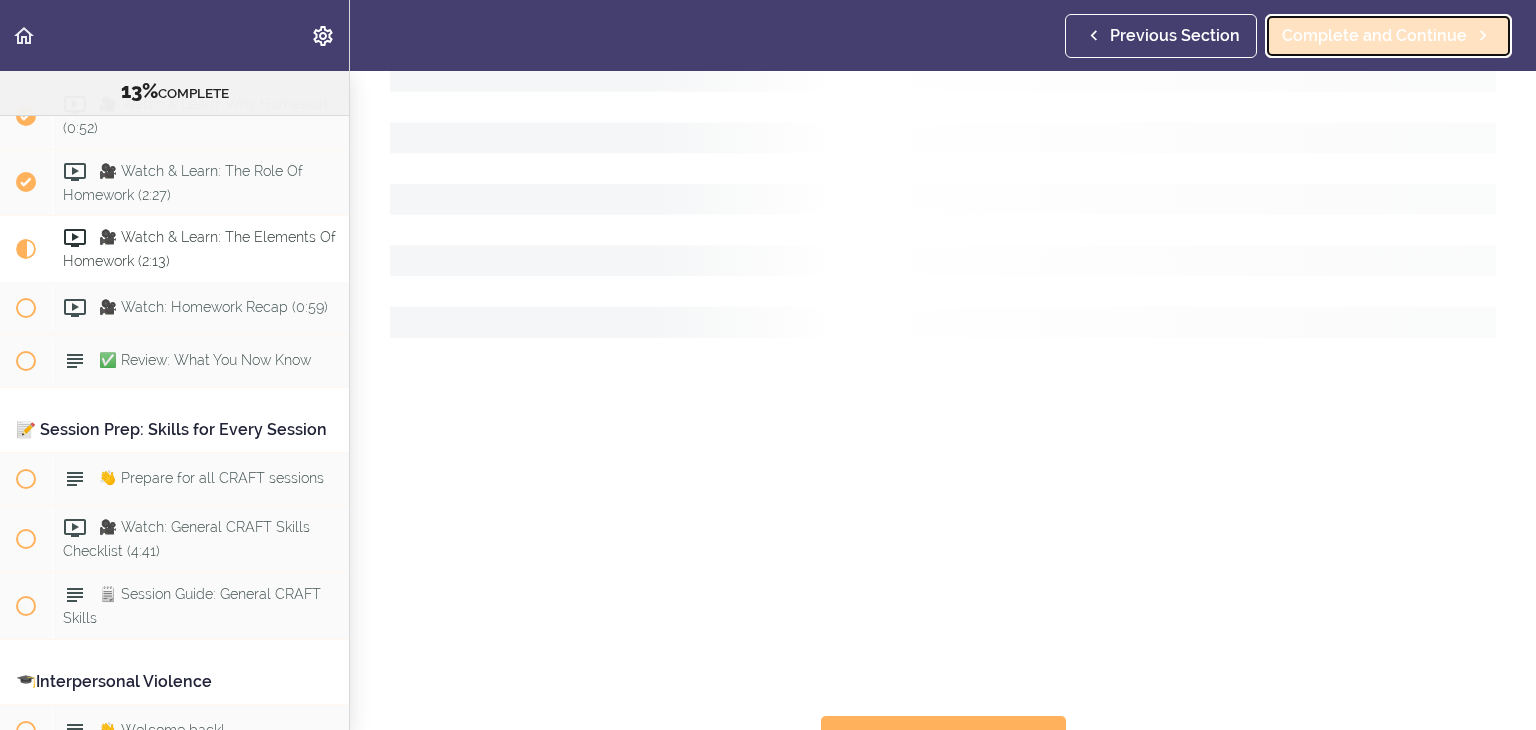 scroll, scrollTop: 0, scrollLeft: 0, axis: both 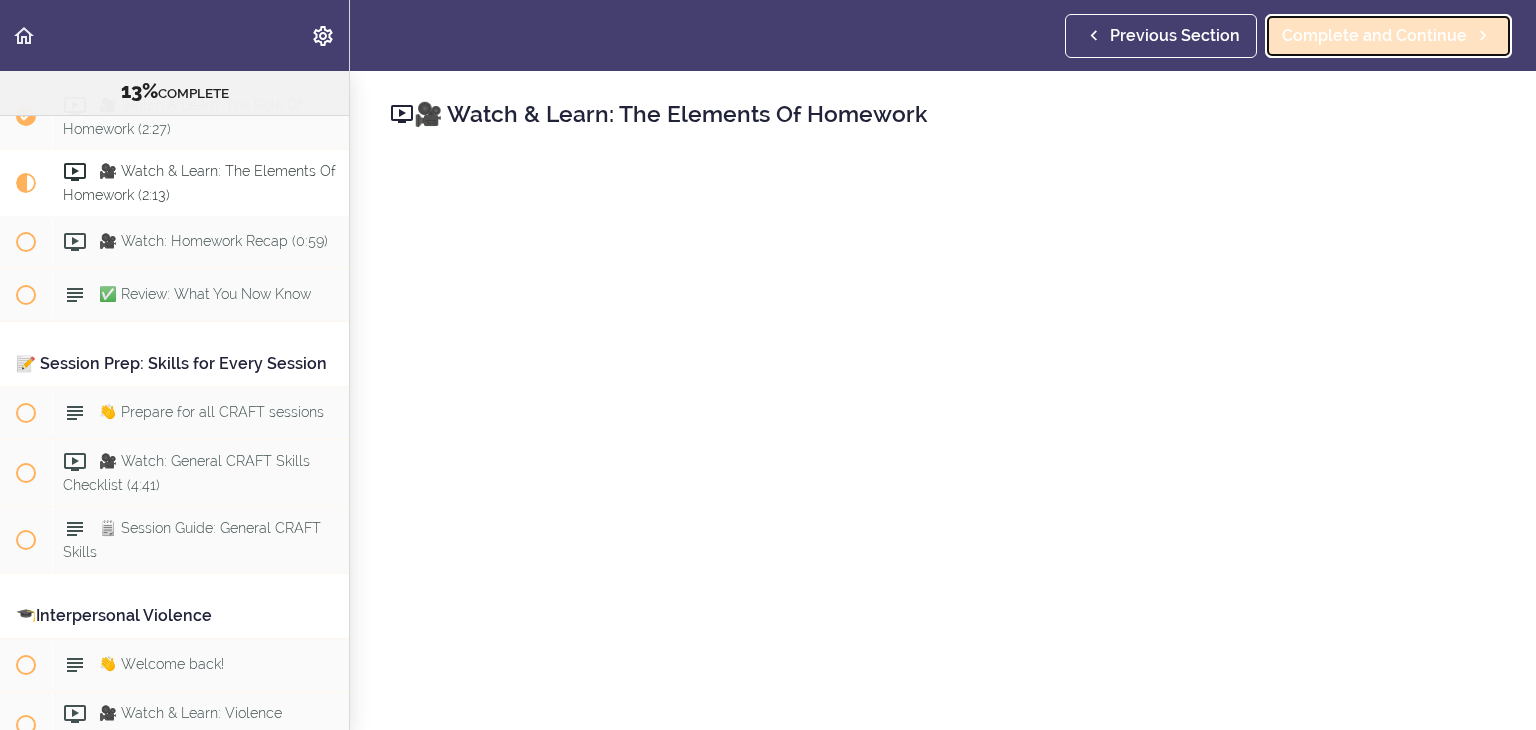 click on "Complete and Continue" at bounding box center [1374, 36] 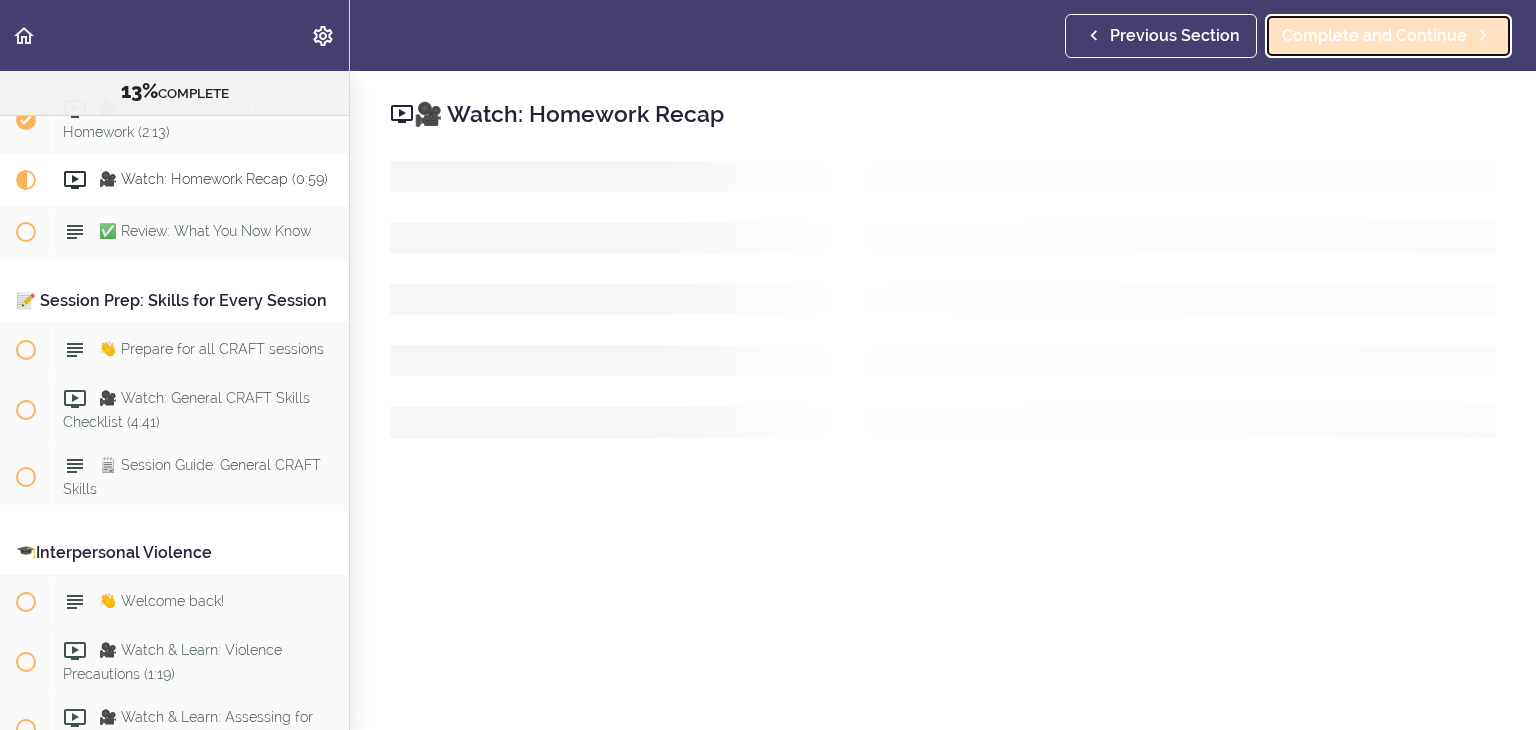 scroll, scrollTop: 1844, scrollLeft: 0, axis: vertical 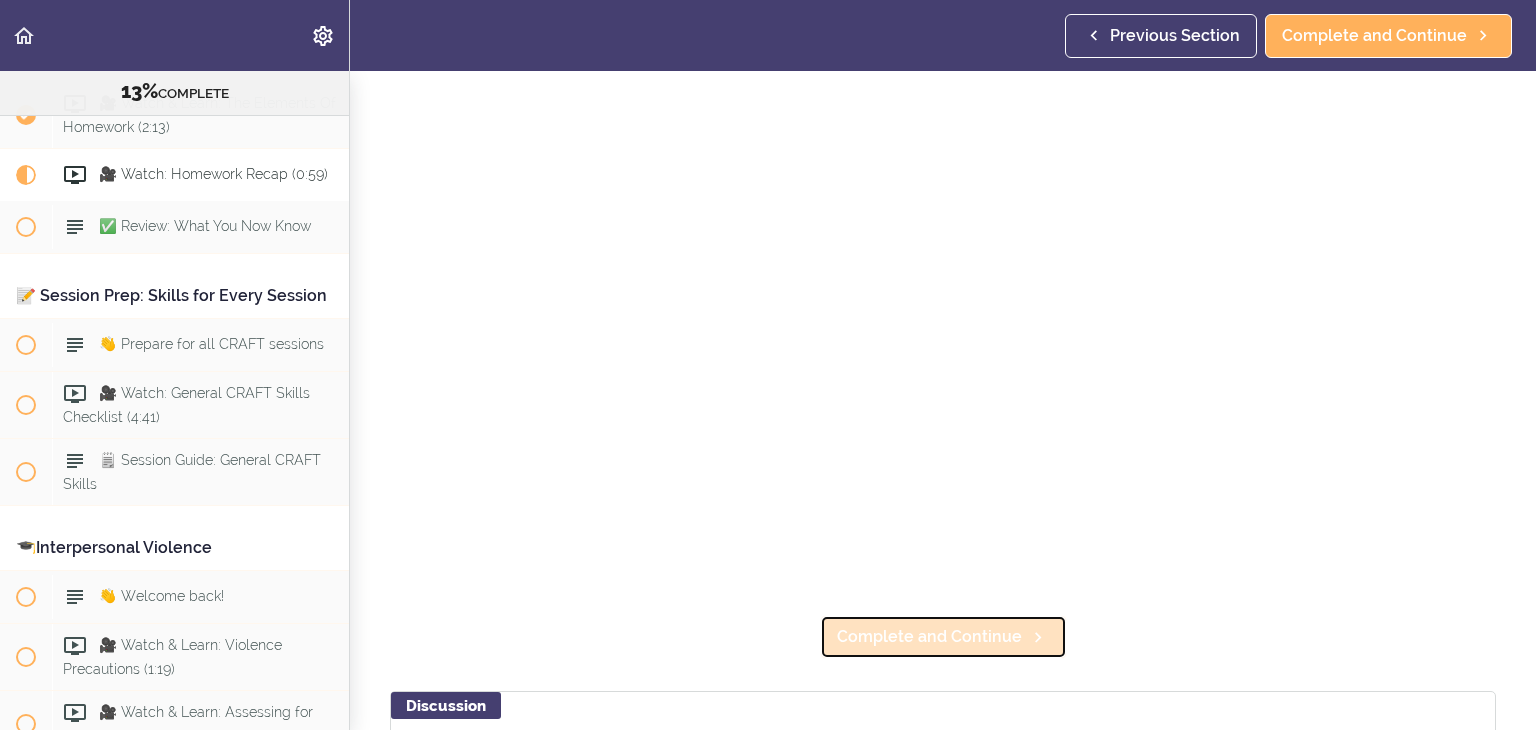 click on "Complete and Continue" at bounding box center [943, 637] 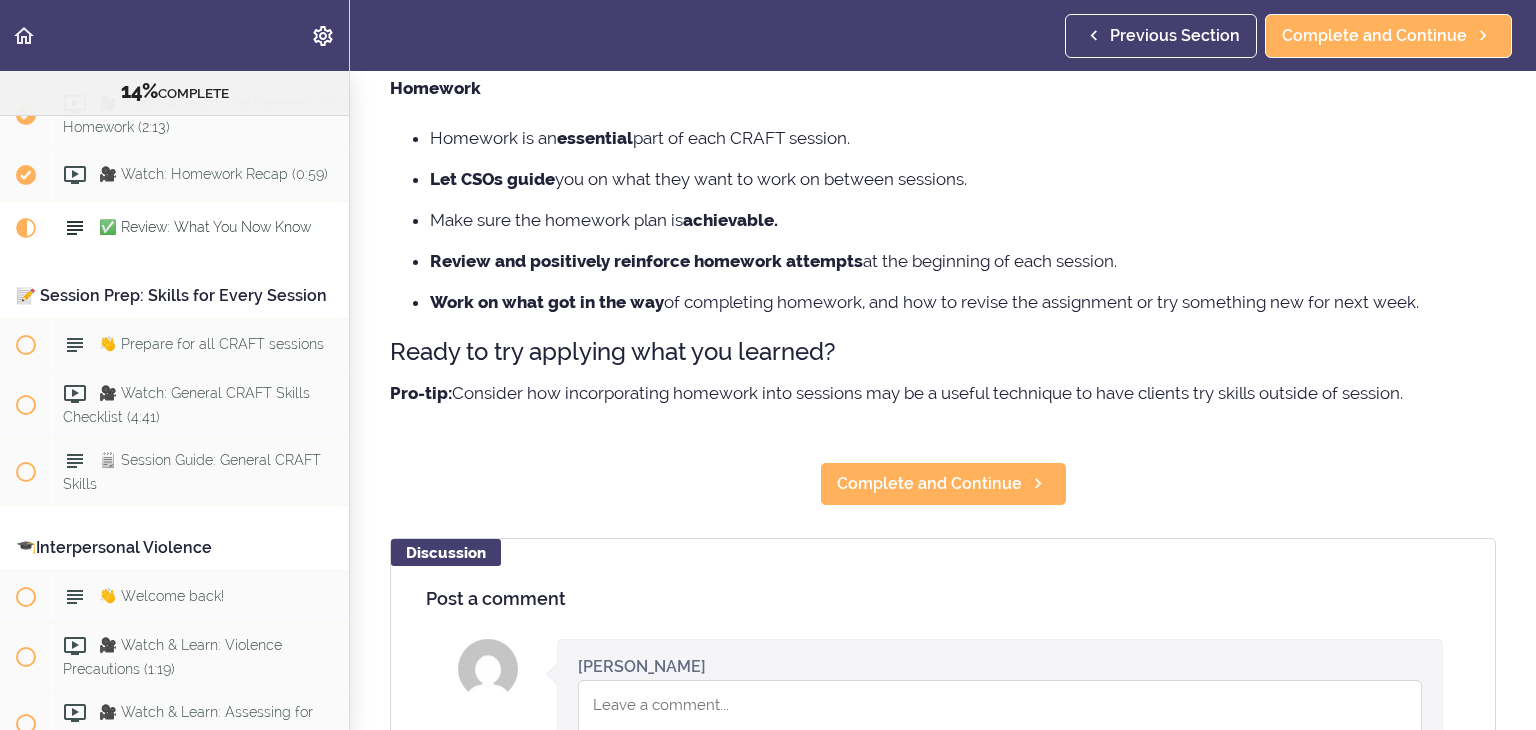 scroll, scrollTop: 0, scrollLeft: 0, axis: both 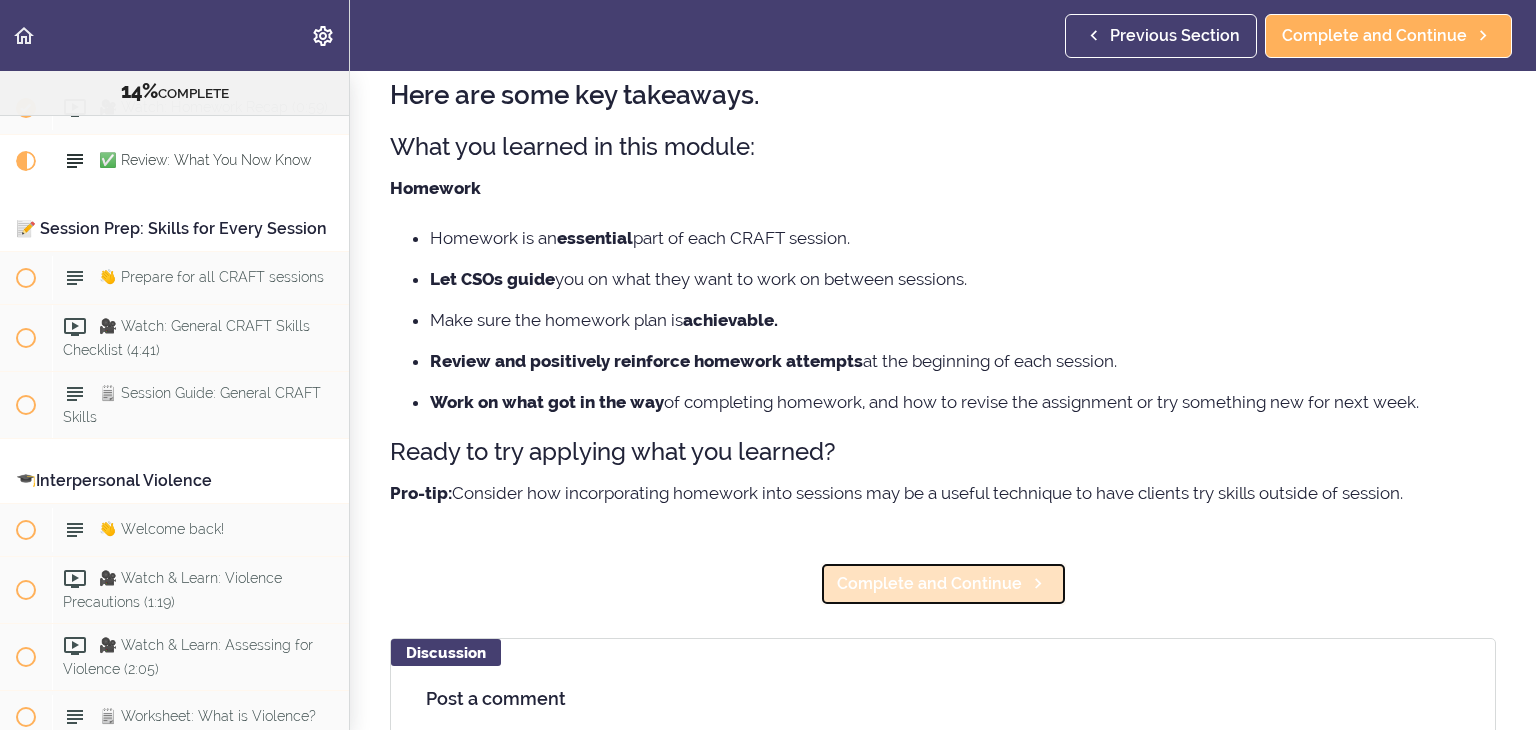 click on "Complete and Continue" at bounding box center (929, 584) 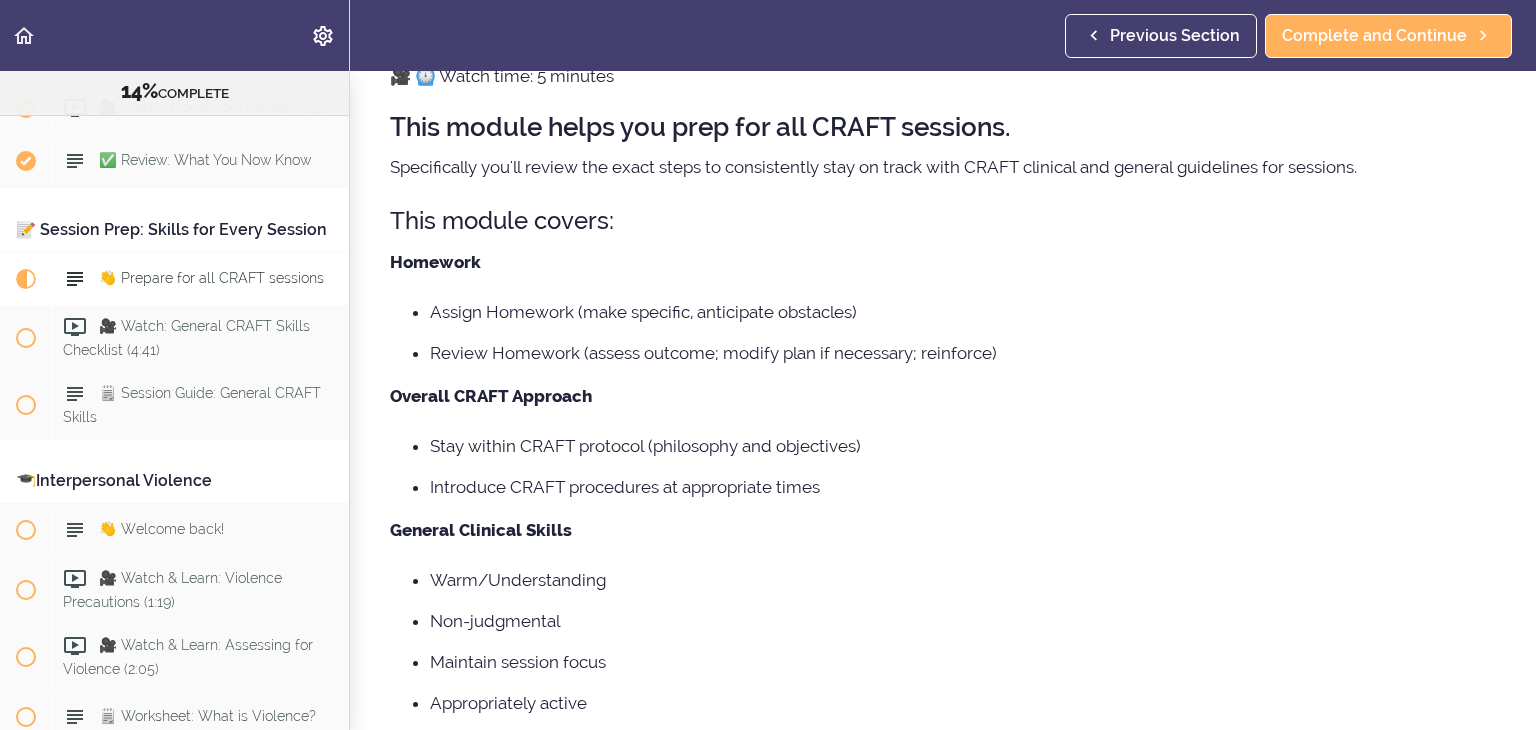 scroll, scrollTop: 0, scrollLeft: 0, axis: both 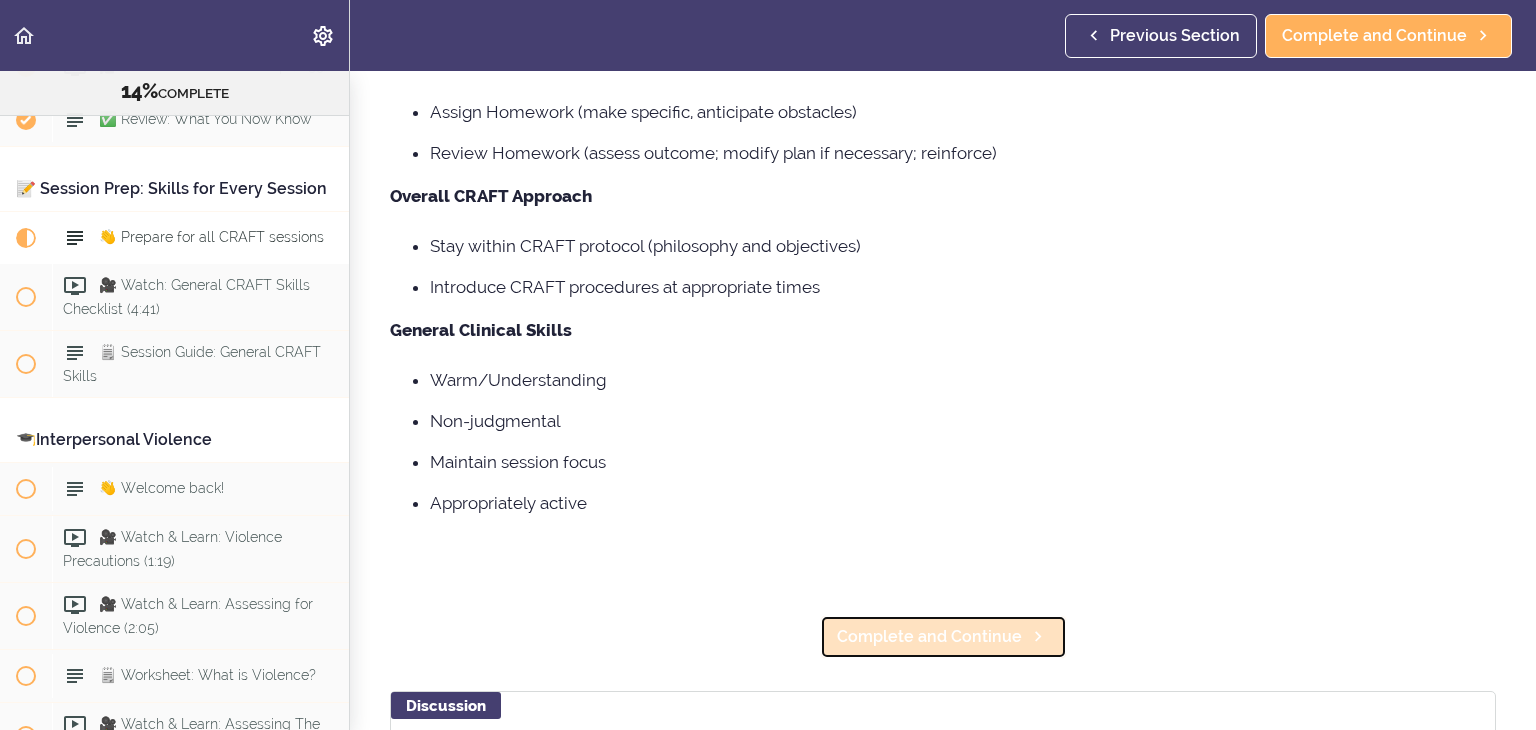 click on "Complete and Continue" at bounding box center (929, 637) 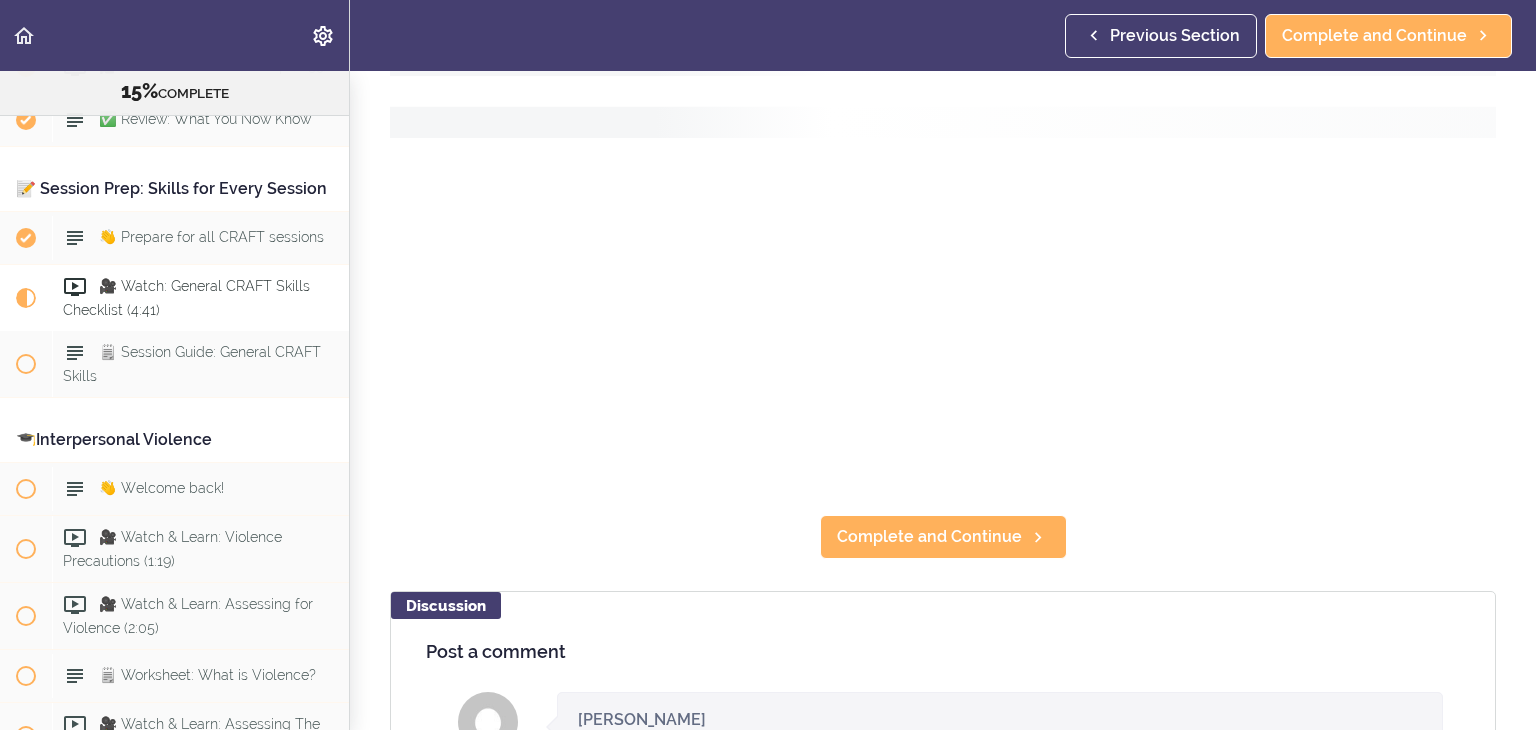 scroll, scrollTop: 0, scrollLeft: 0, axis: both 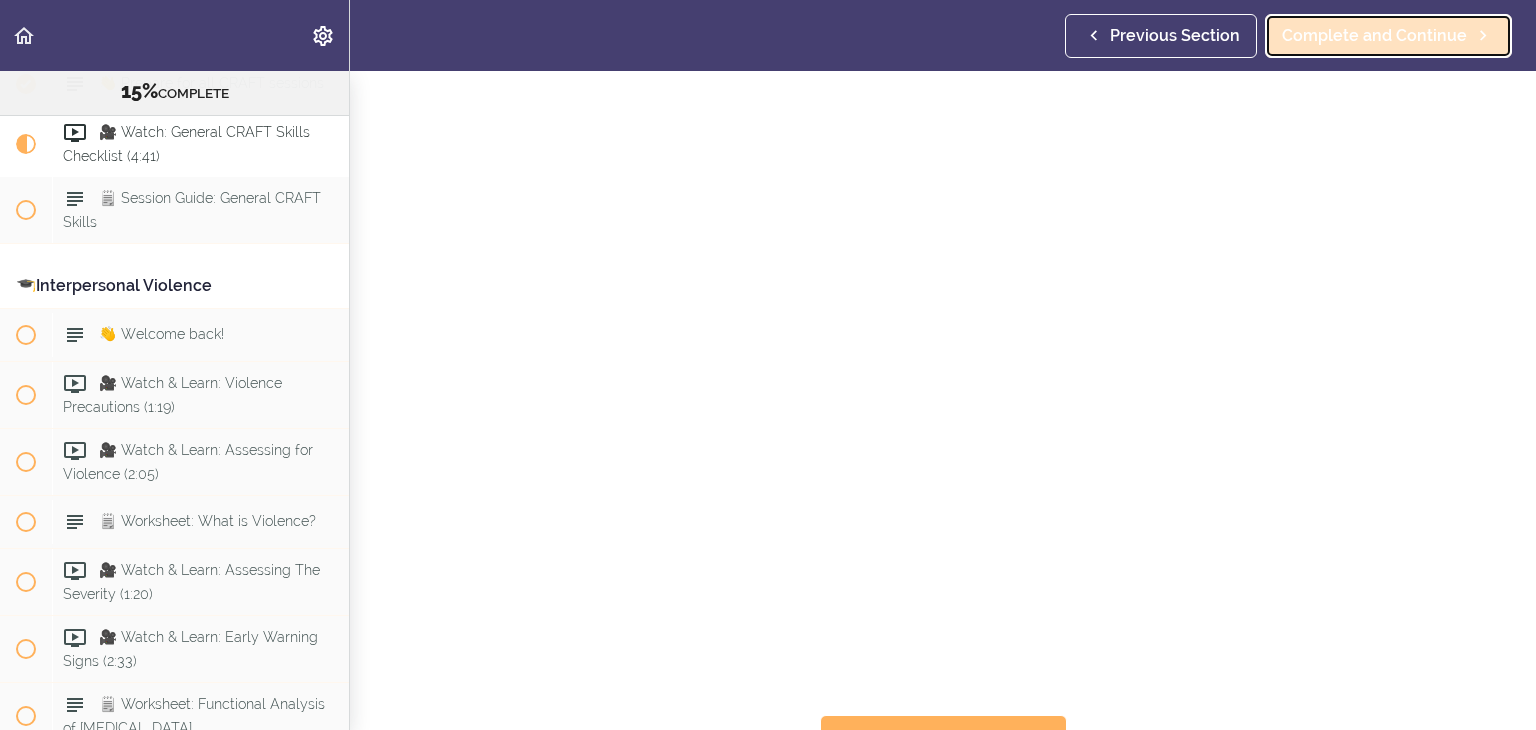 click on "Complete and Continue" at bounding box center (1374, 36) 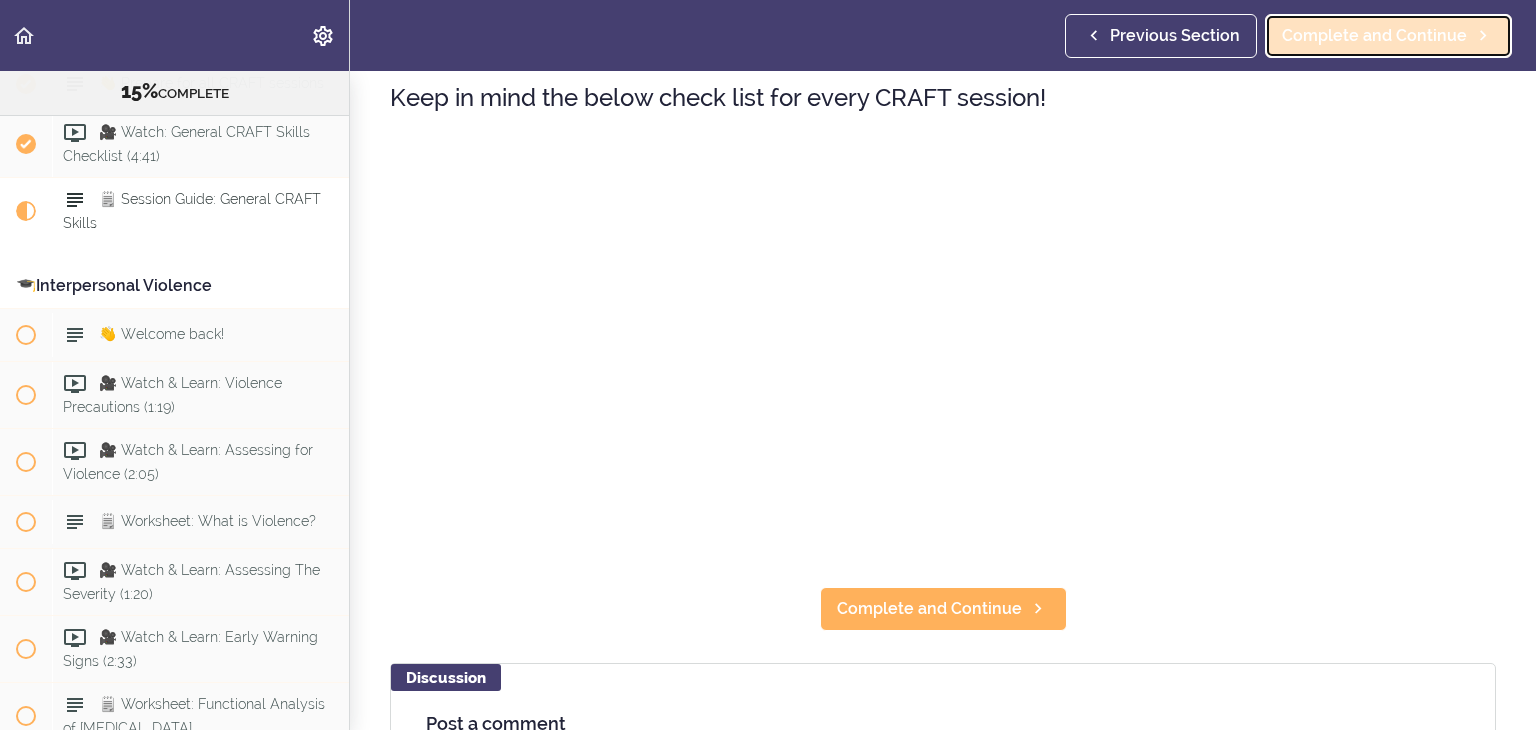 scroll, scrollTop: 0, scrollLeft: 0, axis: both 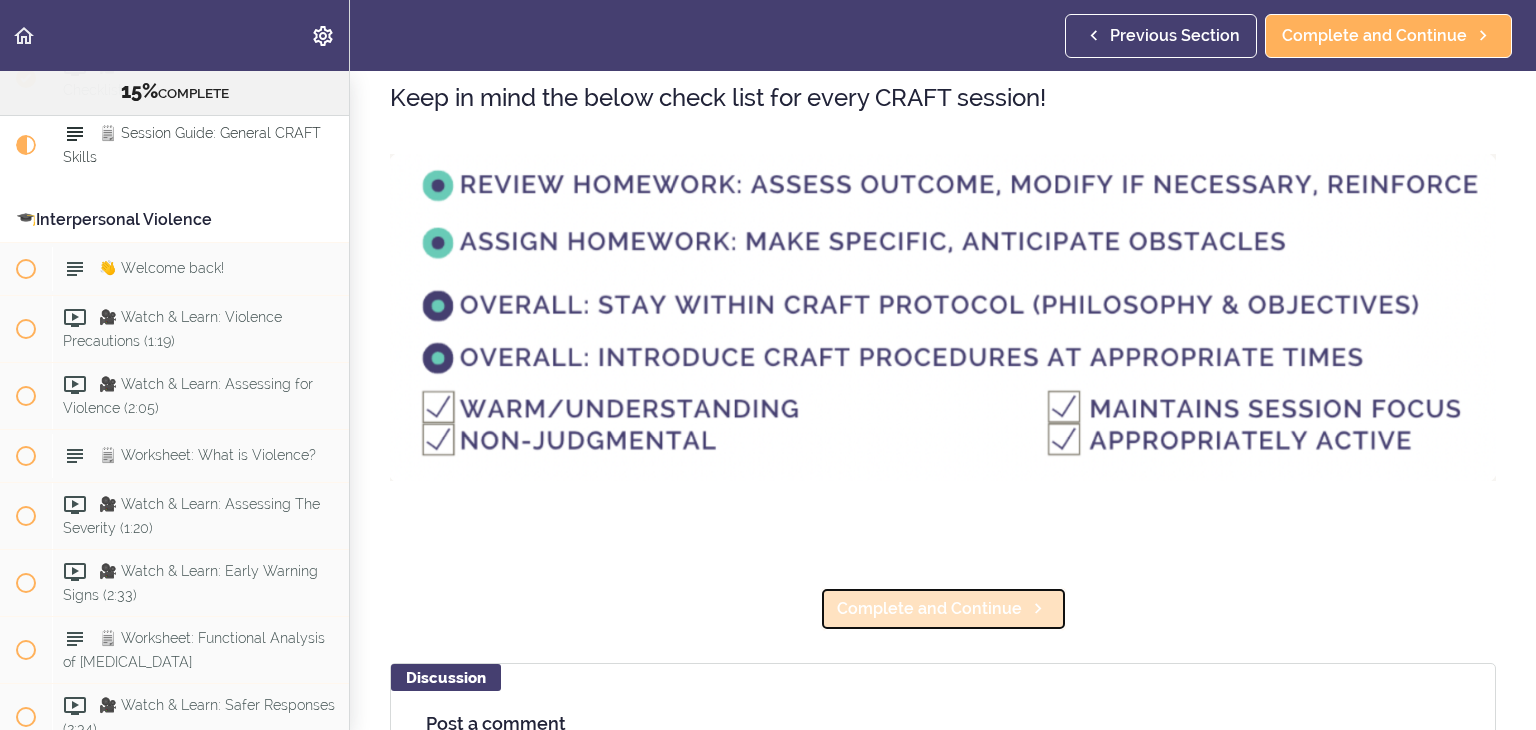 click on "Complete and Continue" at bounding box center (929, 609) 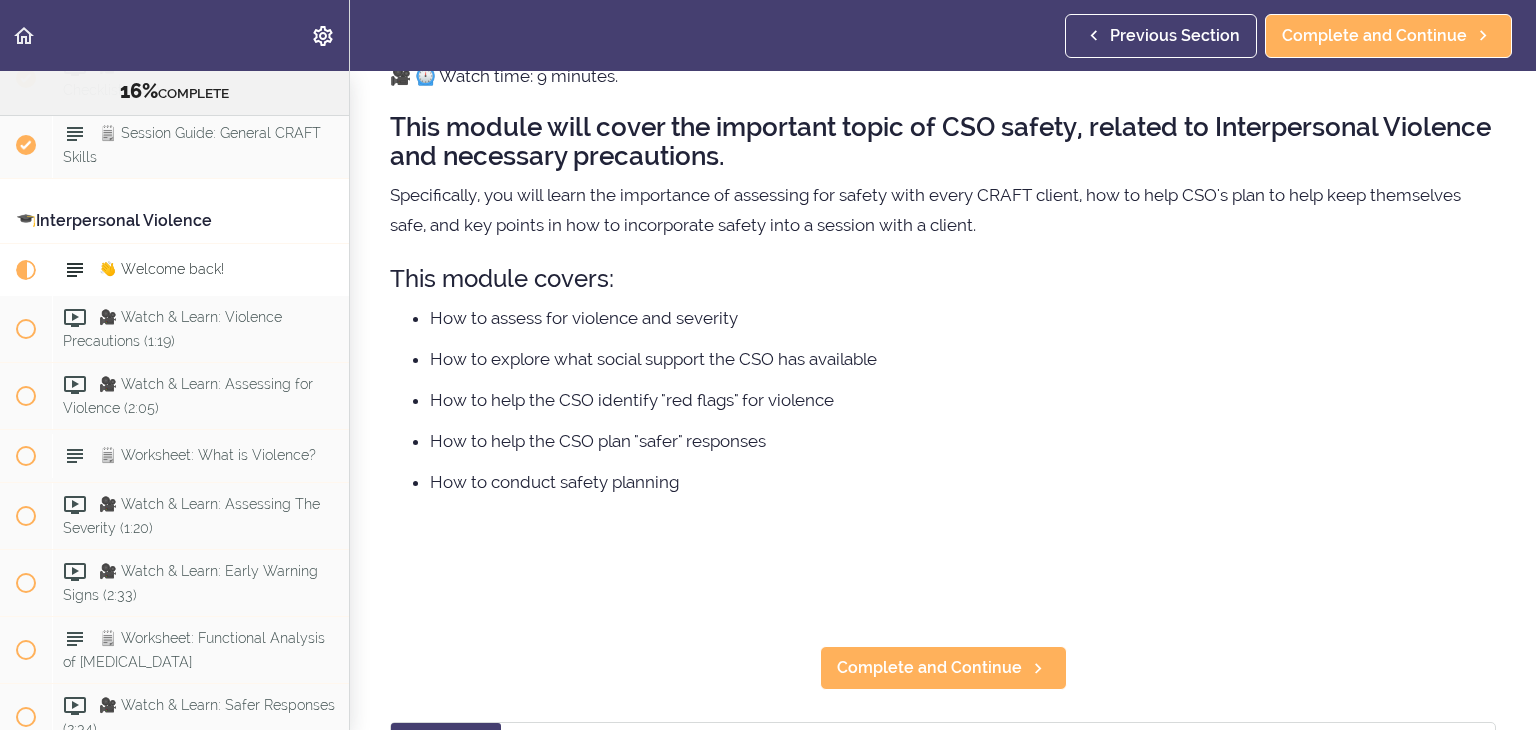 scroll, scrollTop: 0, scrollLeft: 0, axis: both 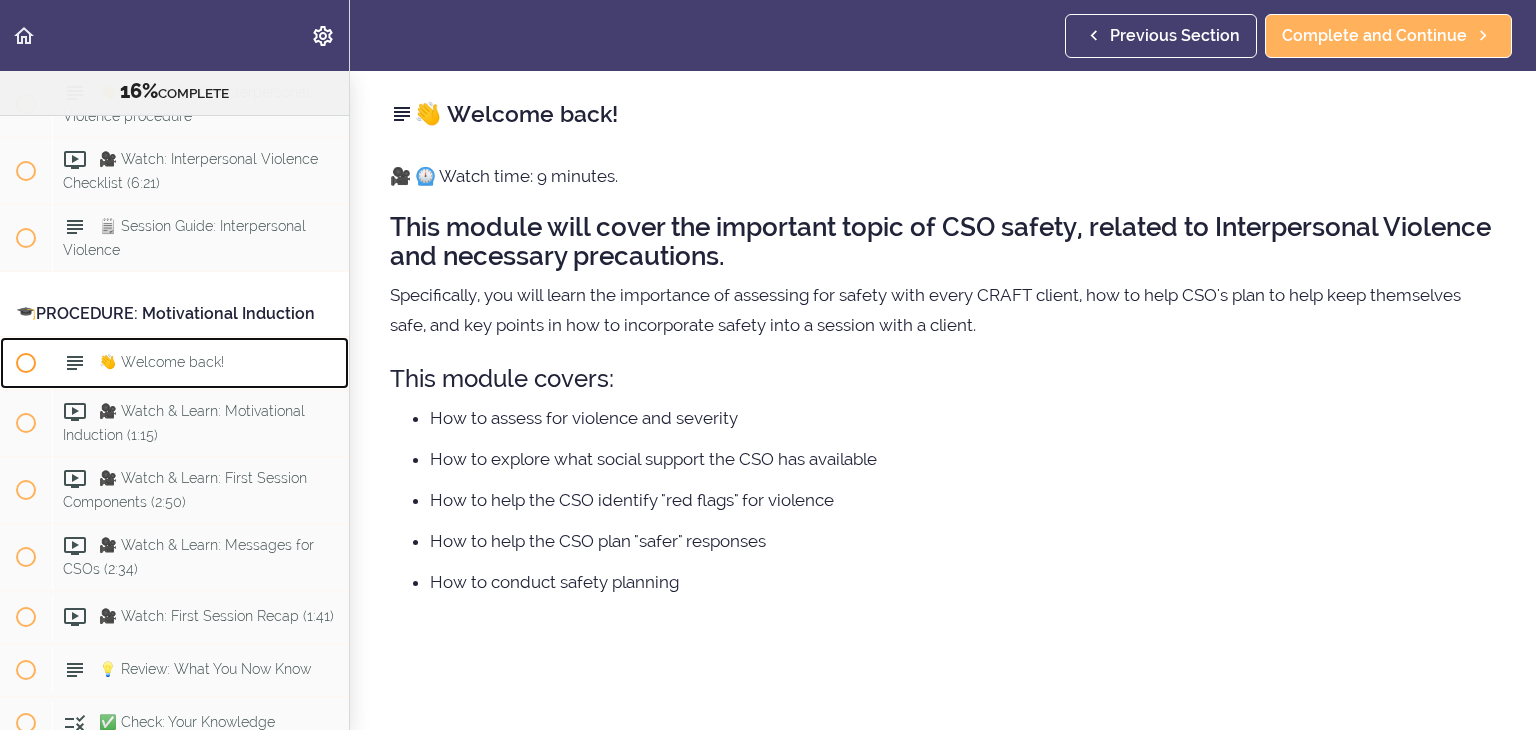 click on "👋 Welcome back!" at bounding box center (161, 362) 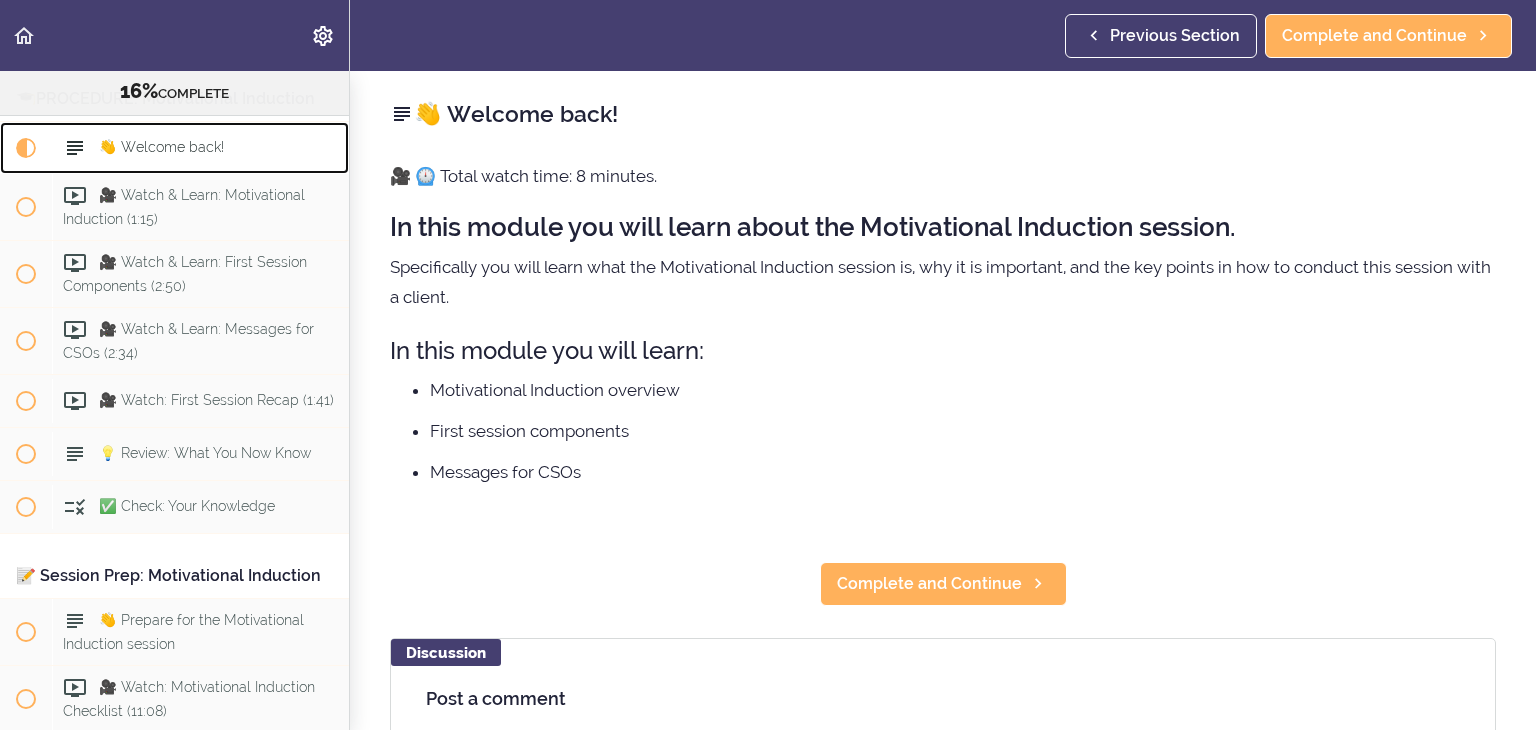 scroll, scrollTop: 3352, scrollLeft: 0, axis: vertical 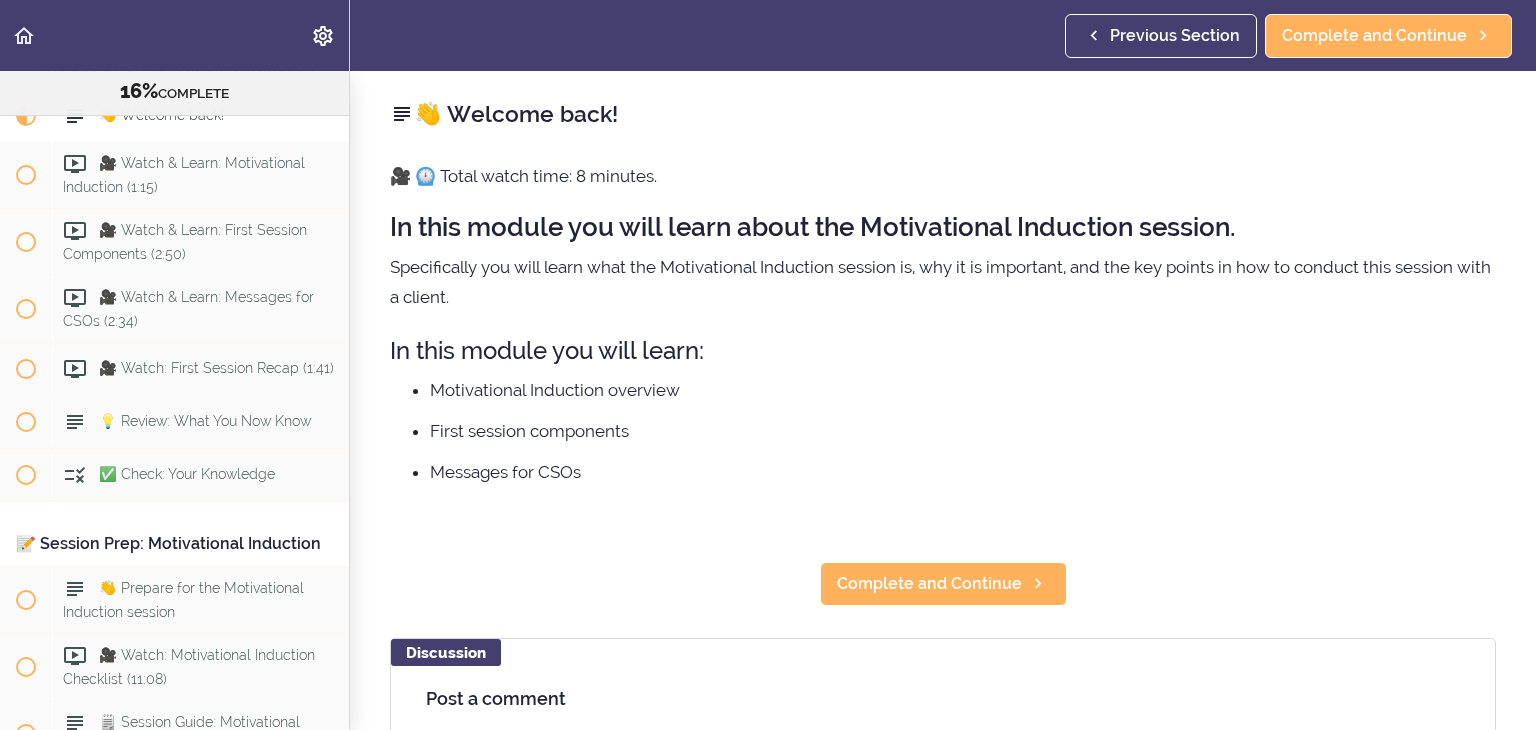 click on "🎓PROCEDURE: Motivational Induction" at bounding box center (174, 67) 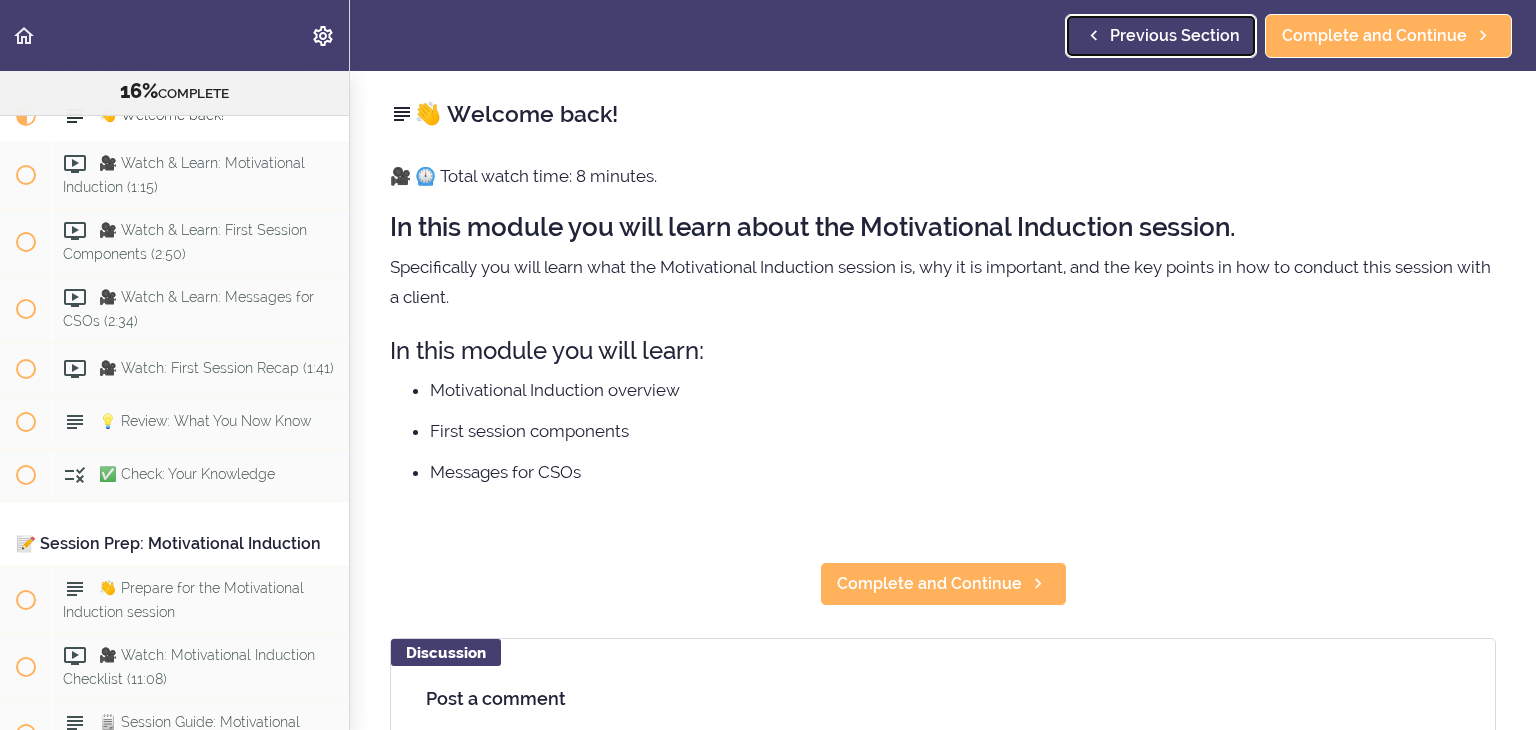 click on "Previous Section" at bounding box center (1175, 36) 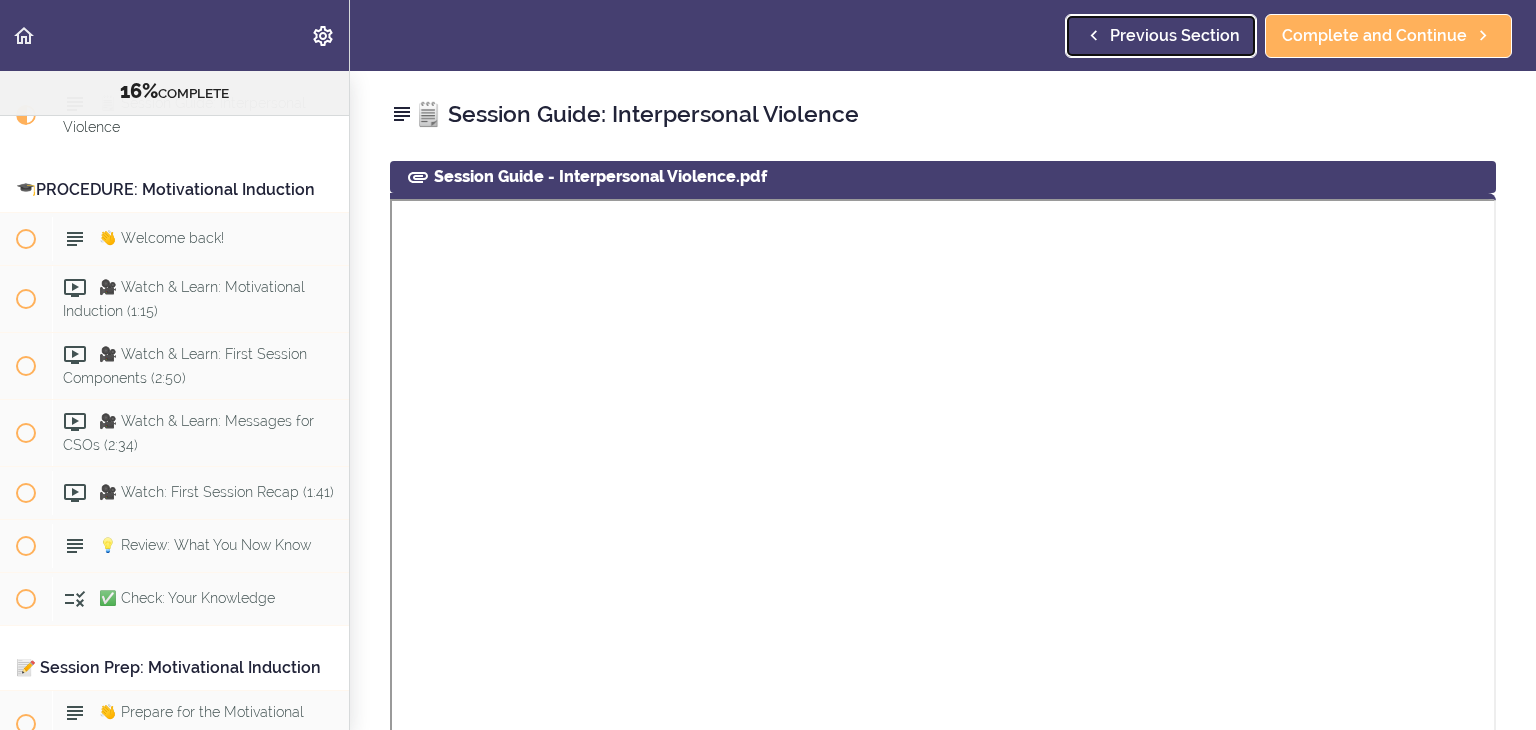 scroll, scrollTop: 3220, scrollLeft: 0, axis: vertical 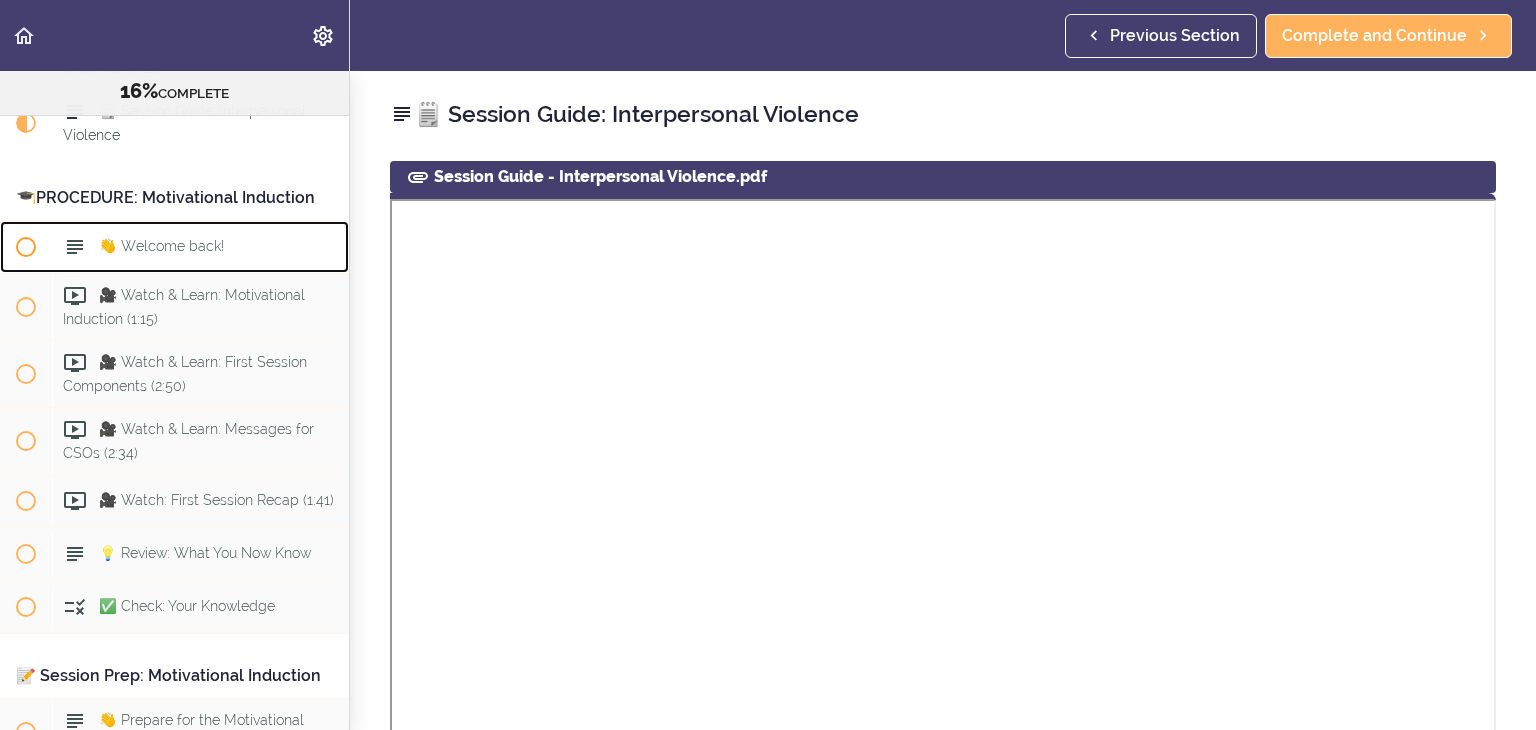 click on "👋 Welcome back!" at bounding box center [161, 246] 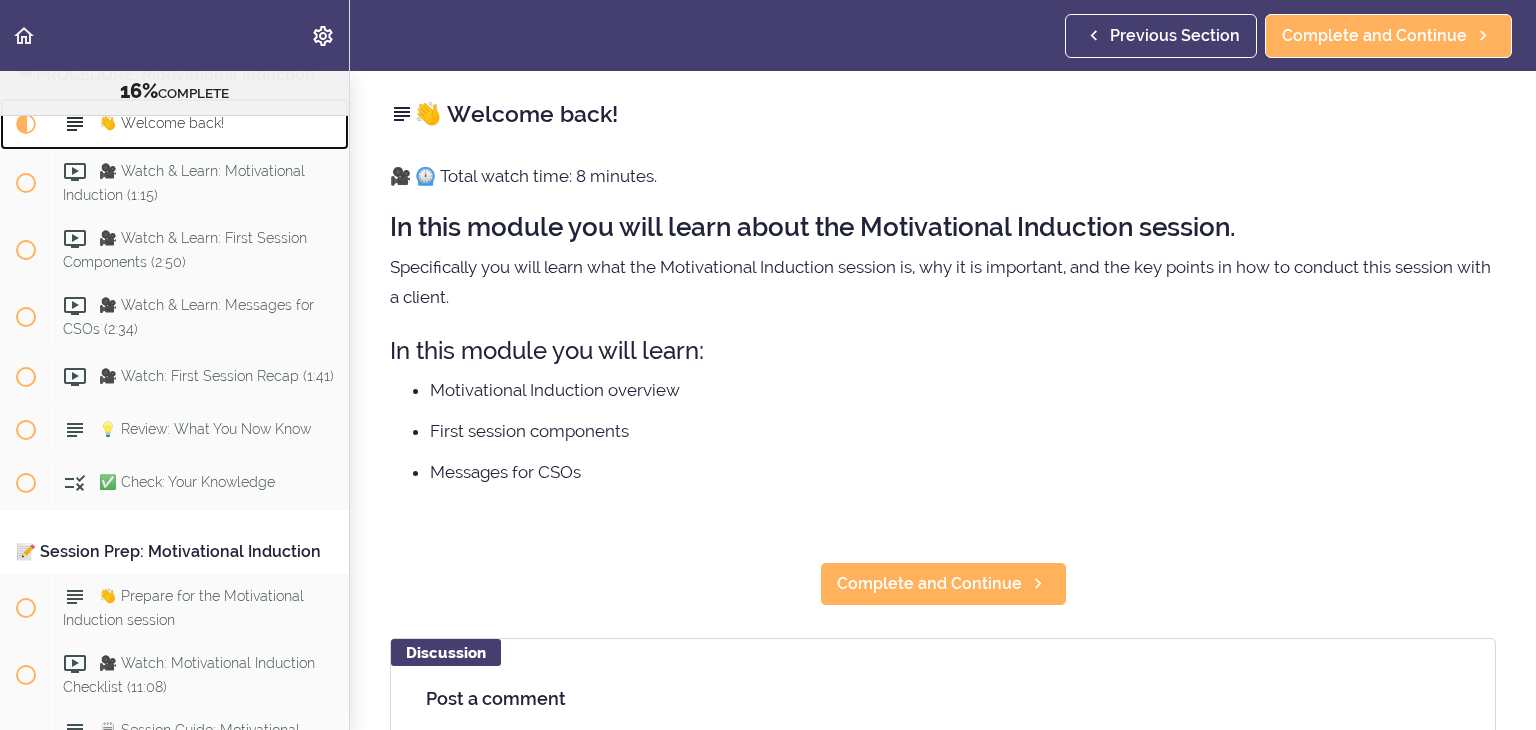 scroll, scrollTop: 3352, scrollLeft: 0, axis: vertical 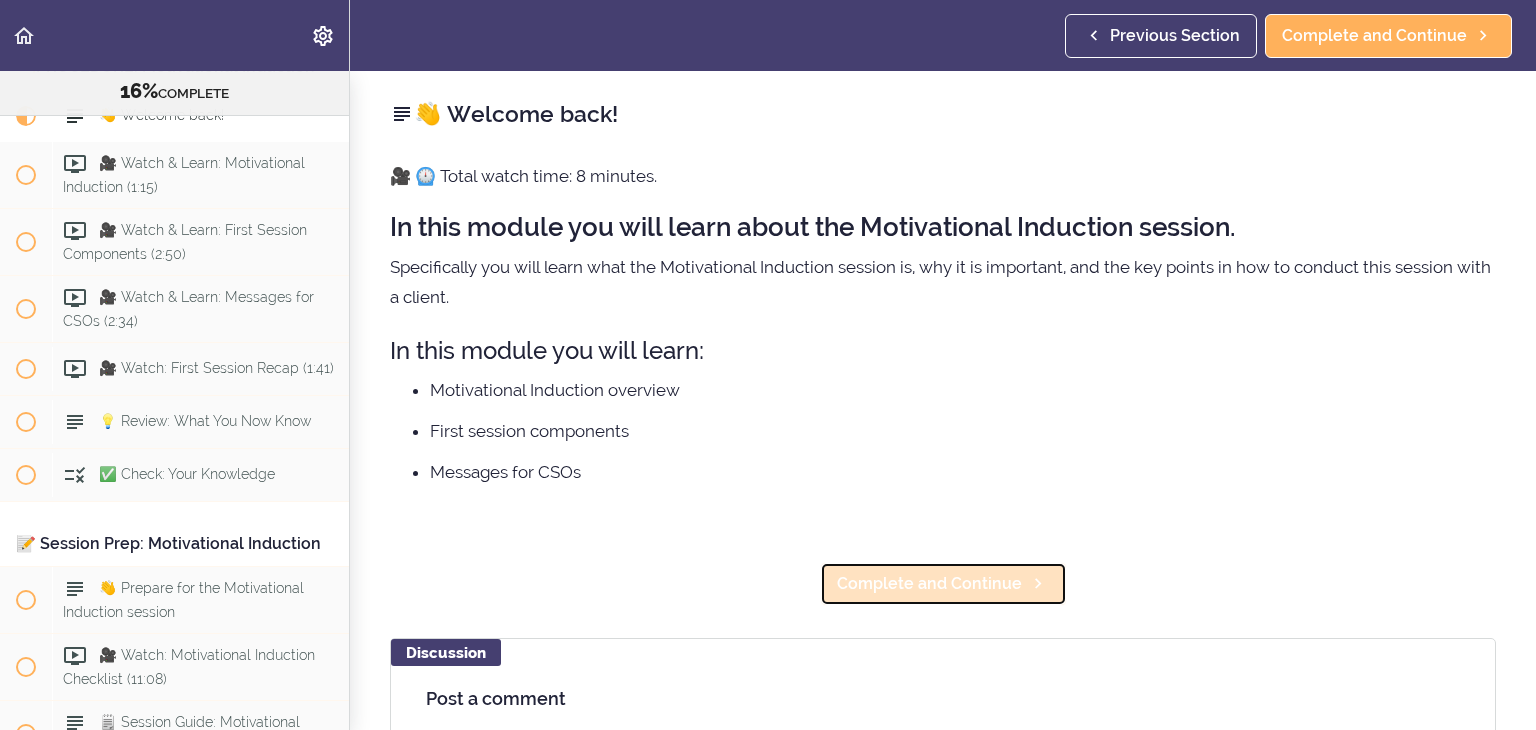 click on "Complete and Continue" at bounding box center (929, 584) 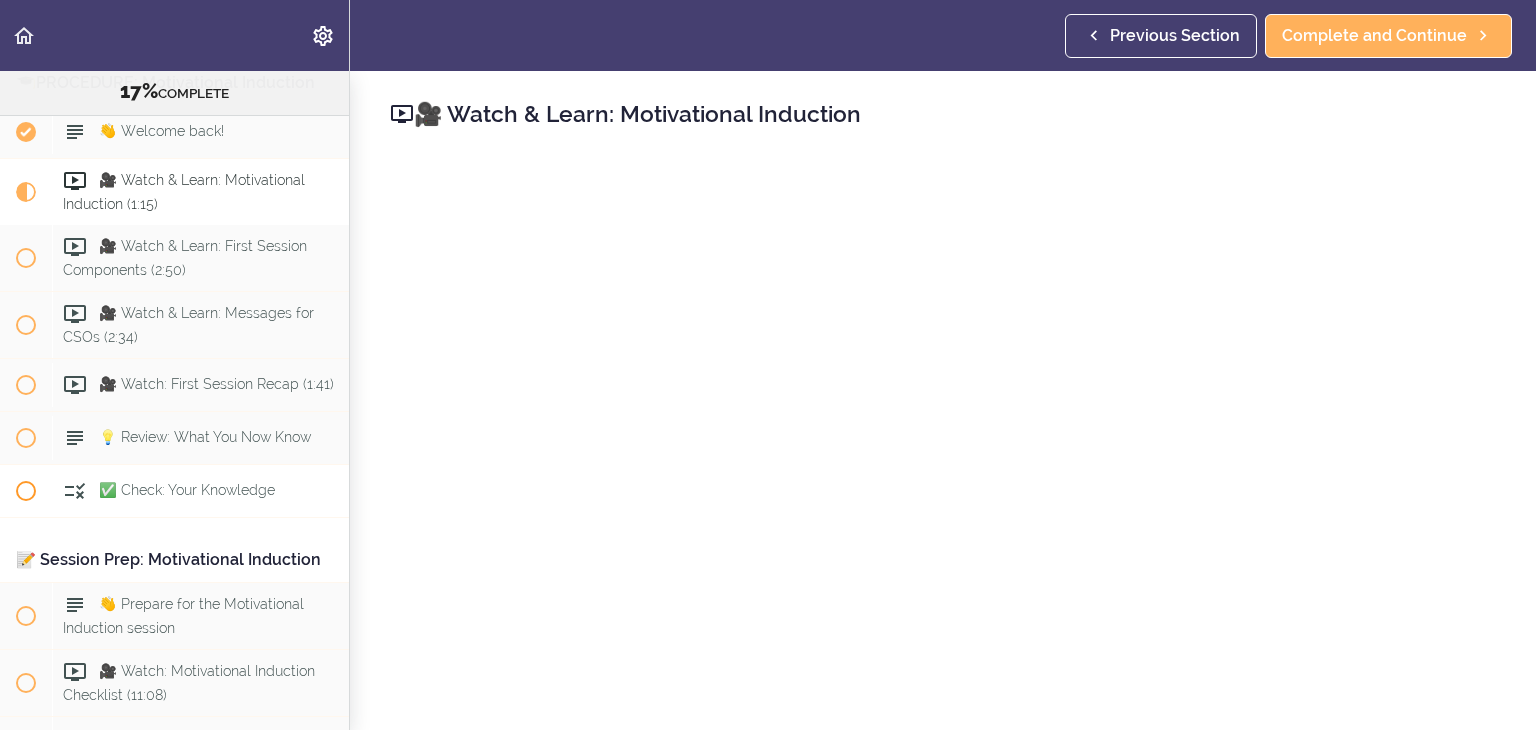 scroll, scrollTop: 3306, scrollLeft: 0, axis: vertical 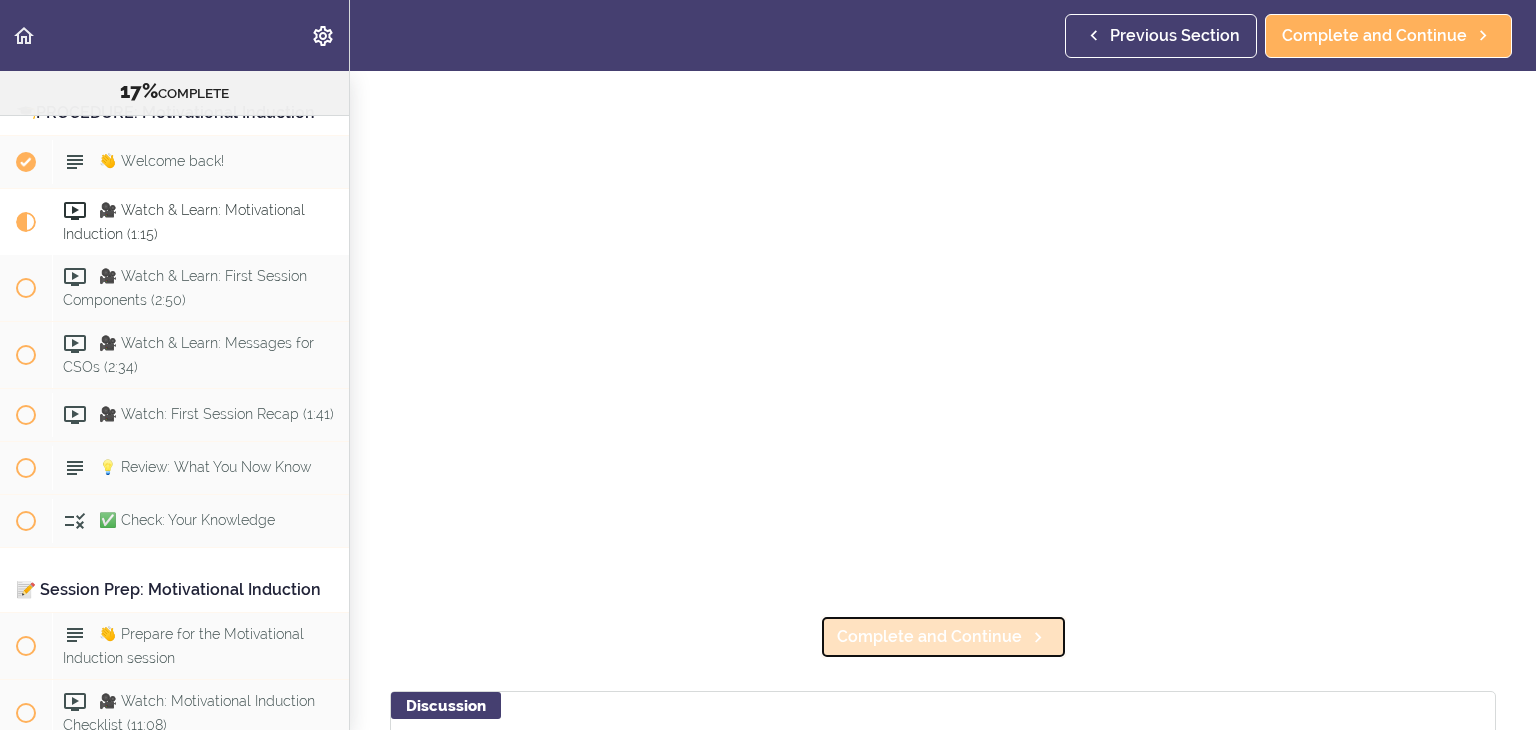 click on "Complete and Continue" at bounding box center [929, 637] 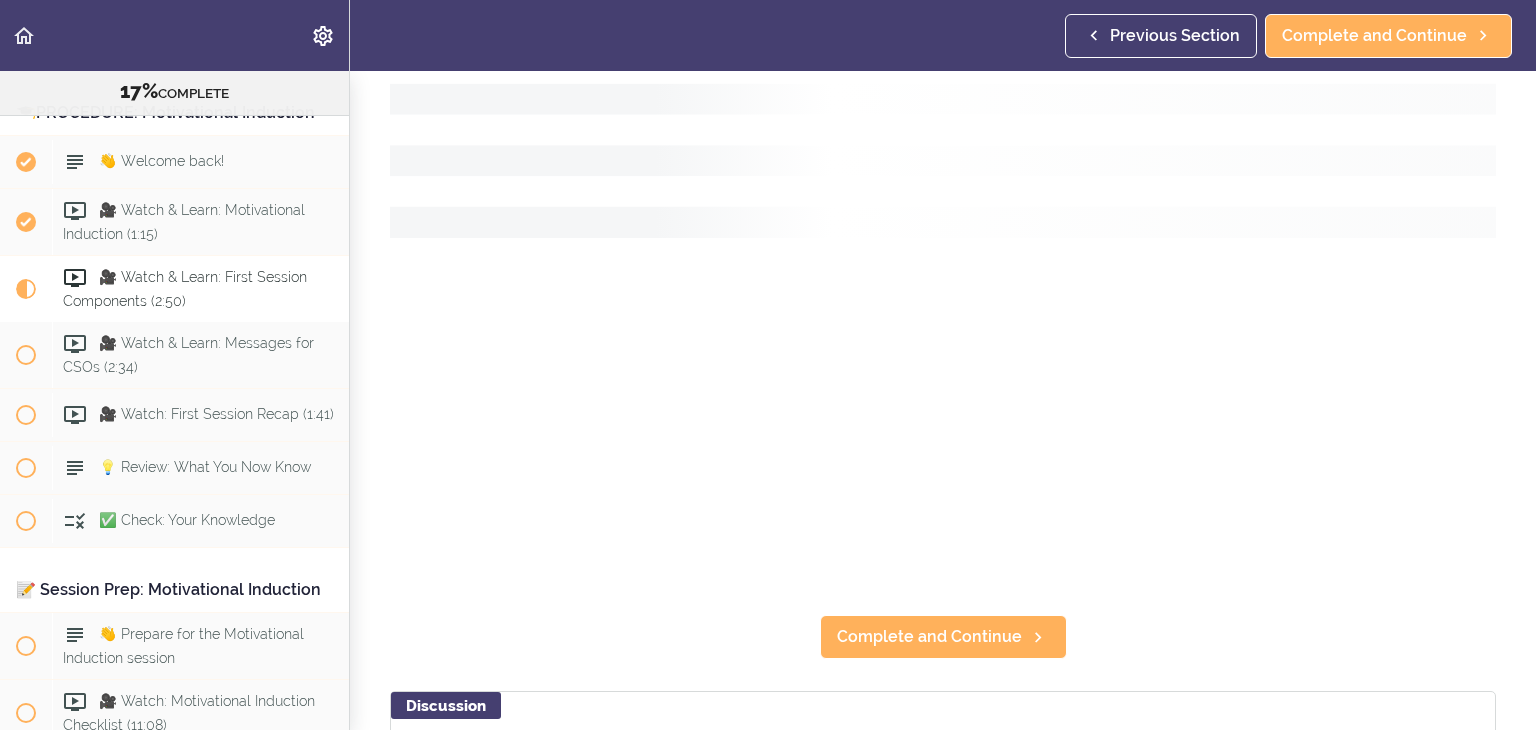 scroll, scrollTop: 0, scrollLeft: 0, axis: both 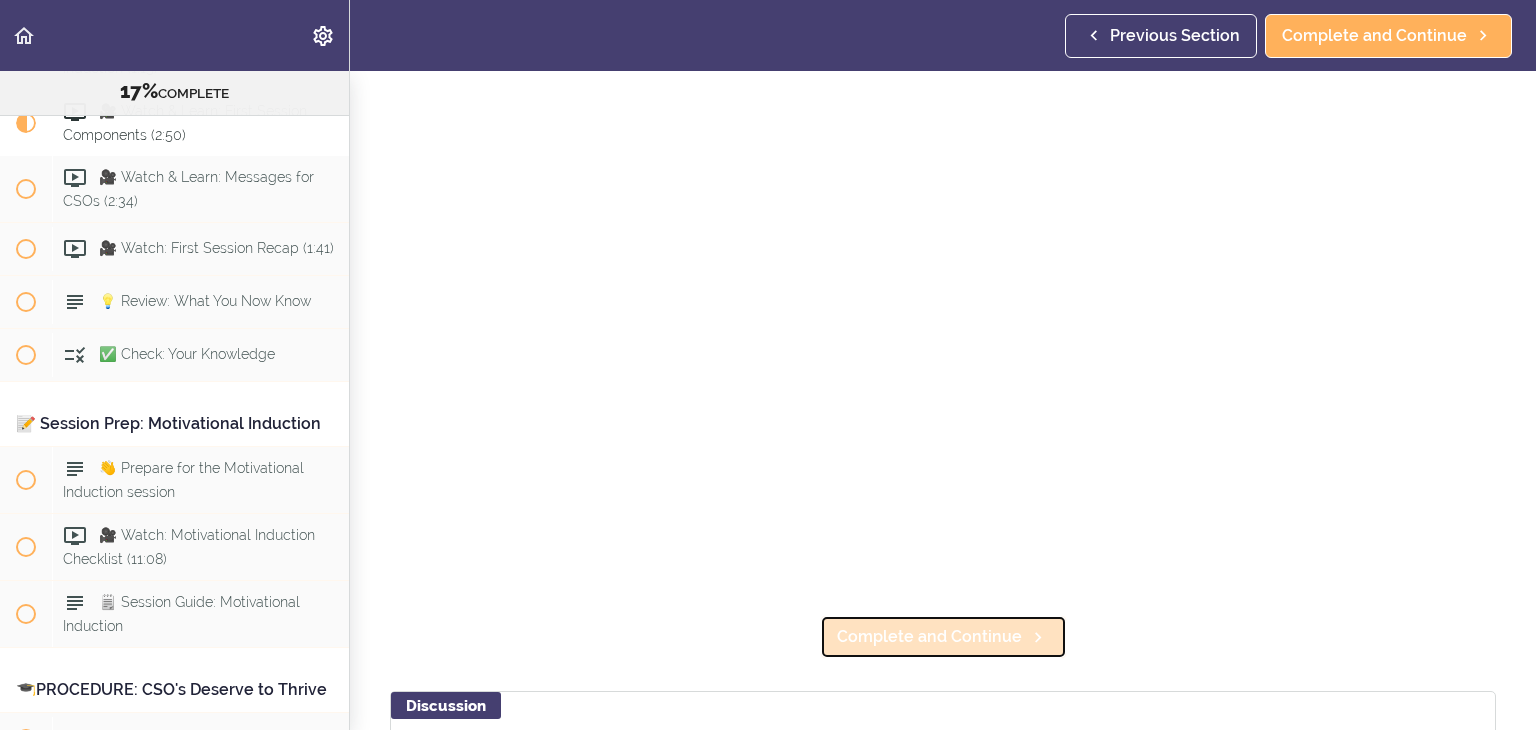 click on "Complete and Continue" at bounding box center [929, 637] 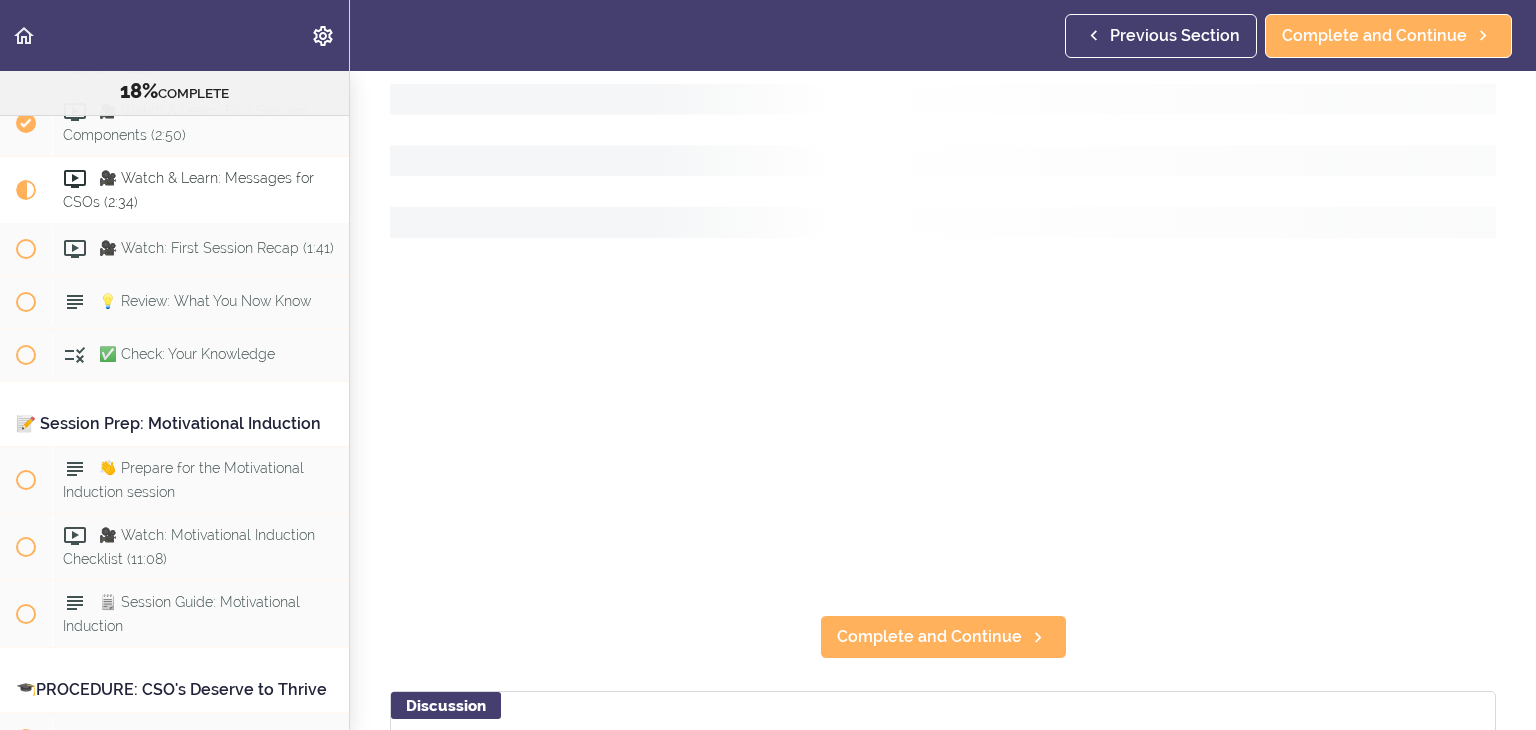 scroll, scrollTop: 0, scrollLeft: 0, axis: both 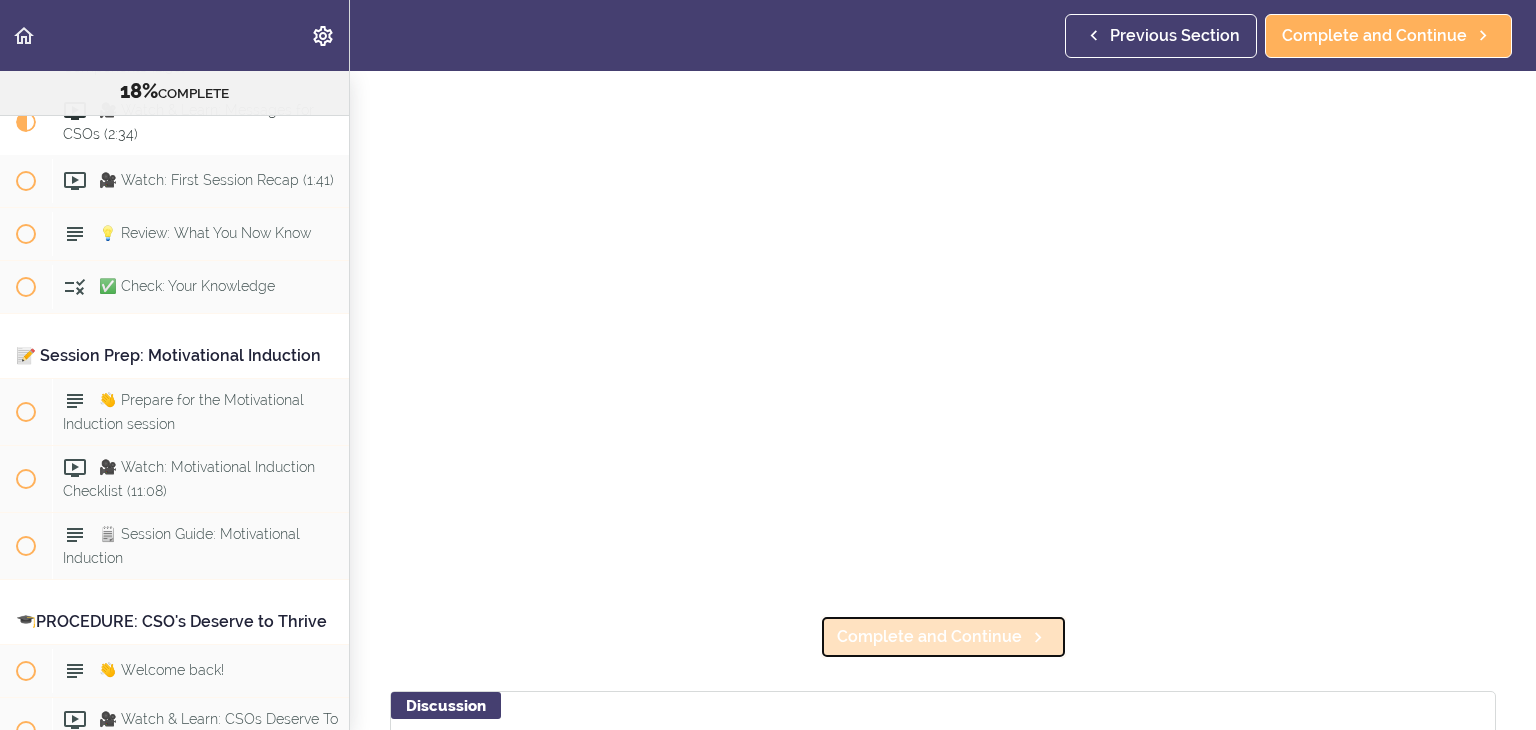 click on "Complete and Continue" at bounding box center [929, 637] 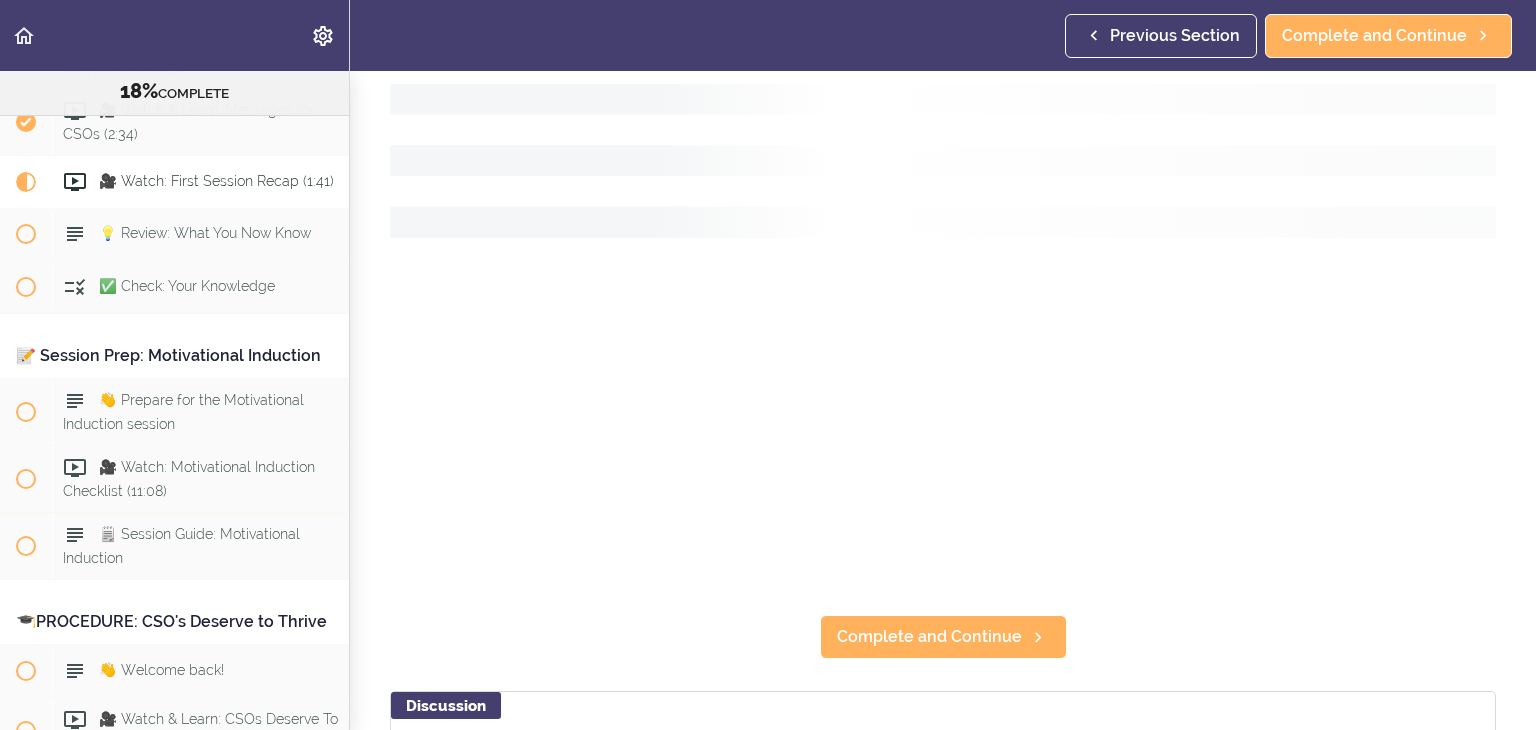 scroll, scrollTop: 0, scrollLeft: 0, axis: both 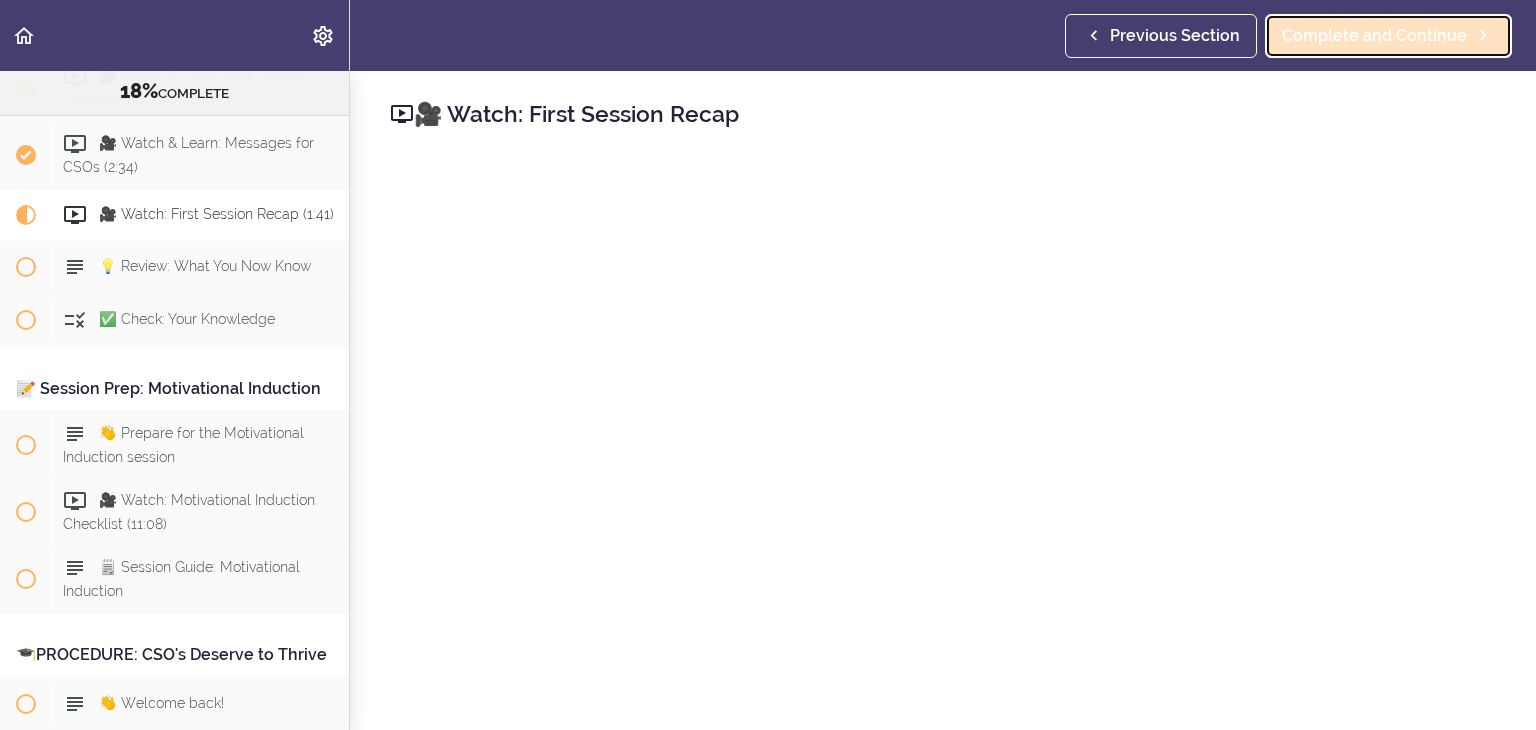 click on "Complete and Continue" at bounding box center (1374, 36) 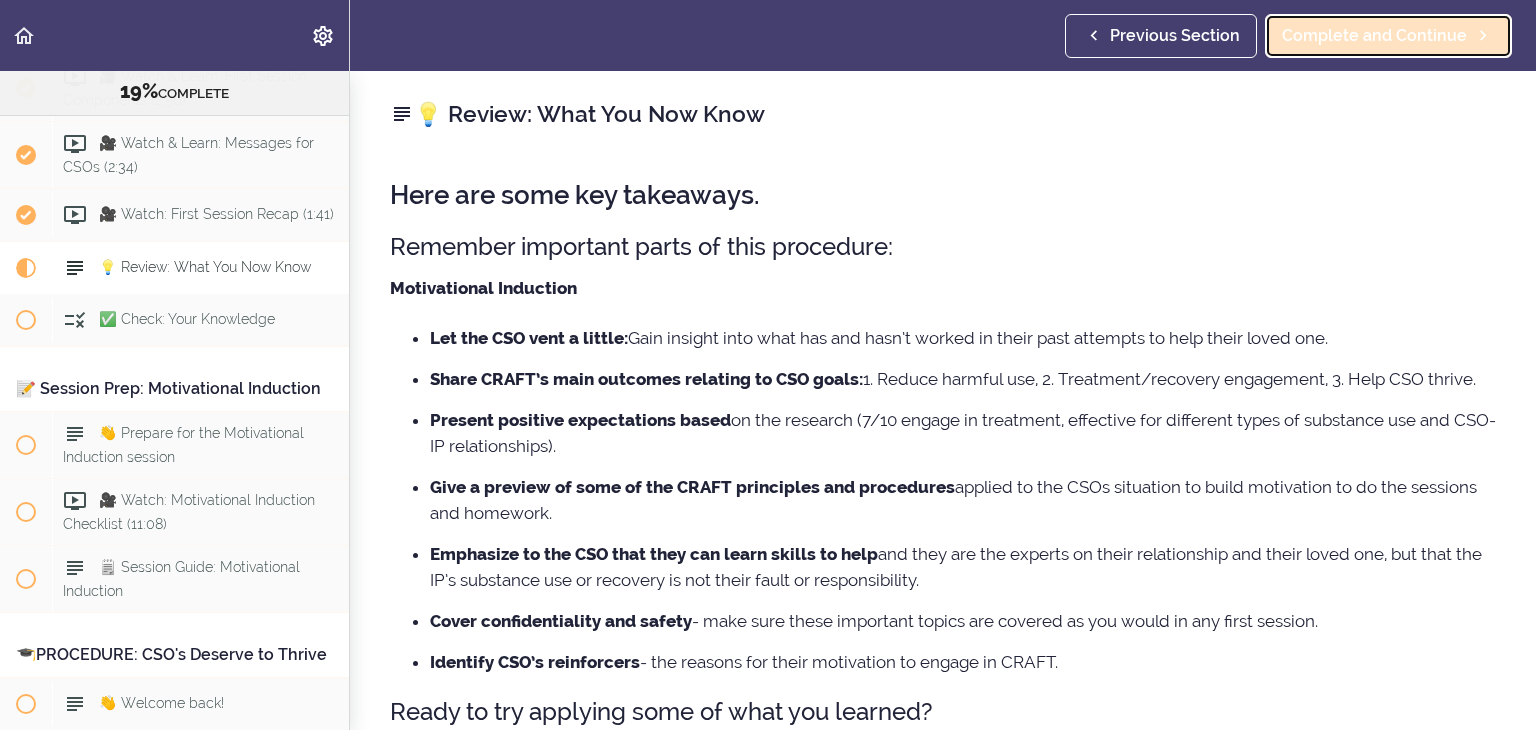 scroll, scrollTop: 3674, scrollLeft: 0, axis: vertical 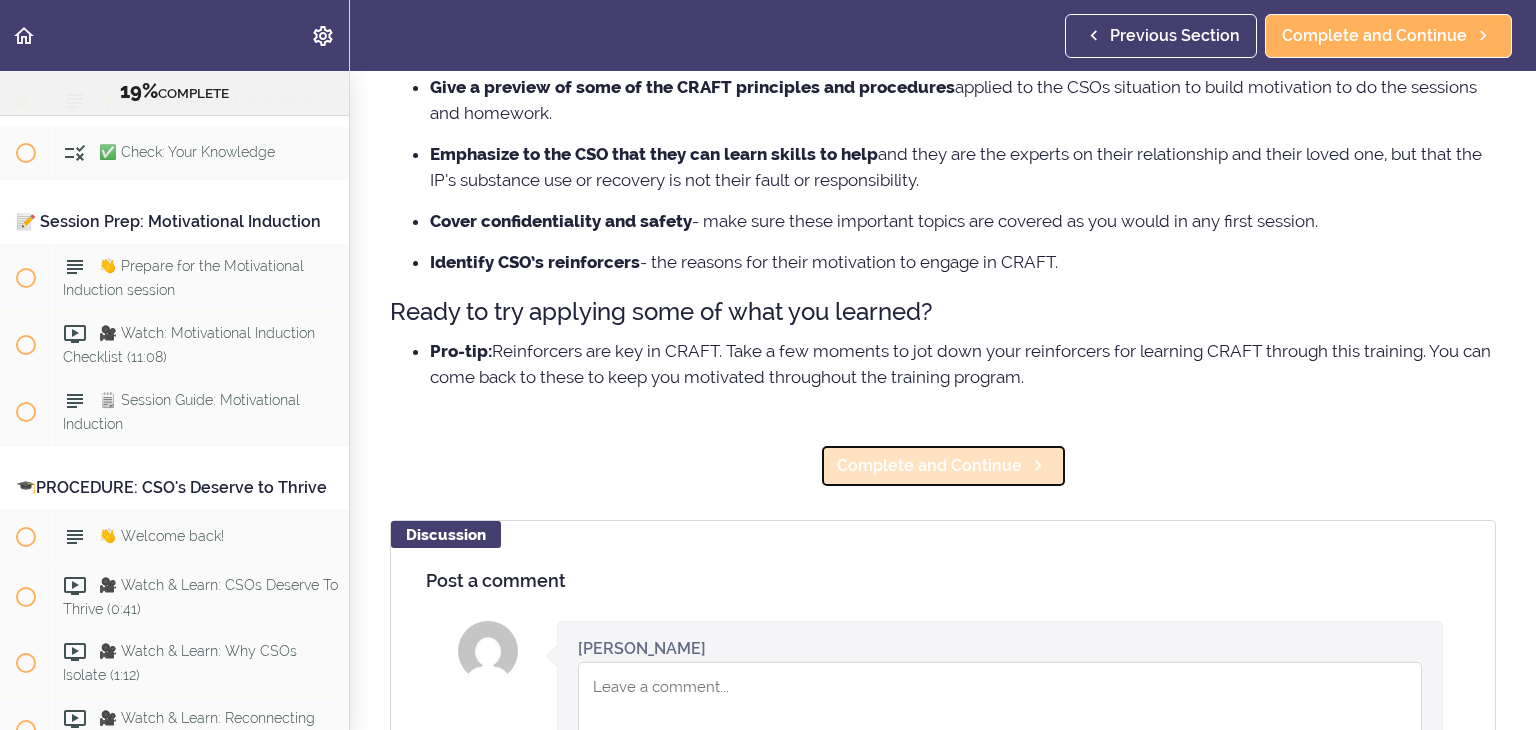 click on "Complete and Continue" at bounding box center (929, 466) 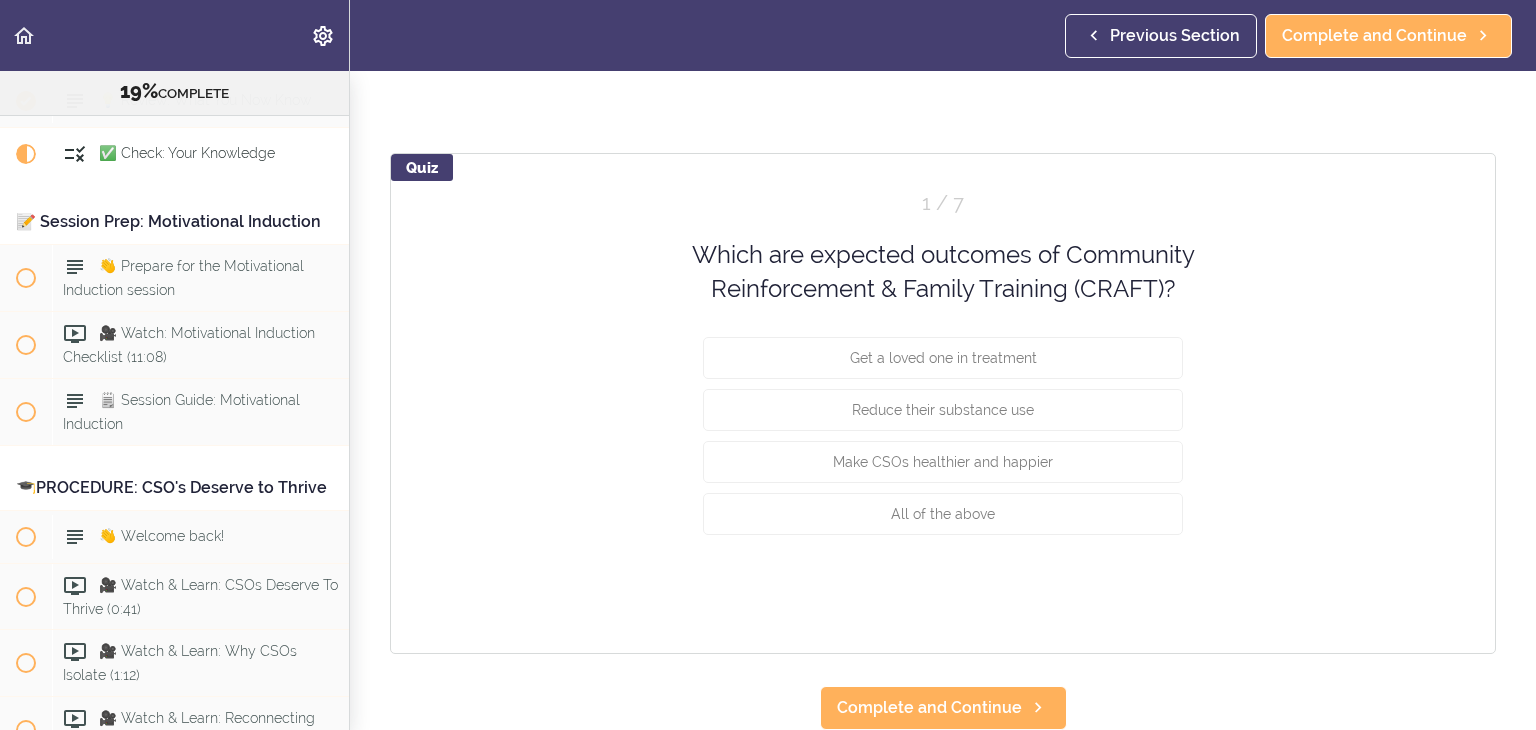 scroll, scrollTop: 0, scrollLeft: 0, axis: both 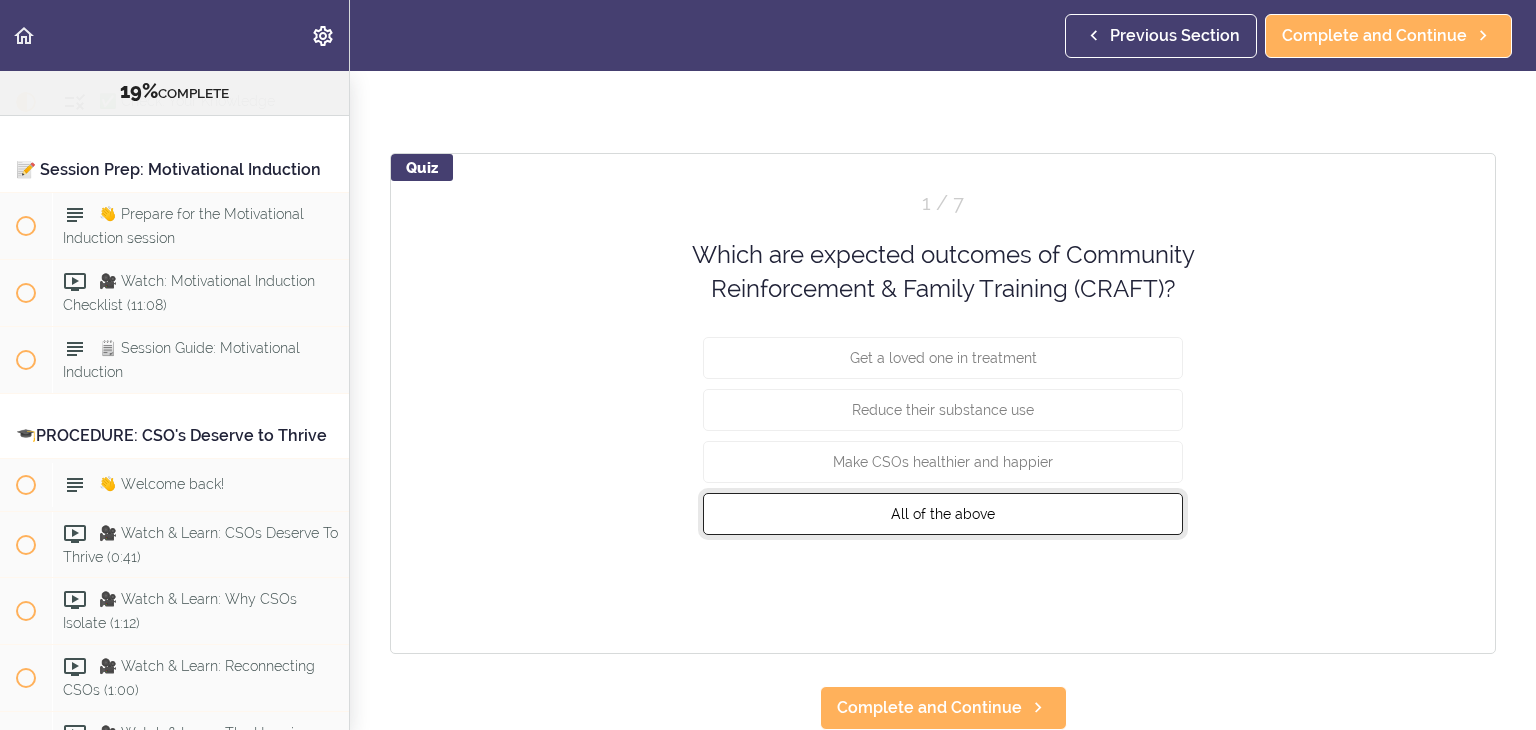 click on "All of the above" at bounding box center [943, 513] 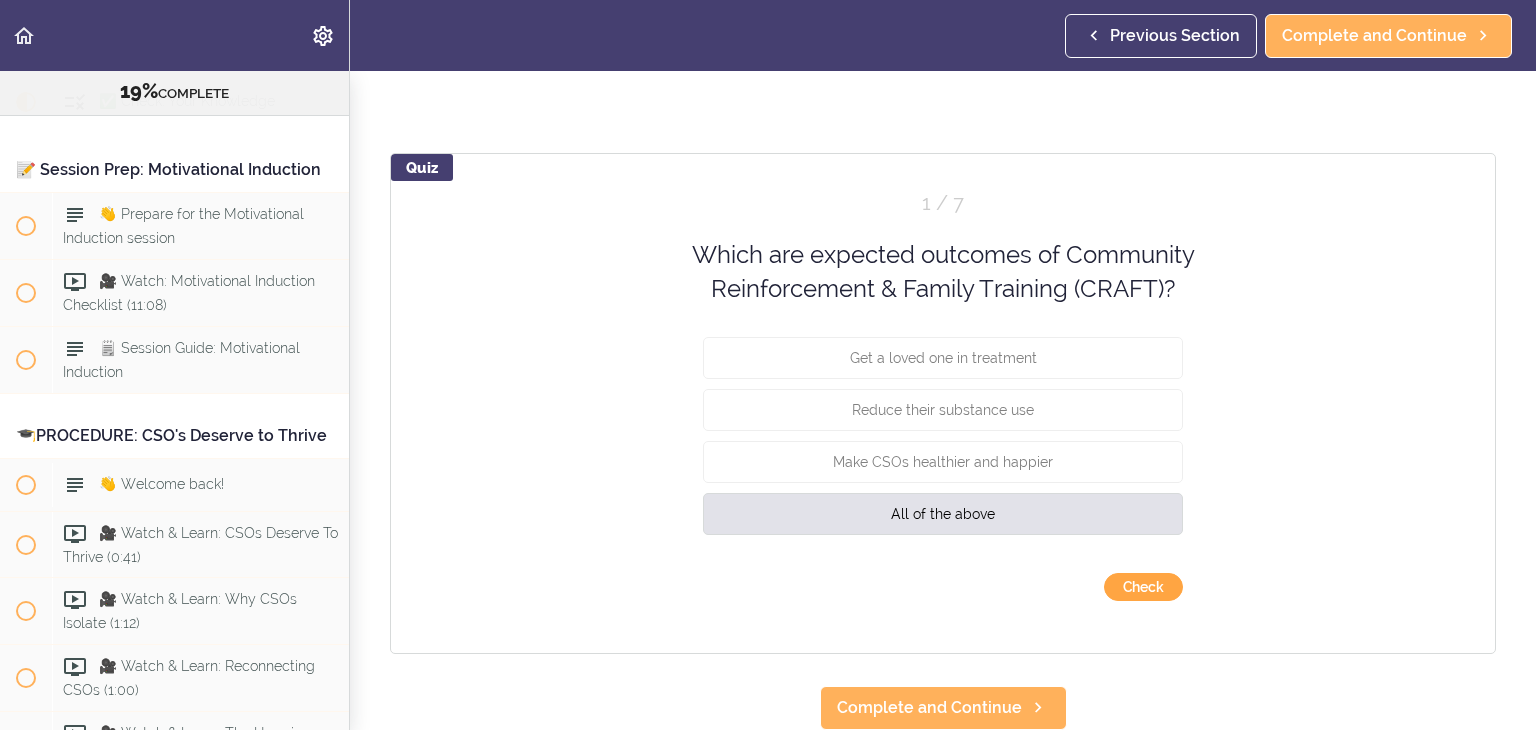 click on "Check" at bounding box center [1143, 587] 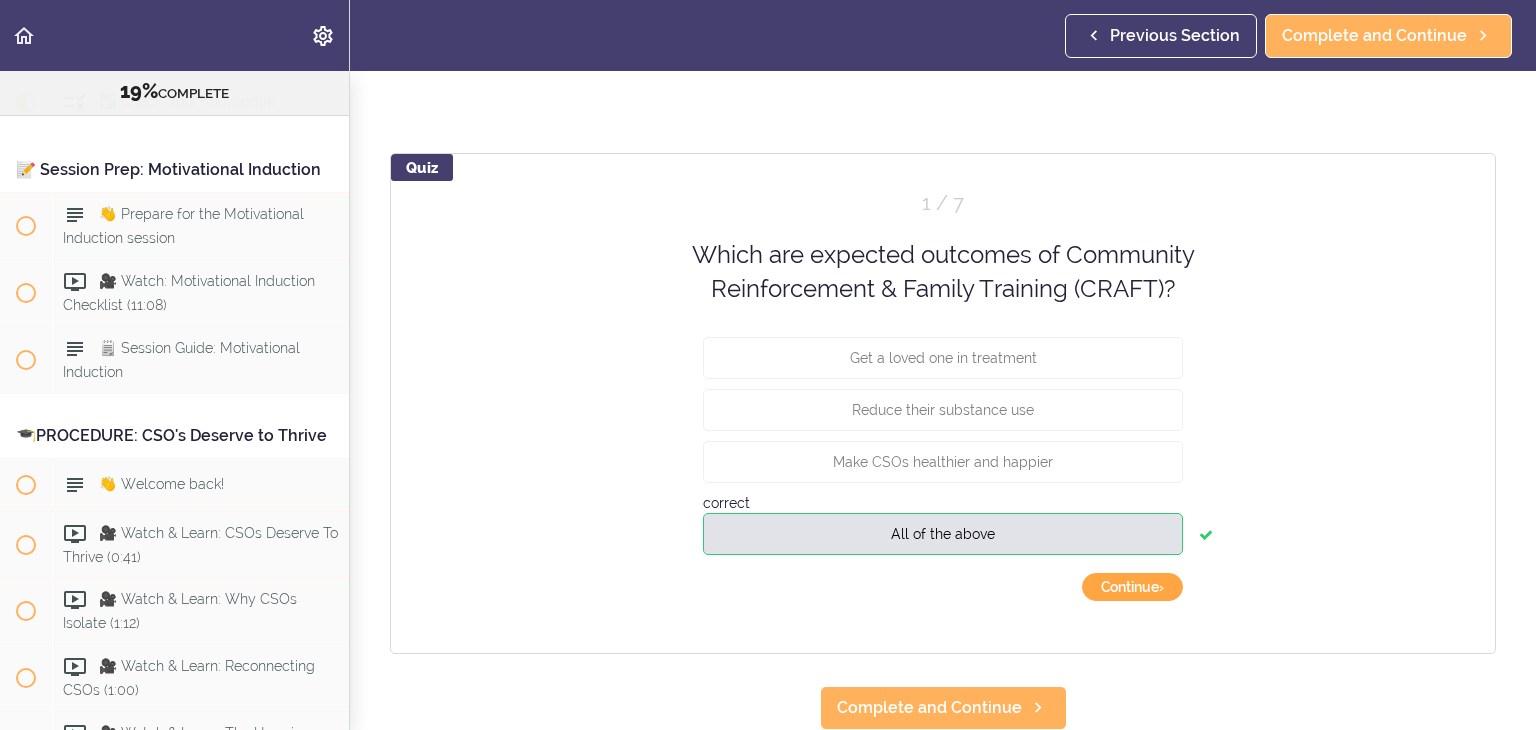 click on "Continue  ›" at bounding box center (1132, 587) 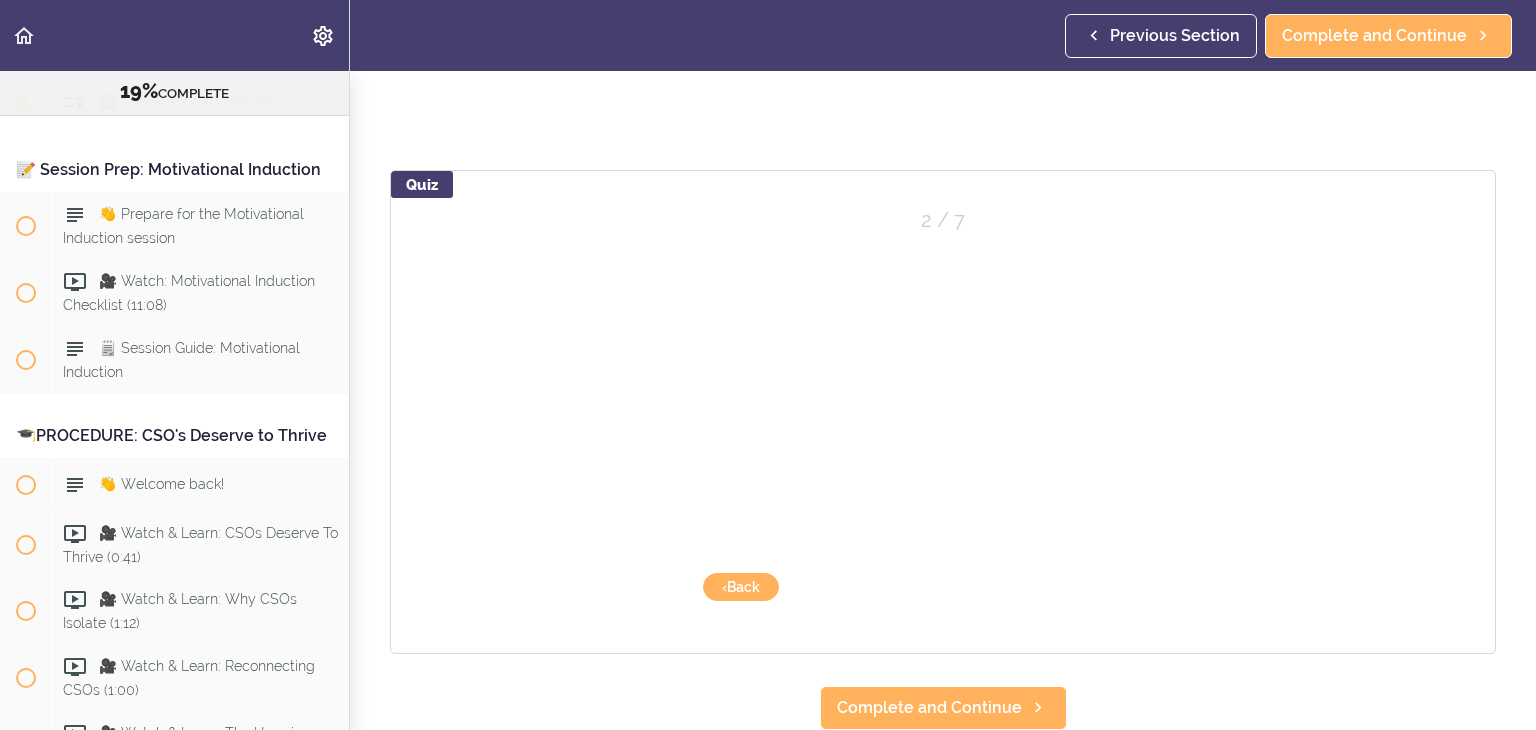 scroll, scrollTop: 140, scrollLeft: 0, axis: vertical 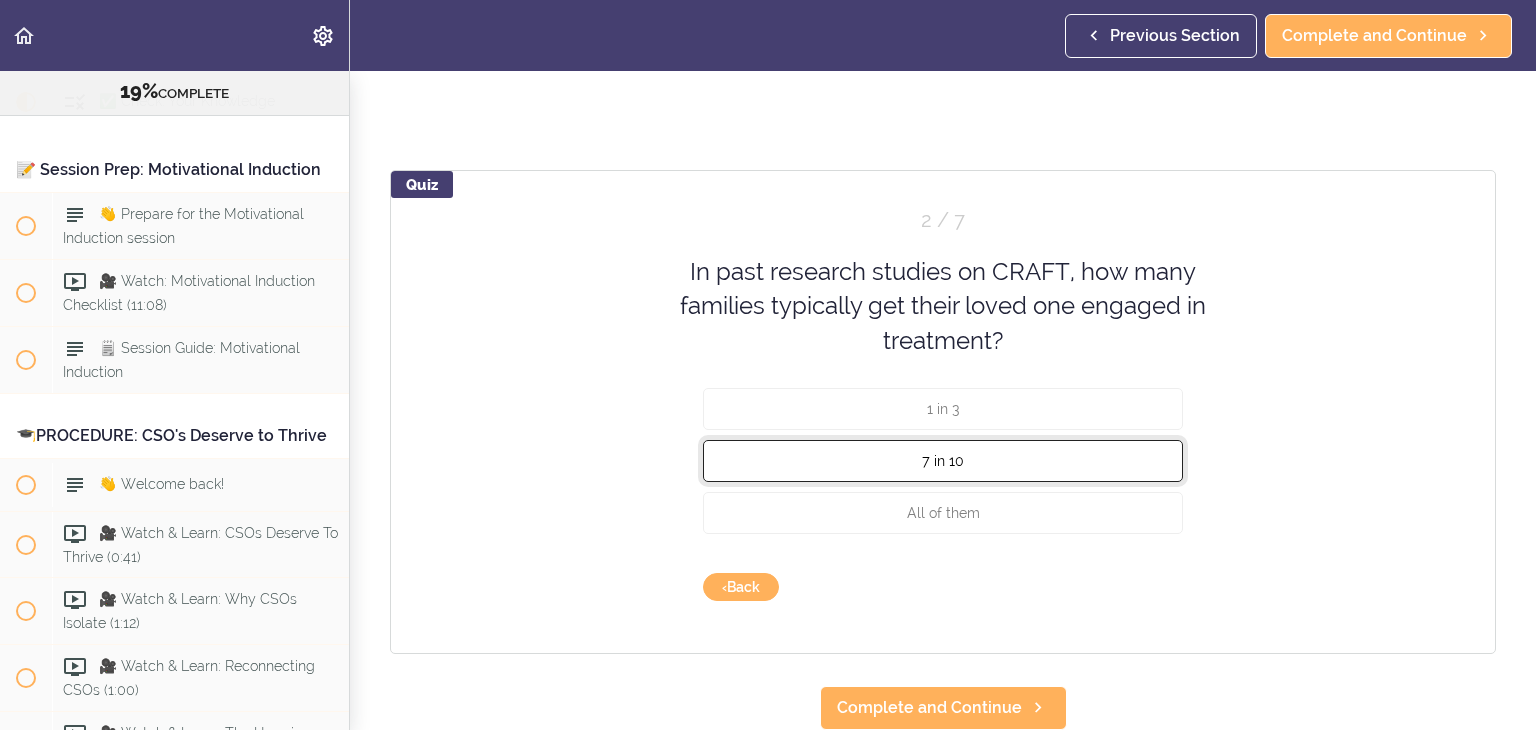 click on "7 in 10" at bounding box center [943, 461] 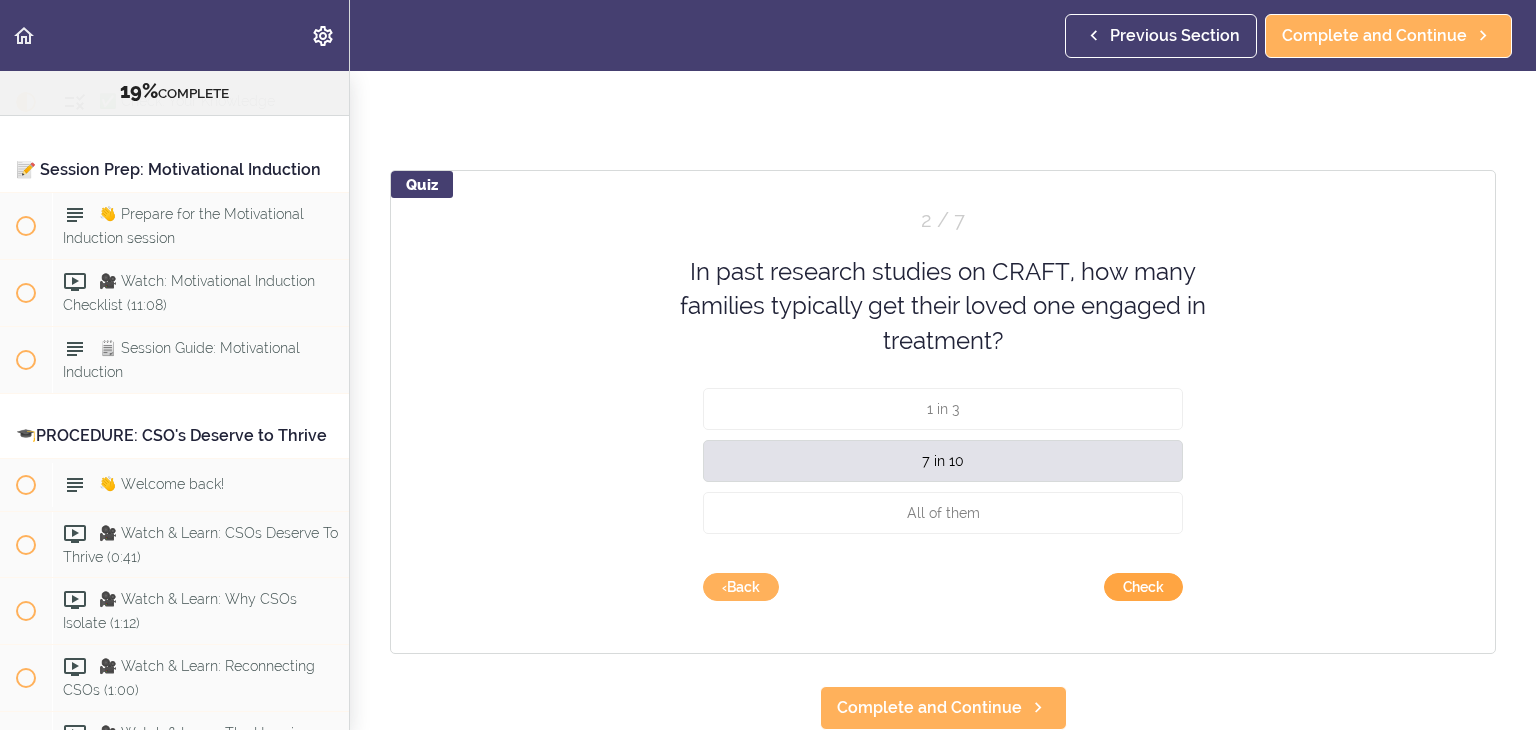 click on "Check" at bounding box center (1143, 587) 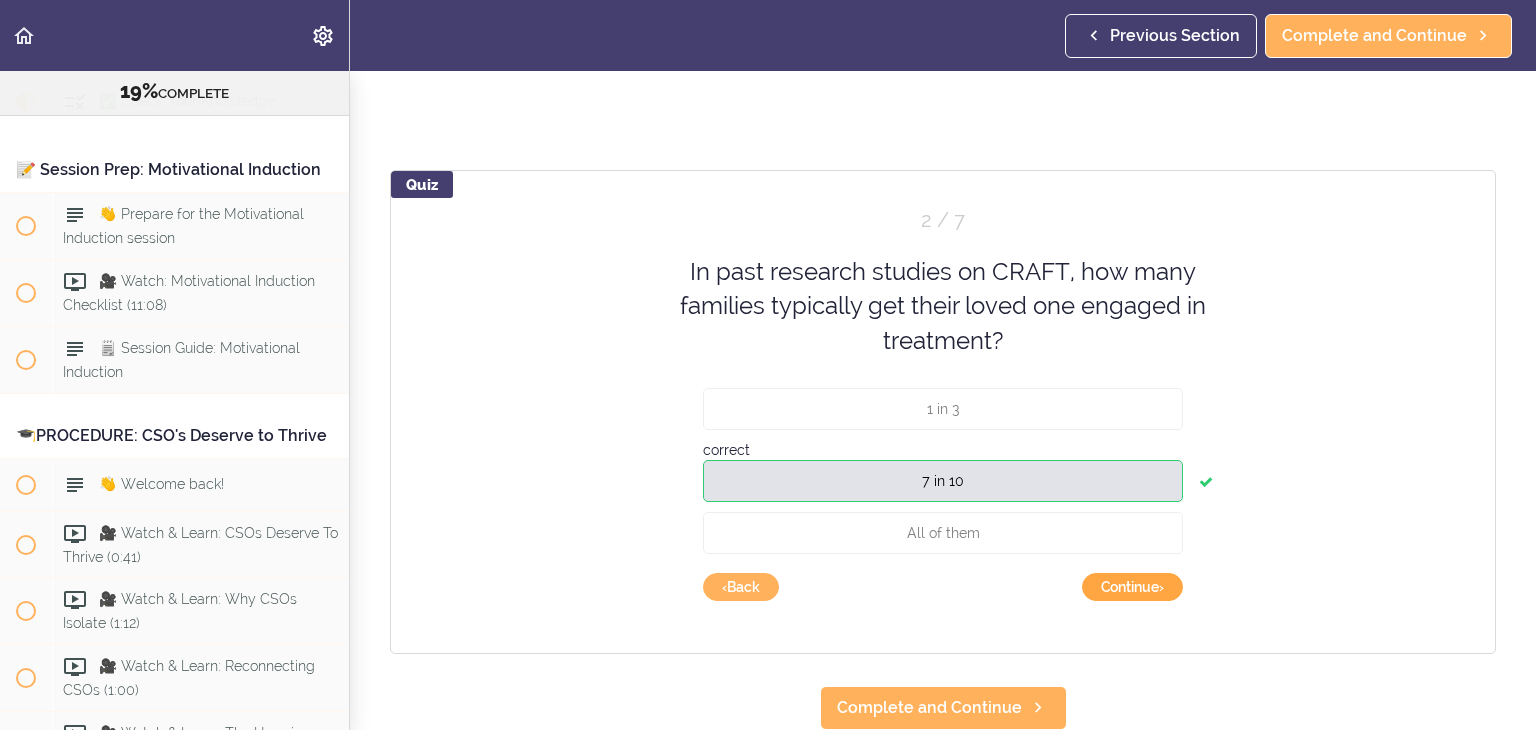 click on "Continue  ›" at bounding box center (1132, 587) 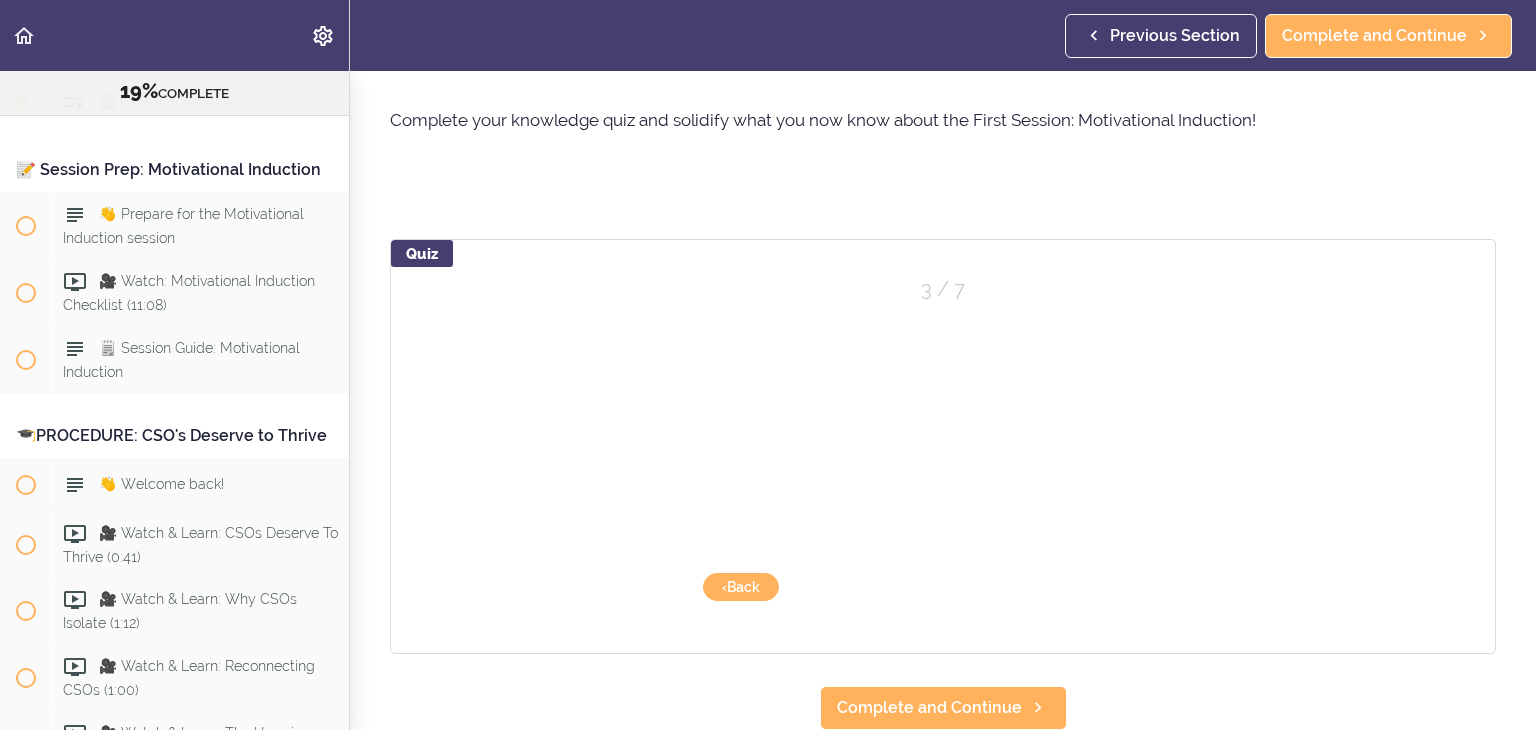 scroll, scrollTop: 70, scrollLeft: 0, axis: vertical 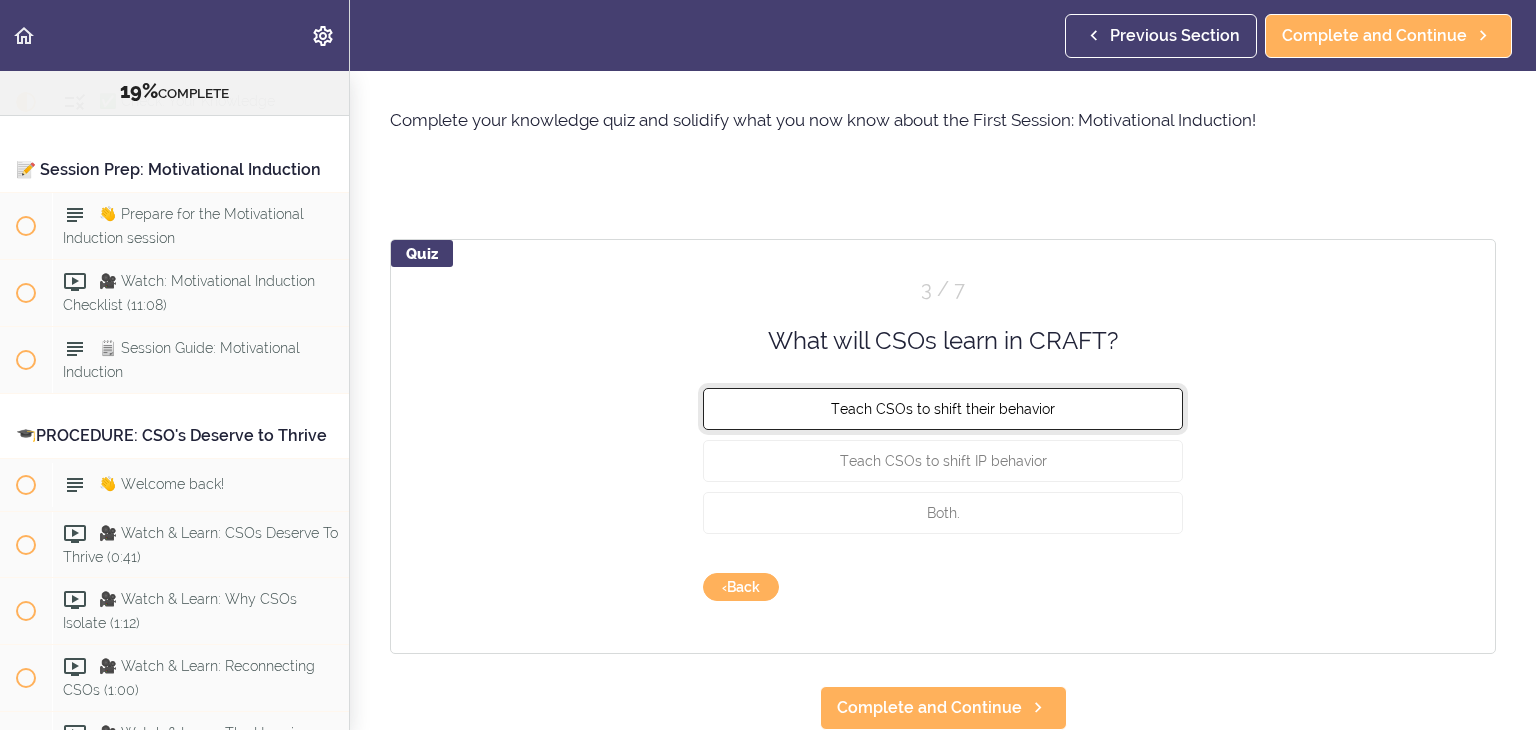 click on "Teach CSOs to shift their behavior" at bounding box center [943, 409] 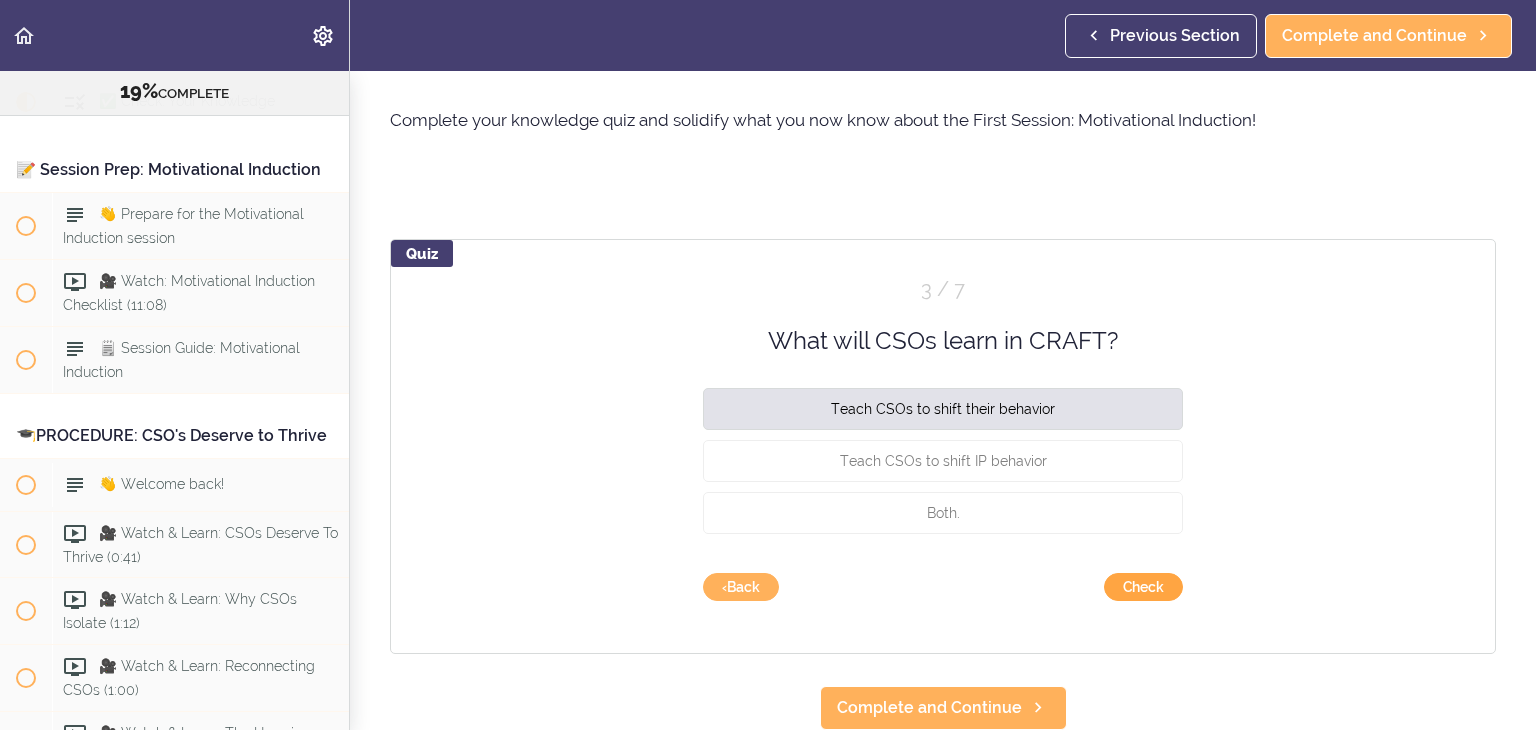 click on "Check" at bounding box center [1143, 587] 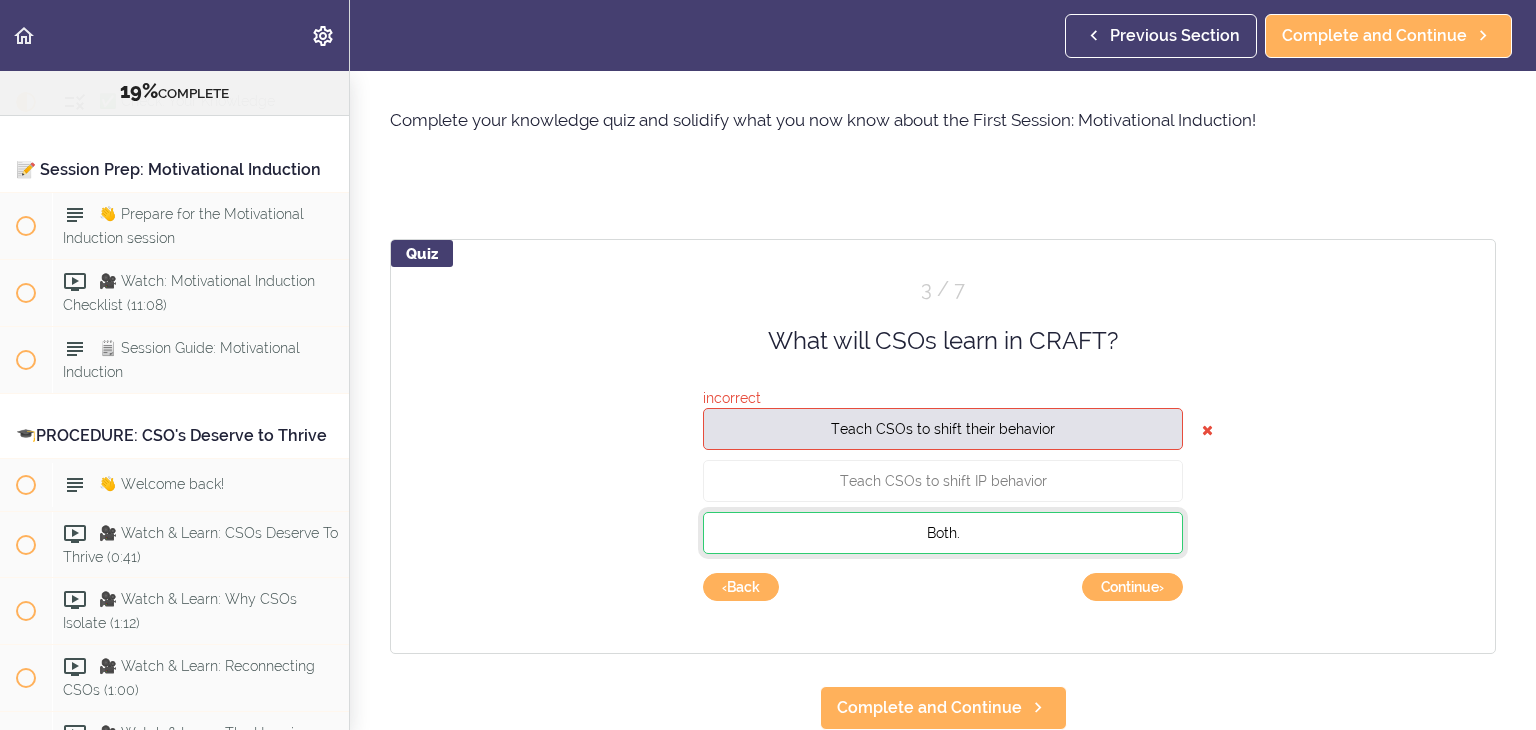 click on "Both." at bounding box center (943, 533) 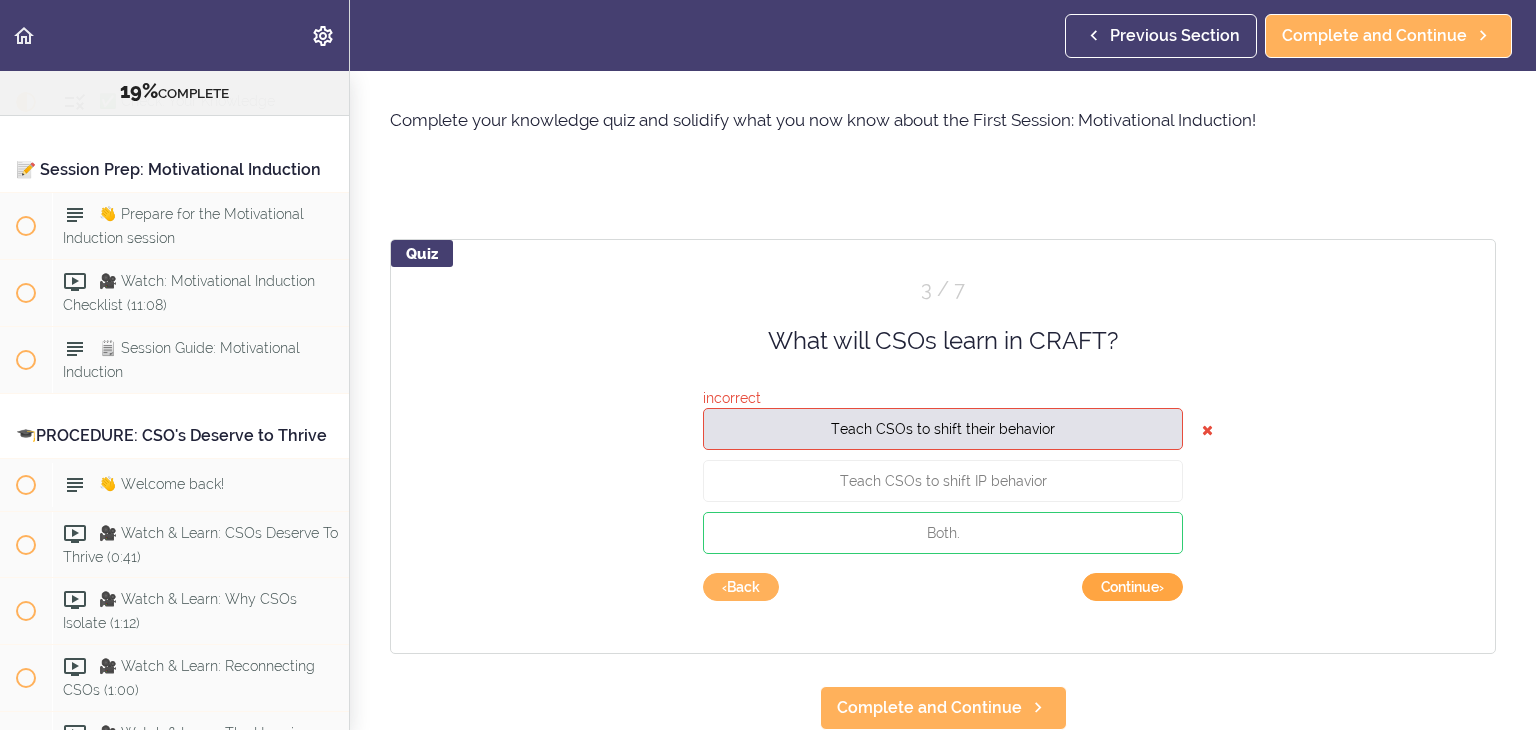 click on "Continue  ›" at bounding box center [1132, 587] 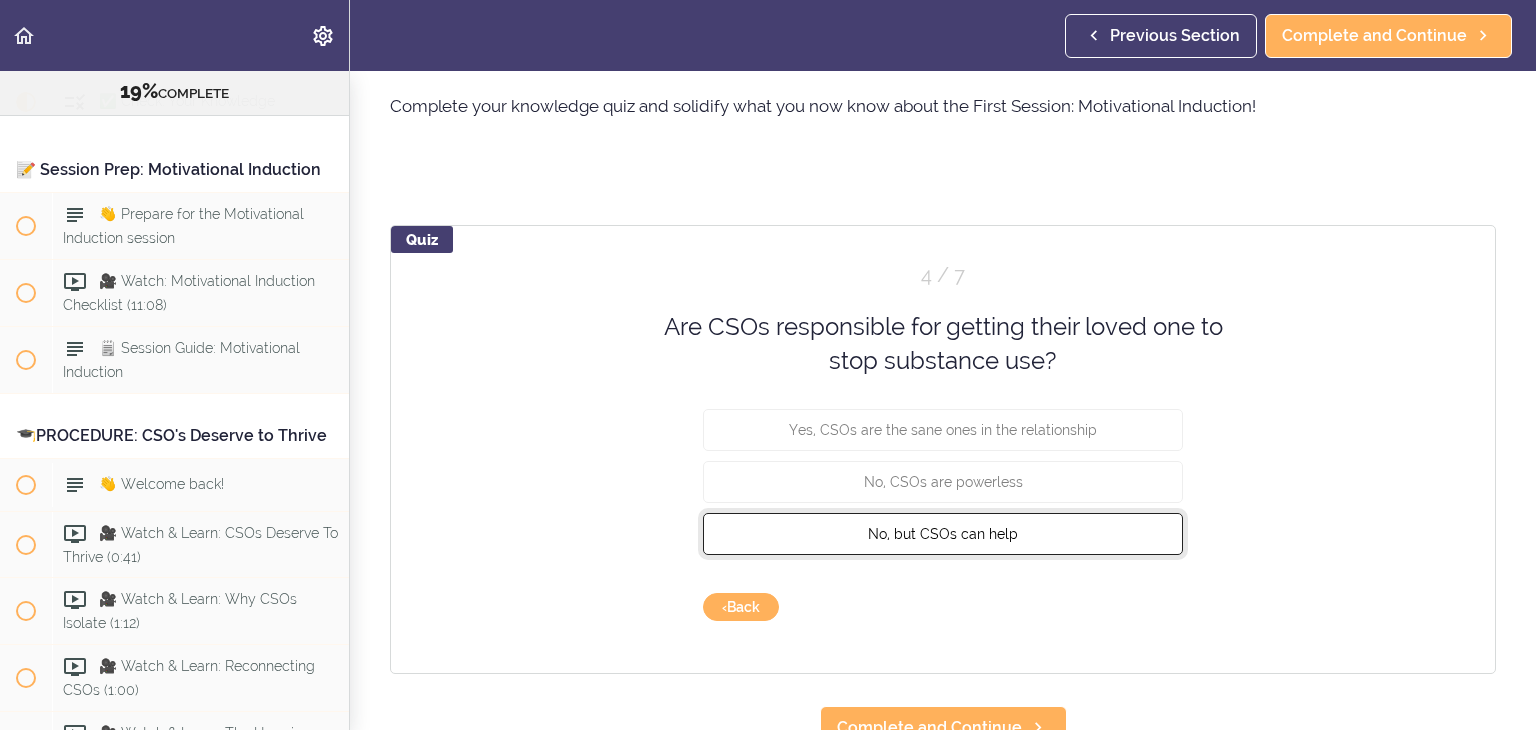 click on "No, but CSOs can help" at bounding box center [943, 533] 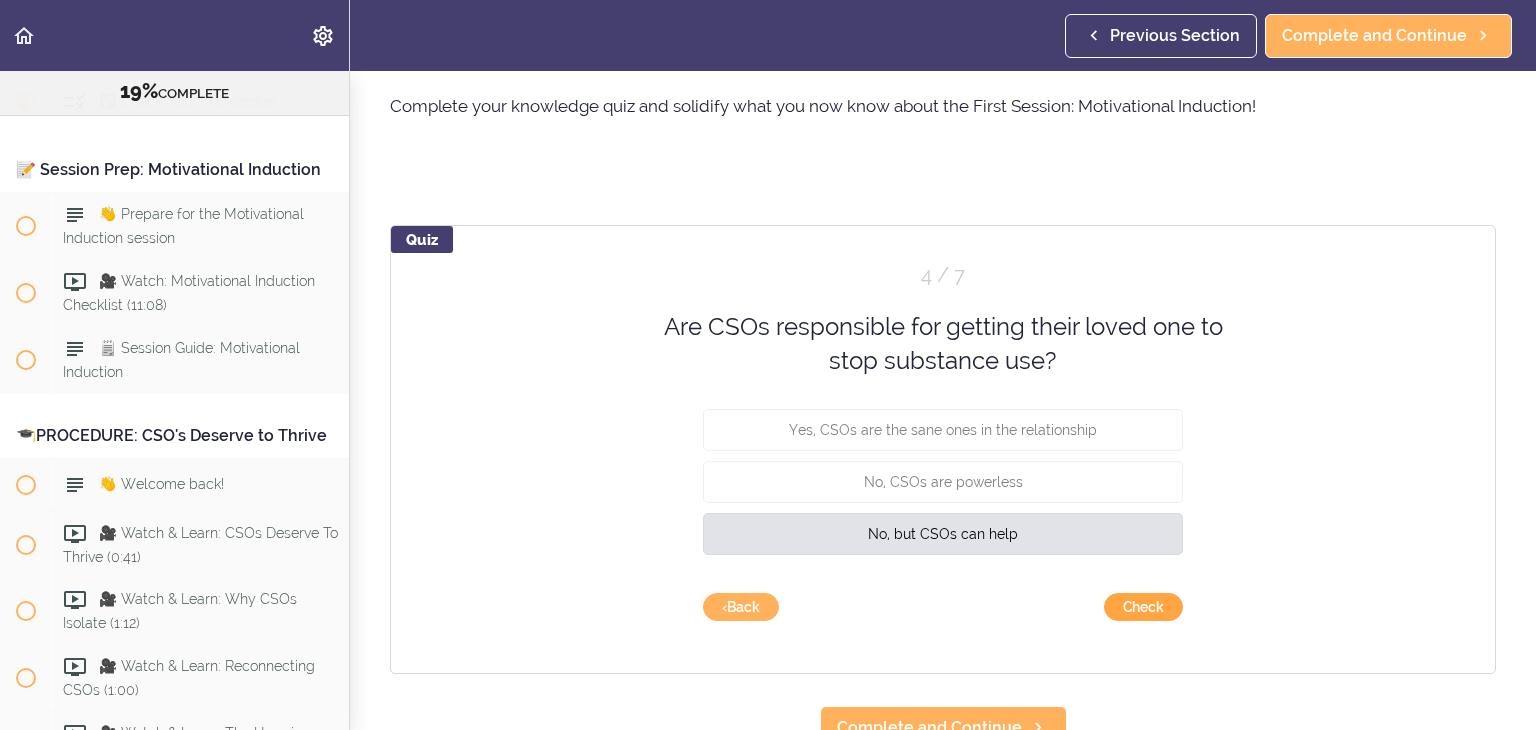 click on "Check" at bounding box center (1143, 607) 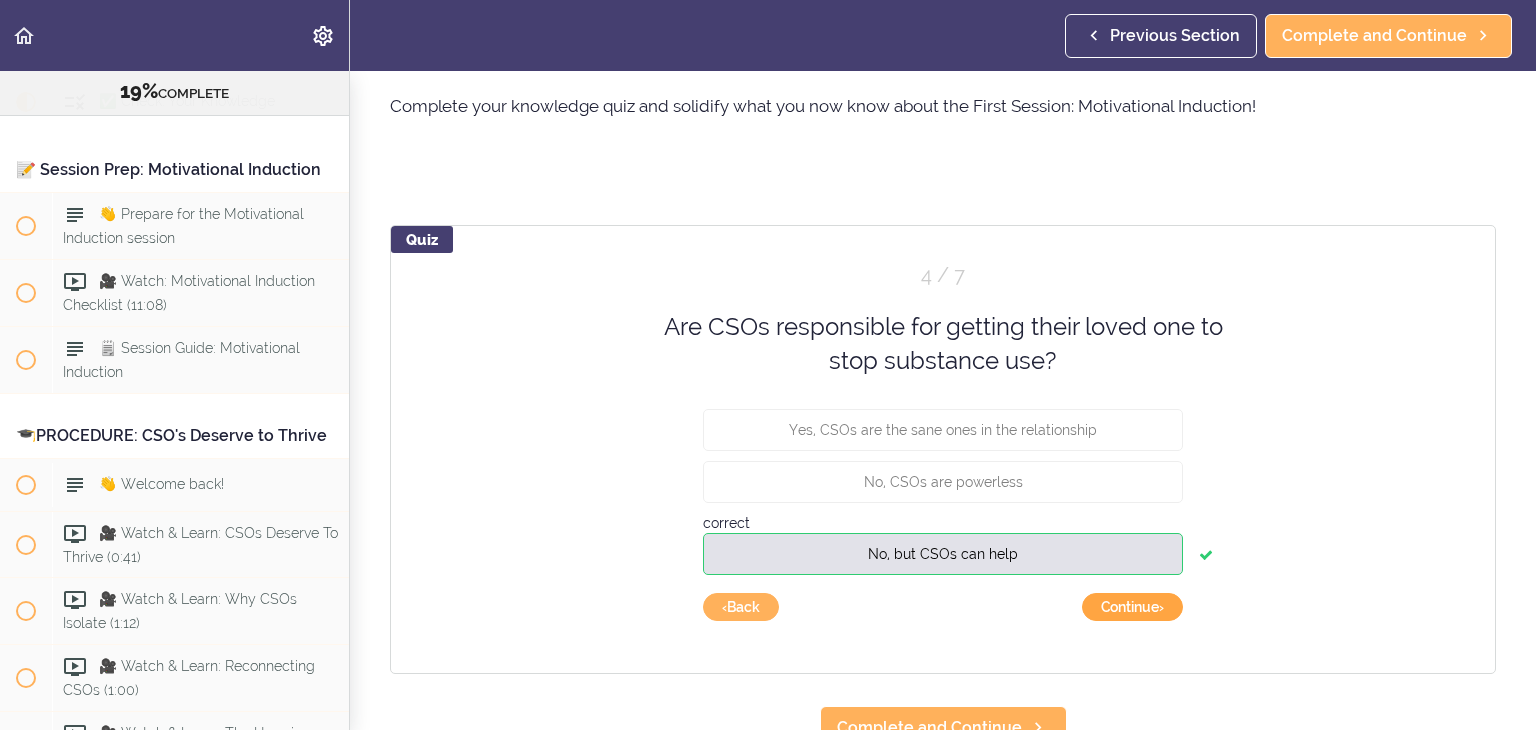 click on "Continue  ›" at bounding box center (1132, 607) 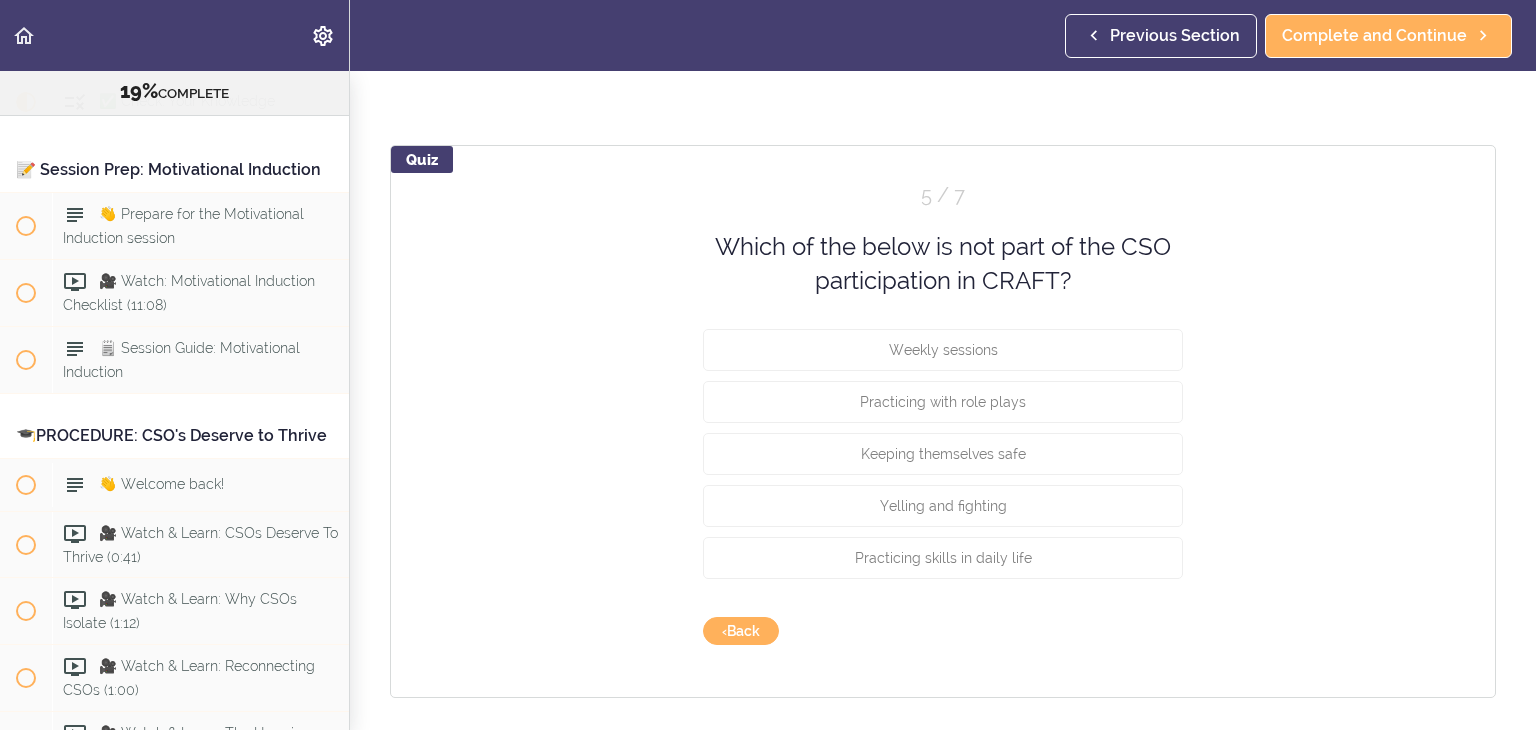 scroll, scrollTop: 170, scrollLeft: 0, axis: vertical 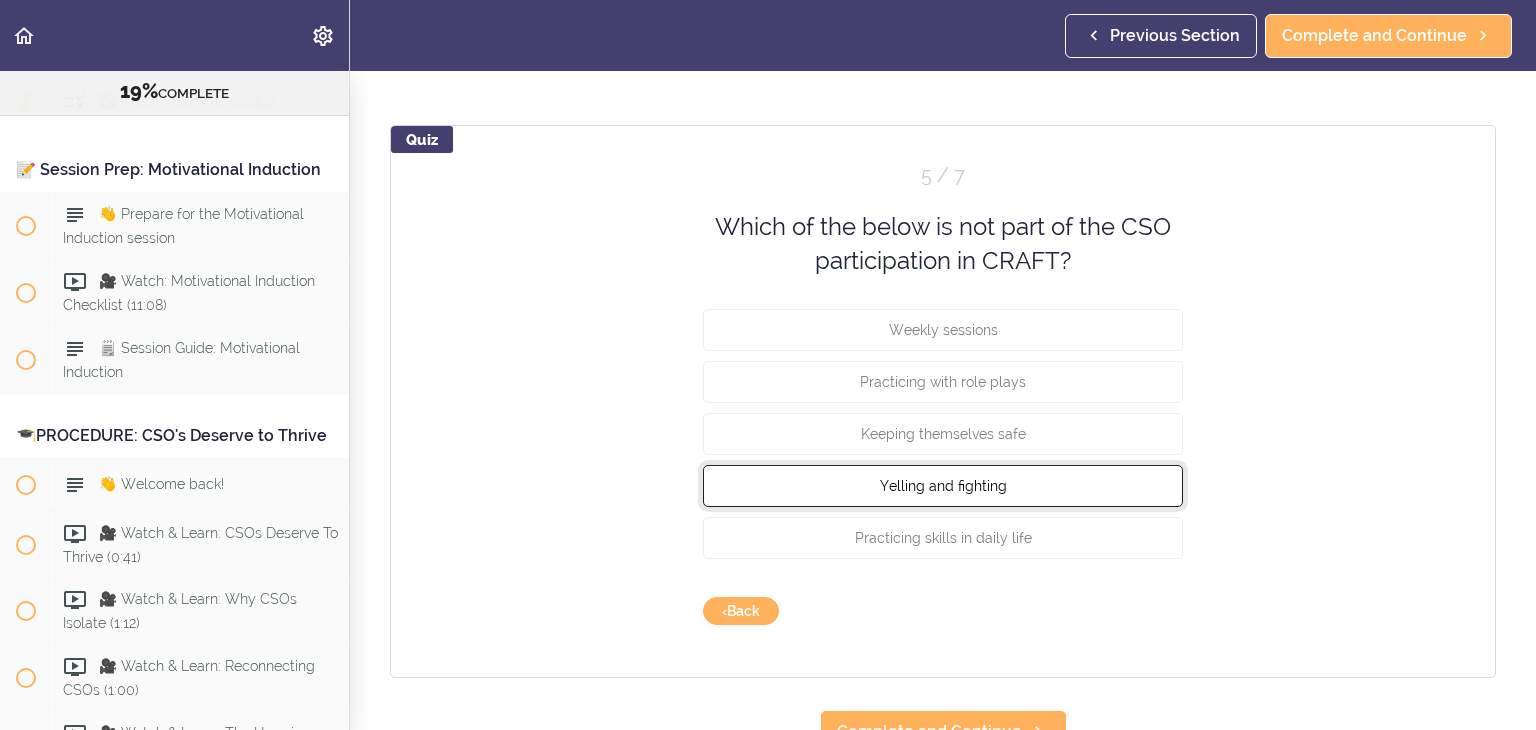 click on "Yelling and fighting" at bounding box center [943, 485] 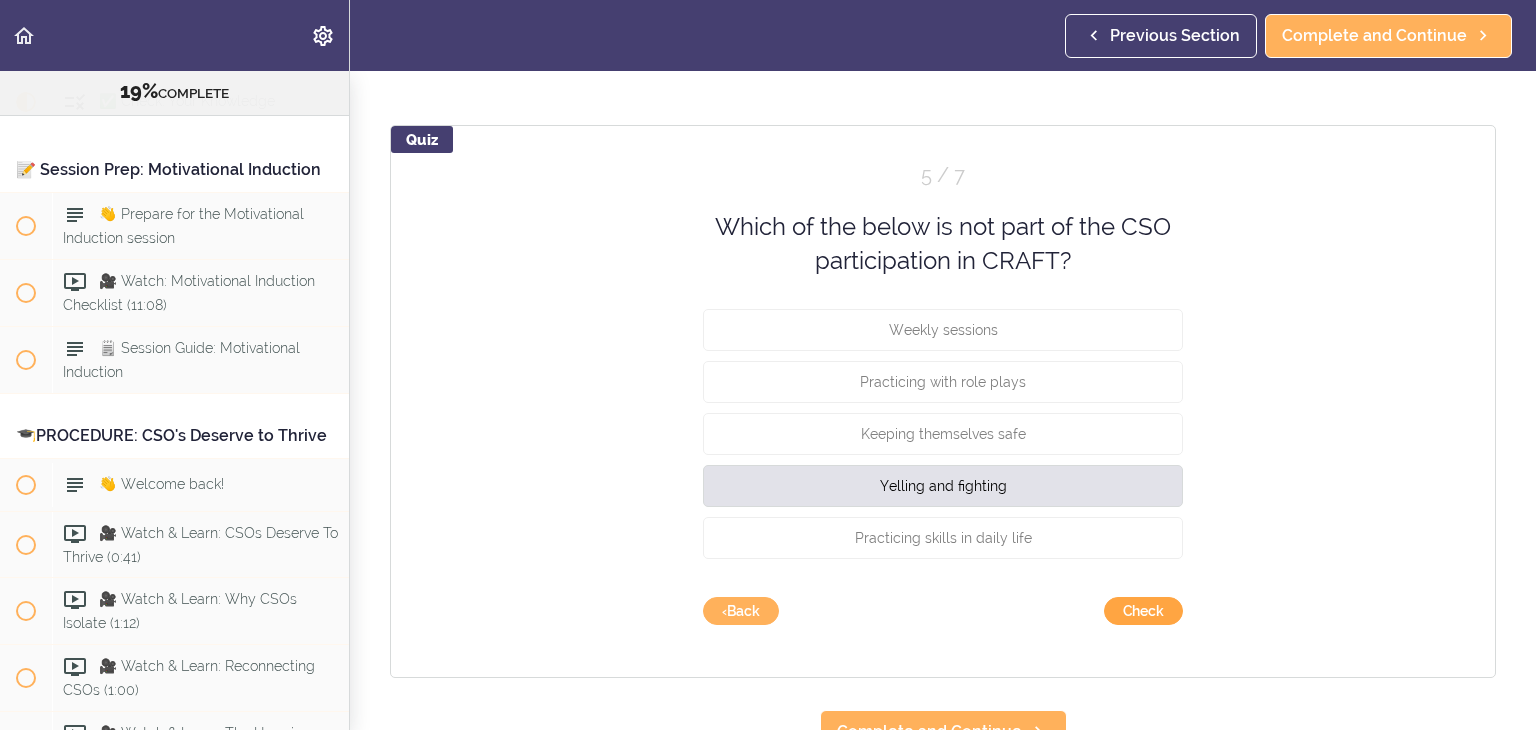 click on "Check" at bounding box center (1143, 611) 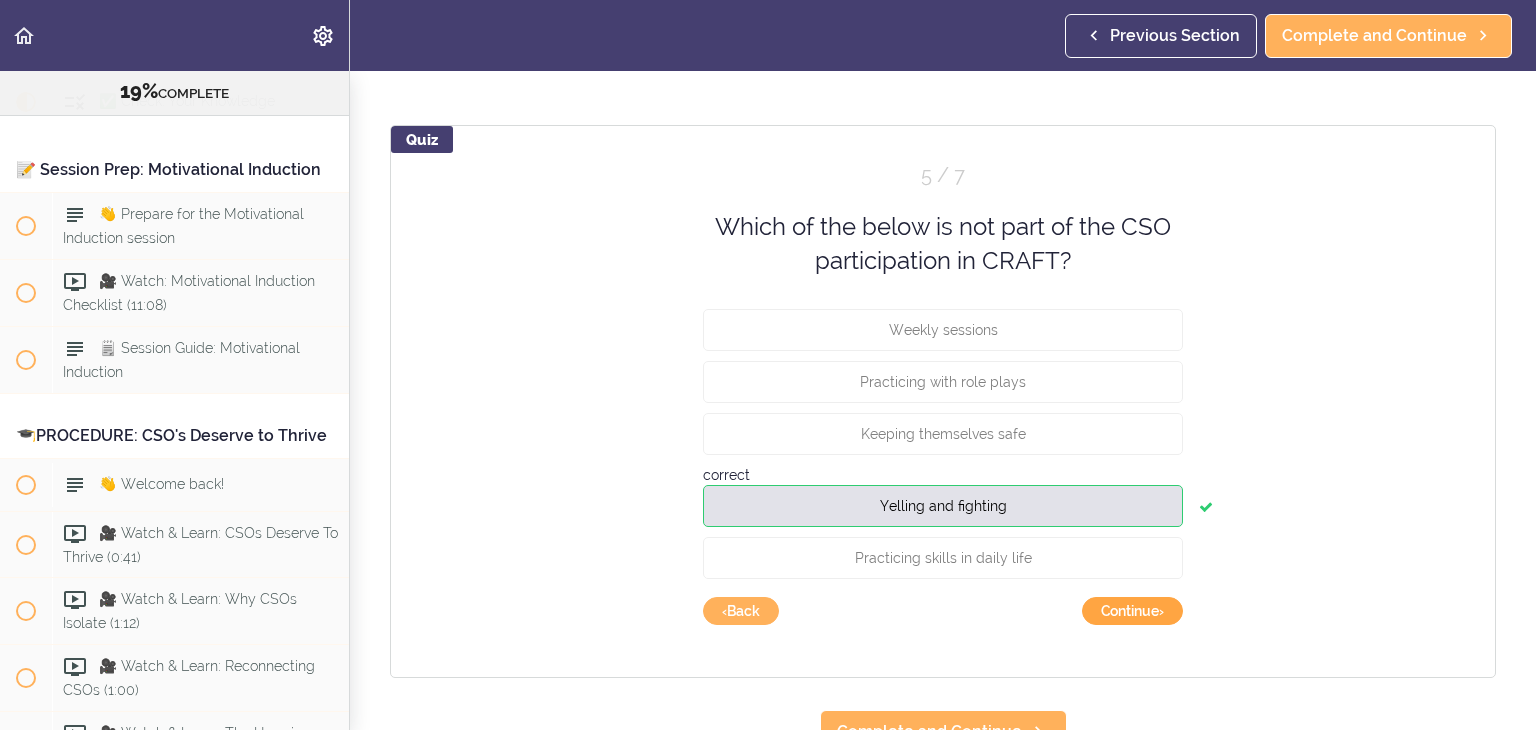 click on "Continue  ›" at bounding box center (1132, 611) 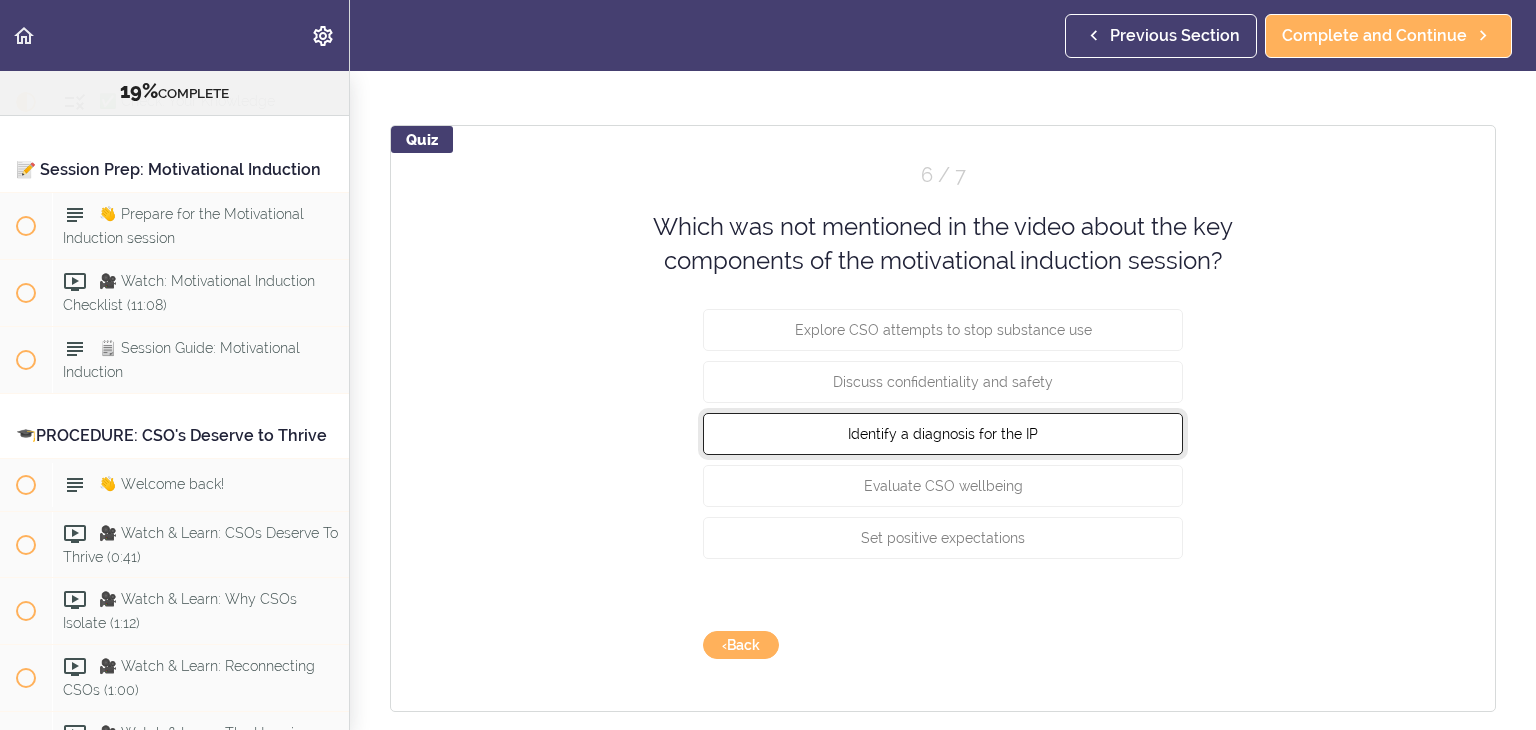 click on "Identify a diagnosis for the IP" at bounding box center (943, 433) 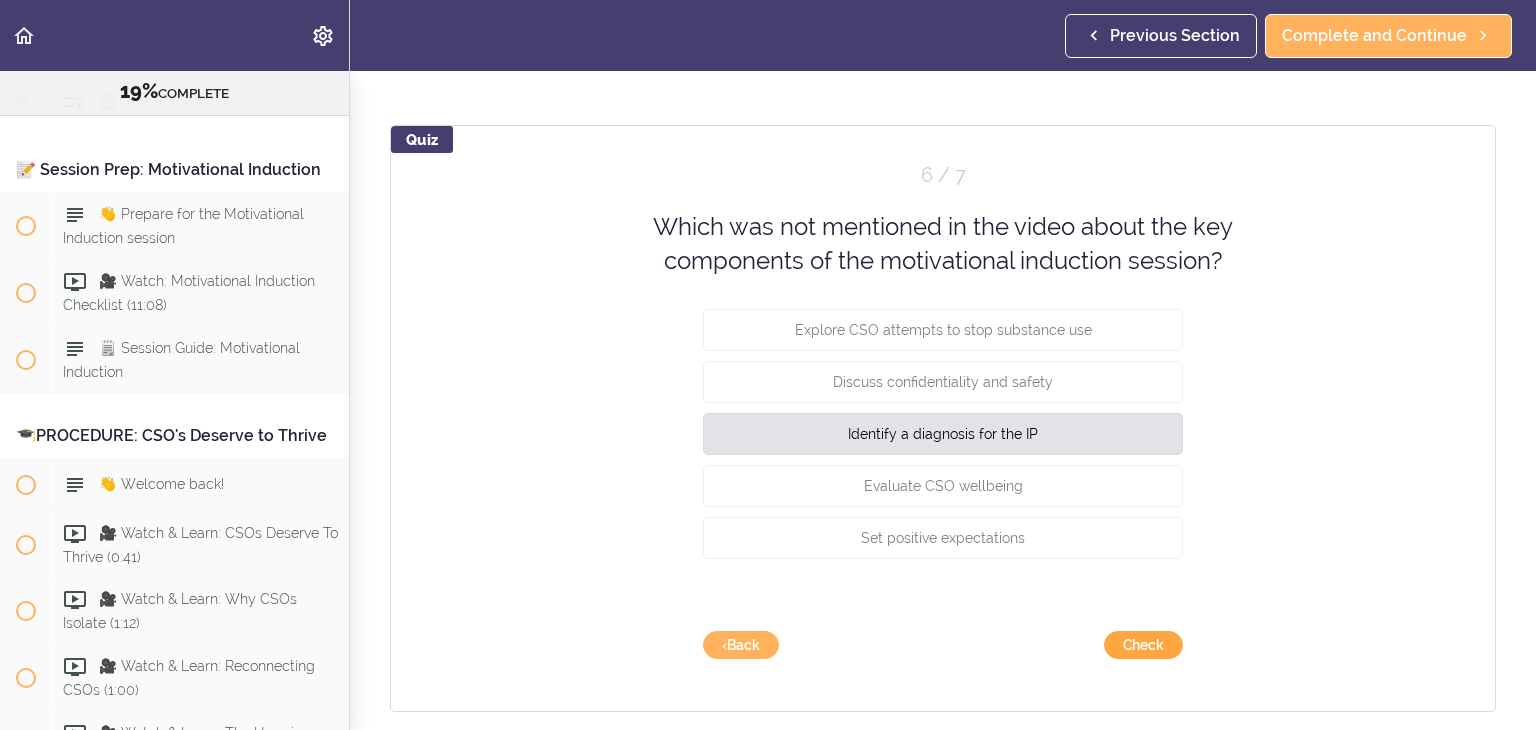 click on "Check" at bounding box center [1143, 645] 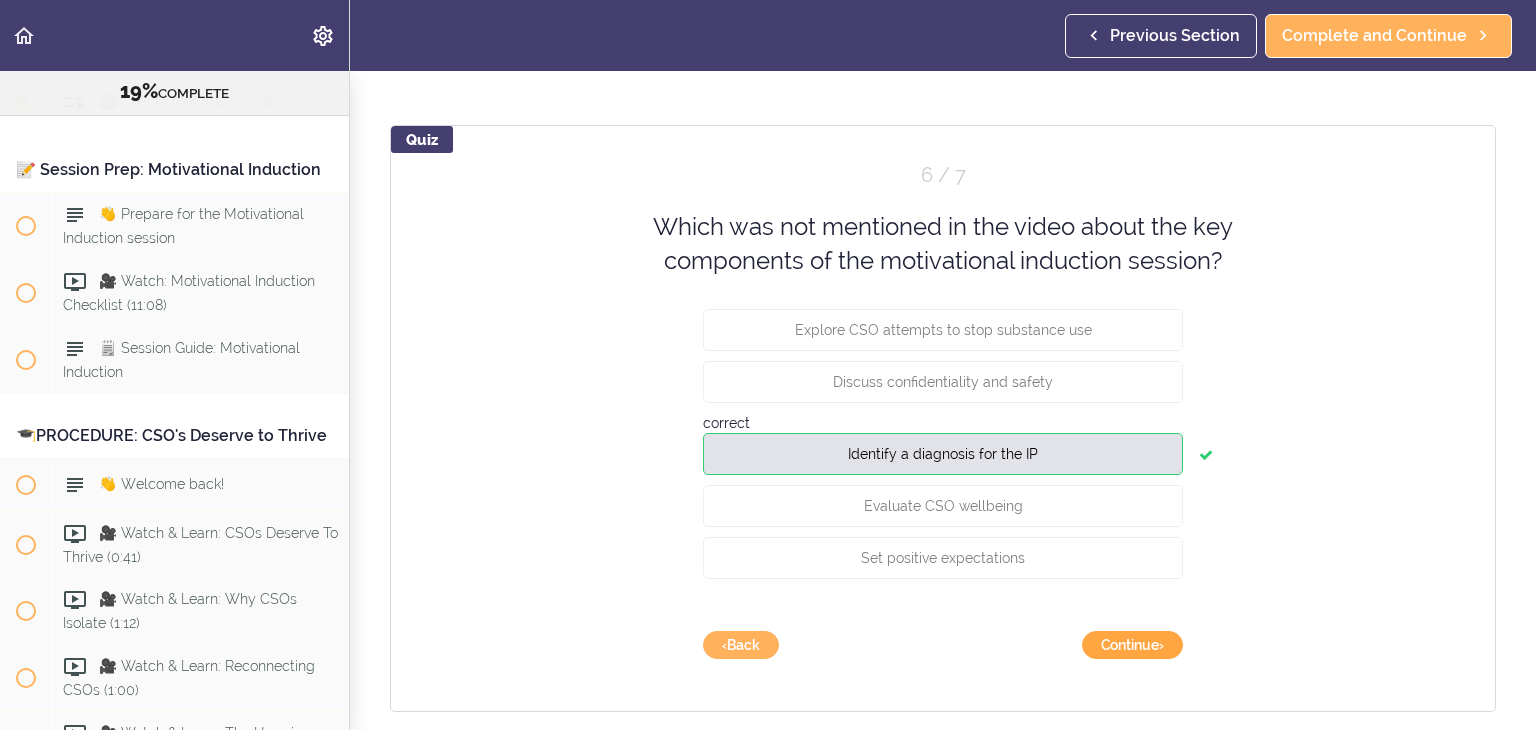 click on "Continue  ›" at bounding box center [1132, 645] 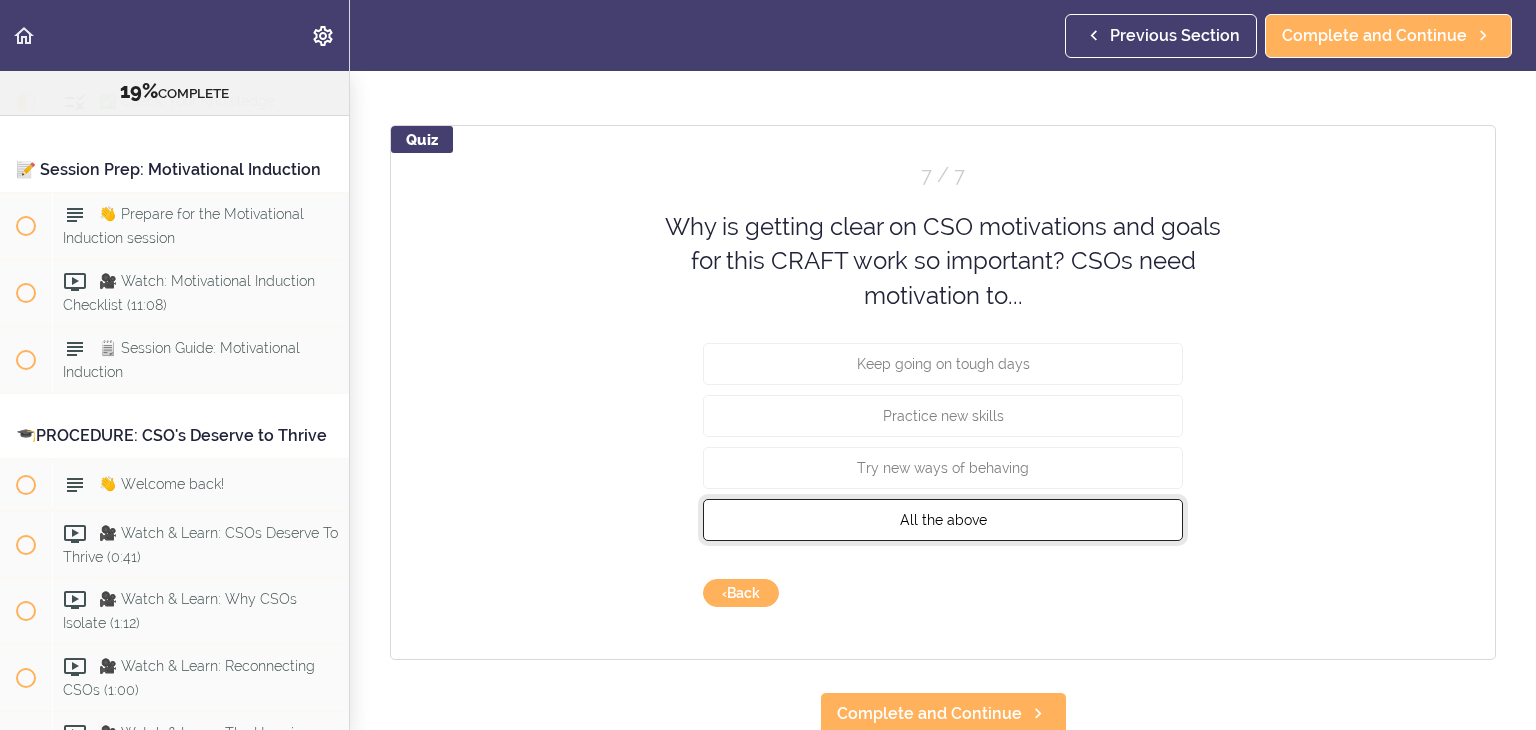 click on "All the above" at bounding box center (943, 520) 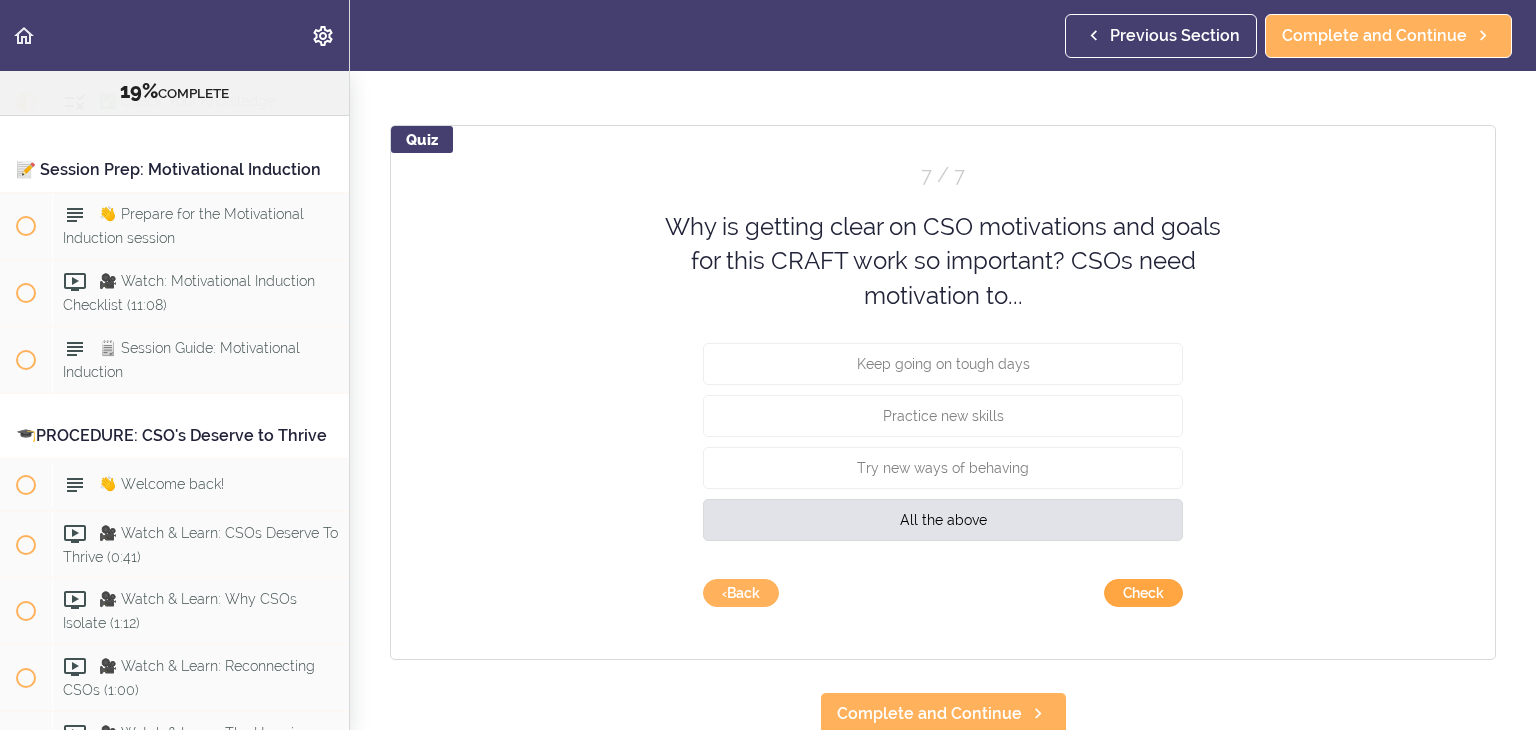 click on "Check" at bounding box center (1143, 593) 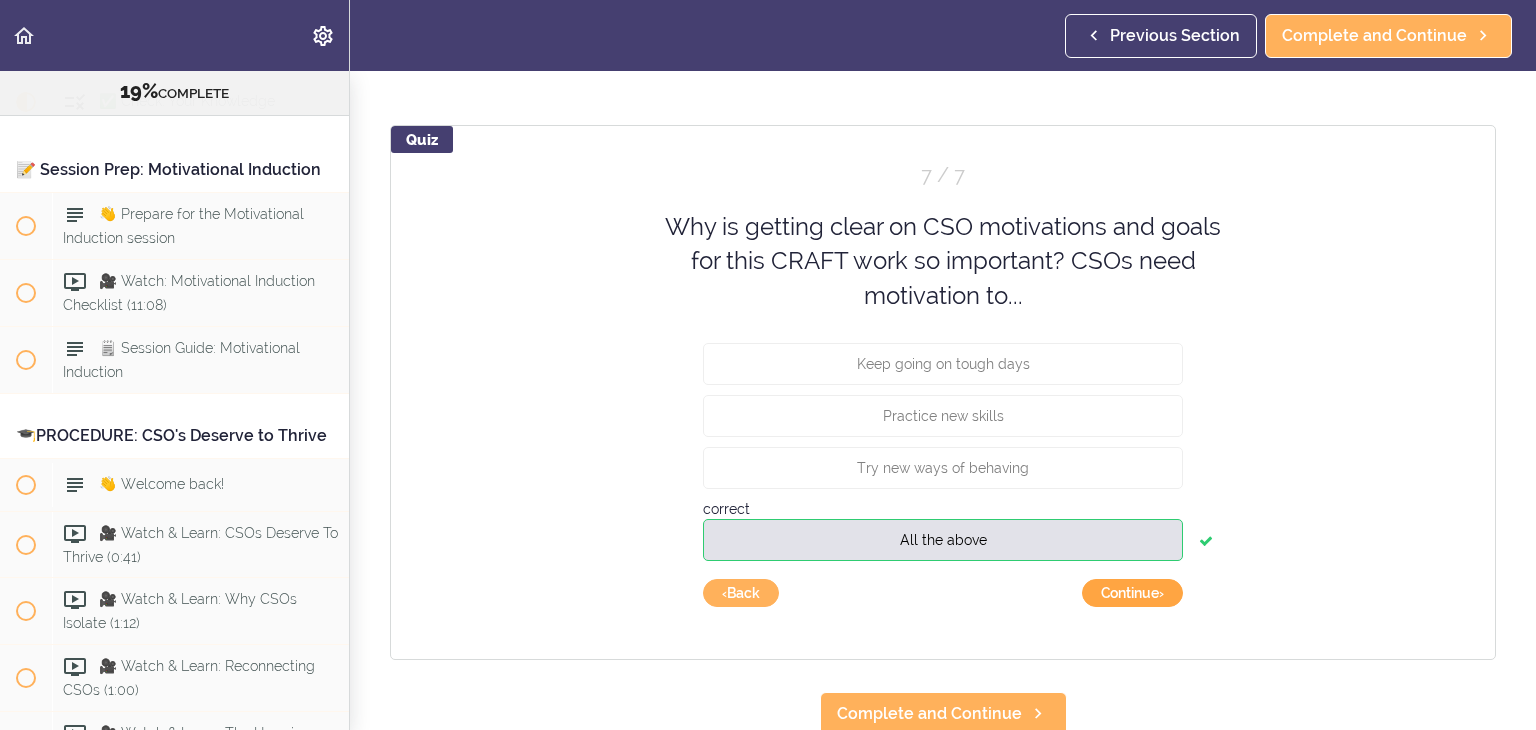 click on "Continue  ›" at bounding box center [1132, 593] 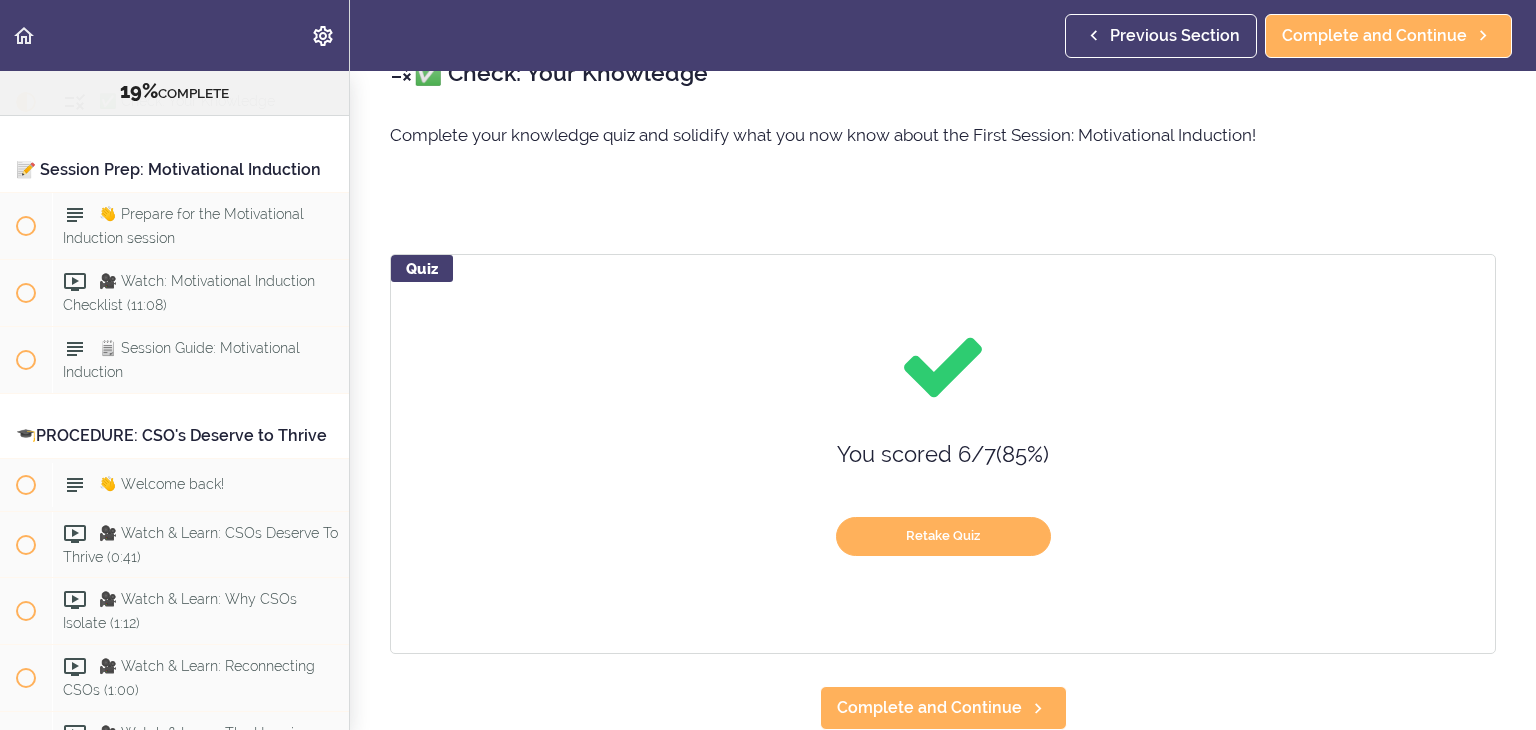 scroll, scrollTop: 56, scrollLeft: 0, axis: vertical 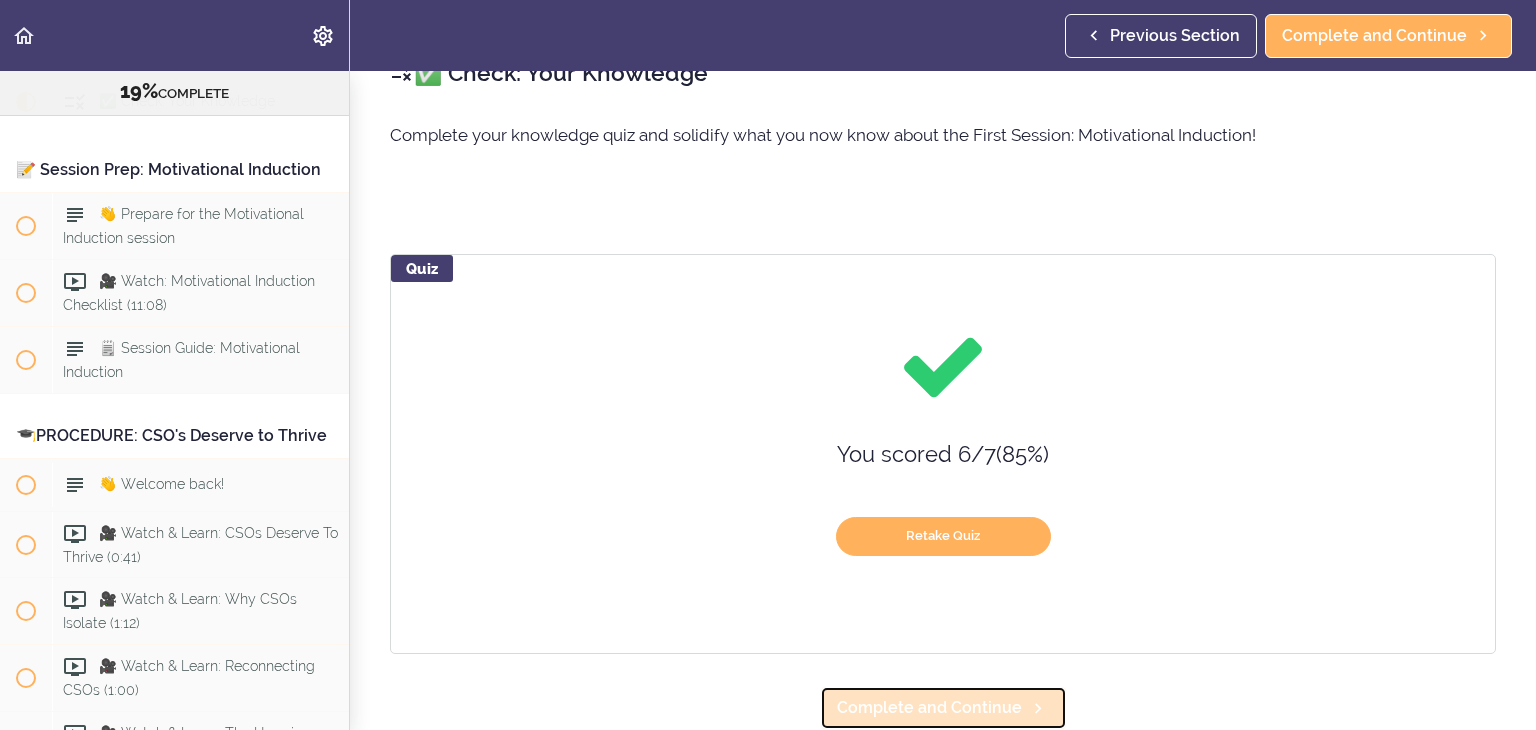 click on "Complete and Continue" at bounding box center (929, 708) 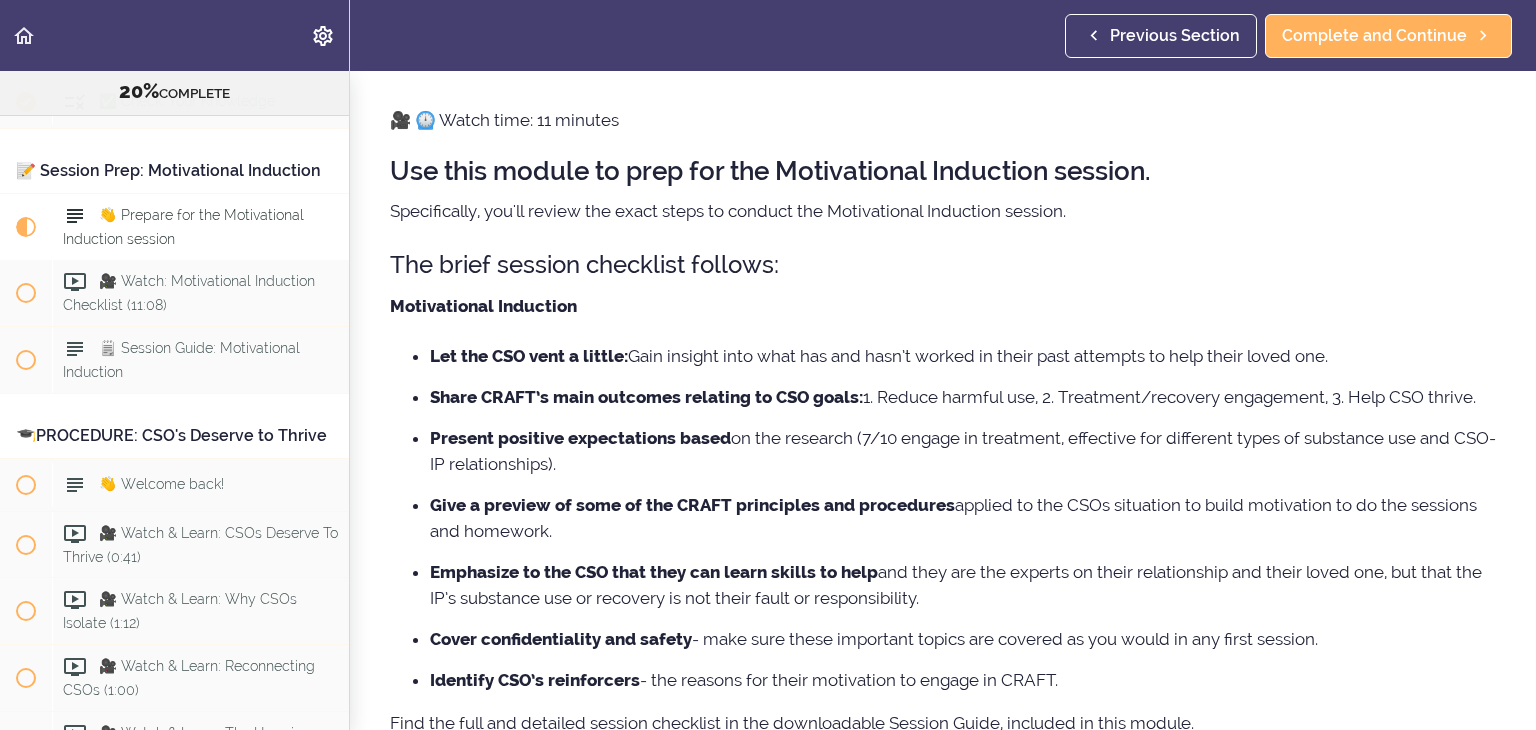 scroll, scrollTop: 0, scrollLeft: 0, axis: both 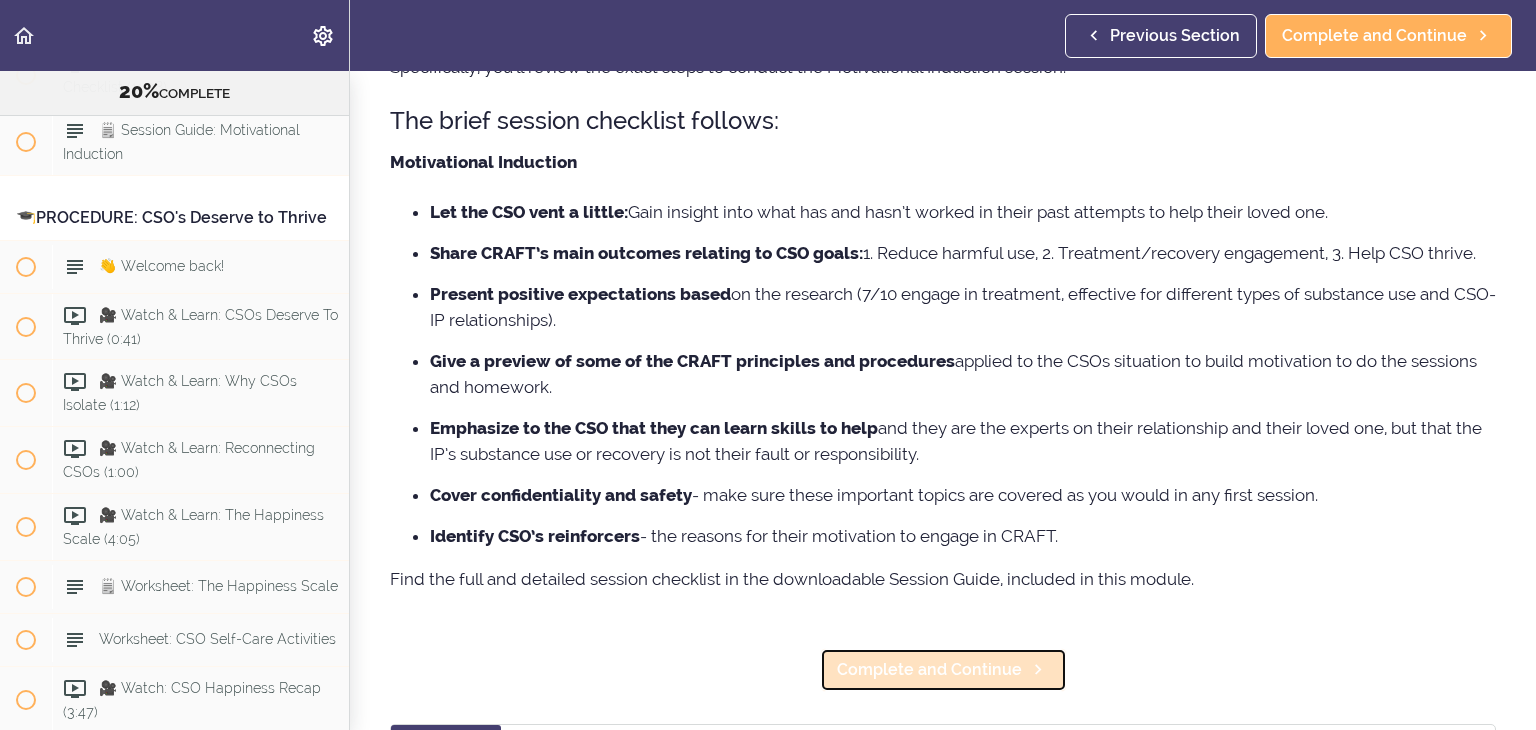 click on "Complete and Continue" at bounding box center (929, 670) 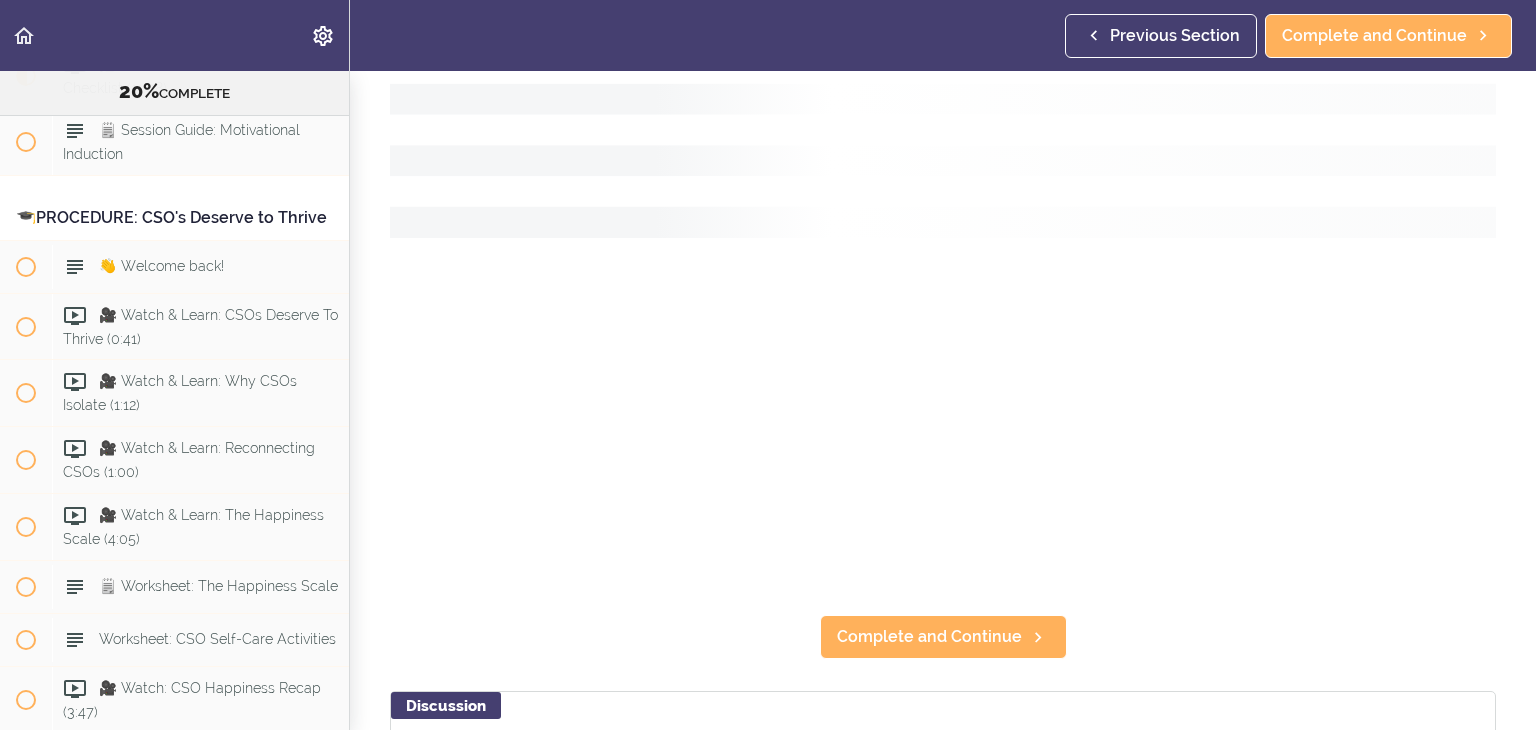 scroll, scrollTop: 0, scrollLeft: 0, axis: both 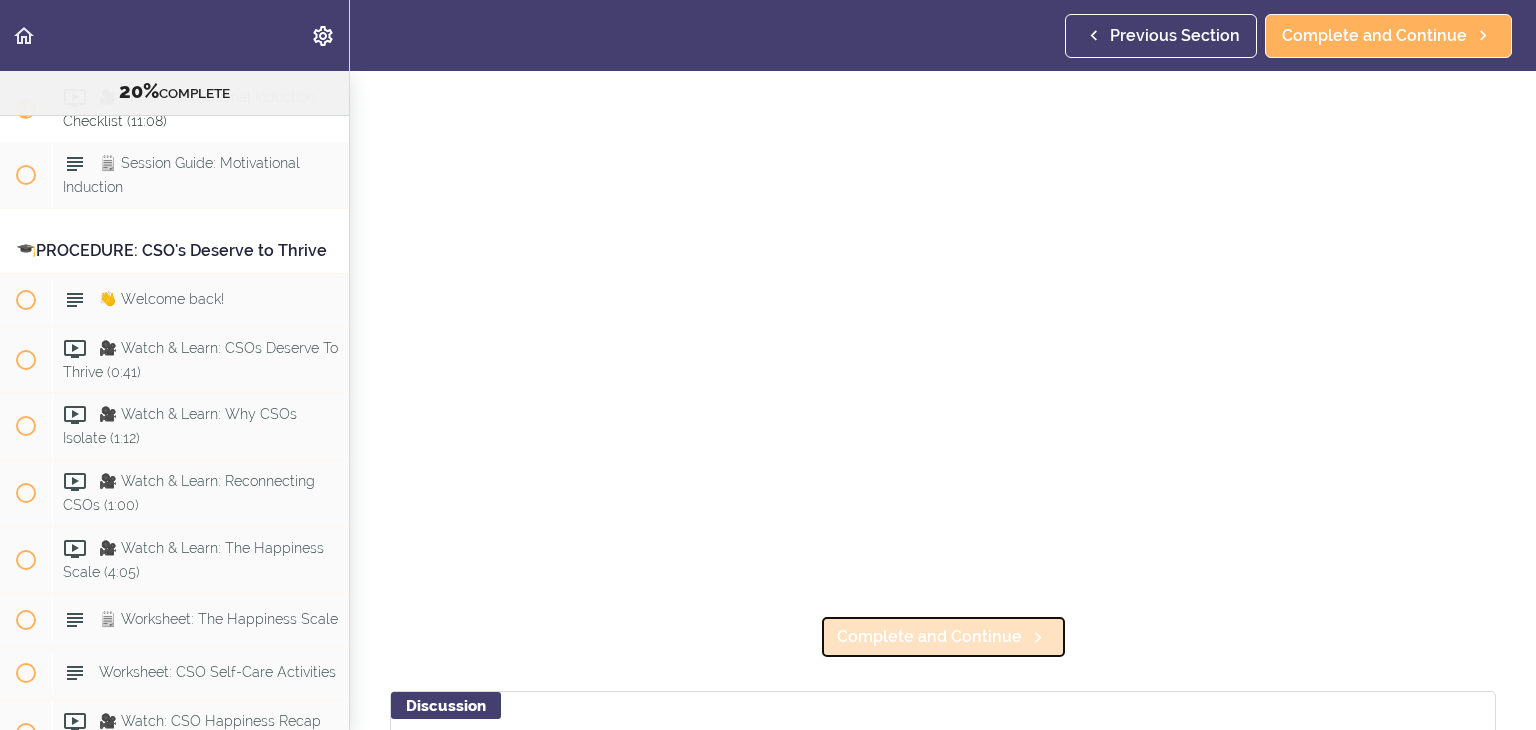 click on "Complete and Continue" at bounding box center [929, 637] 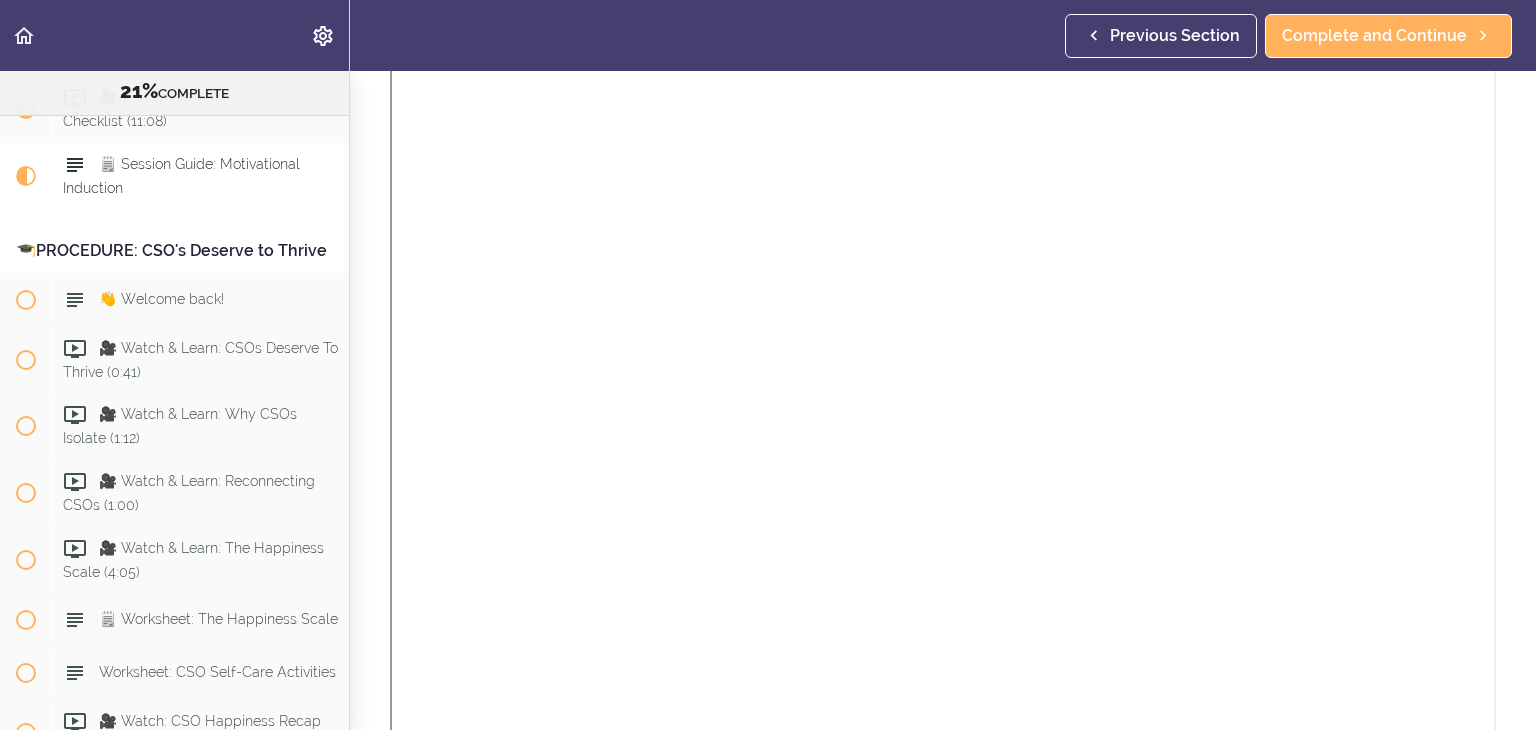 scroll, scrollTop: 0, scrollLeft: 0, axis: both 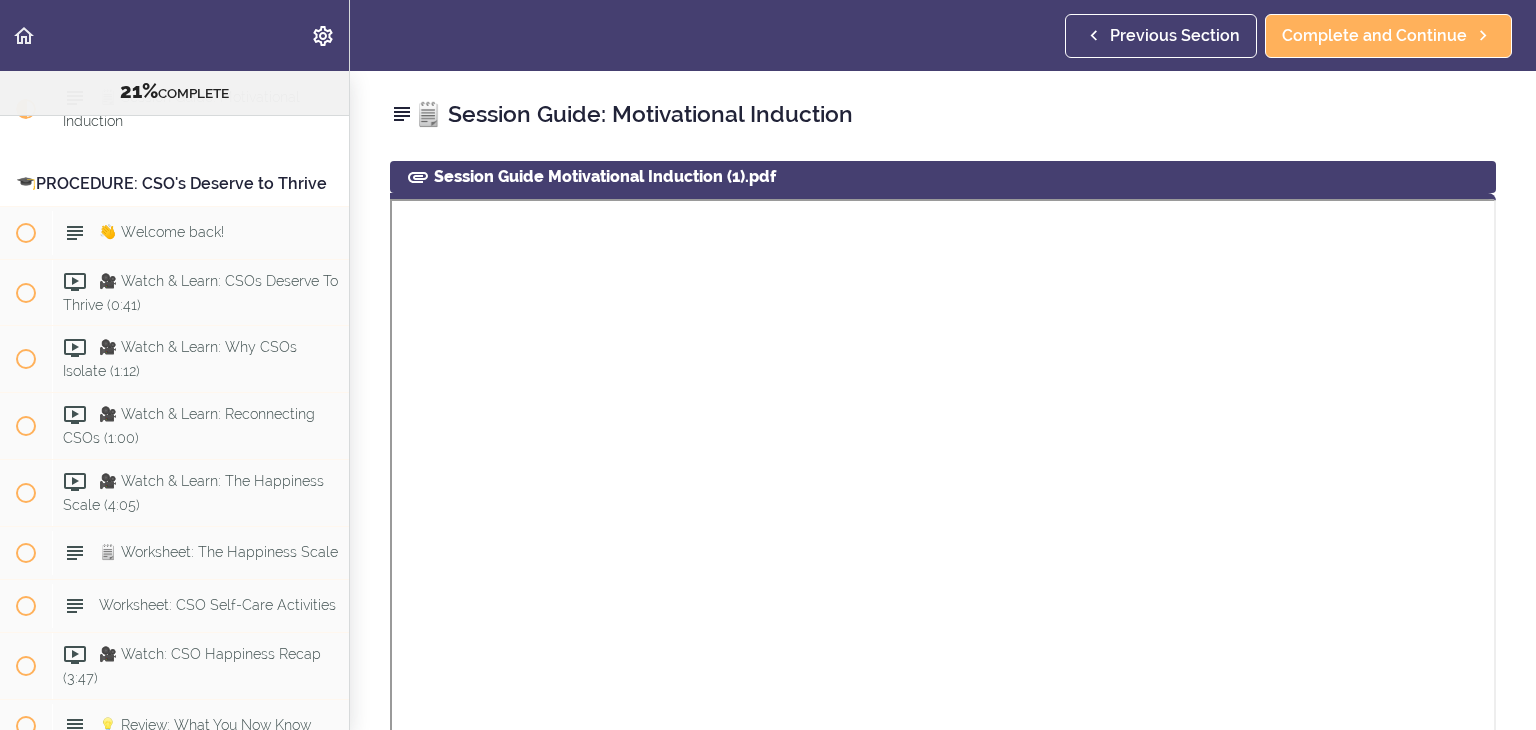 click on "Session Guide Motivational Induction (1).pdf" at bounding box center (943, 177) 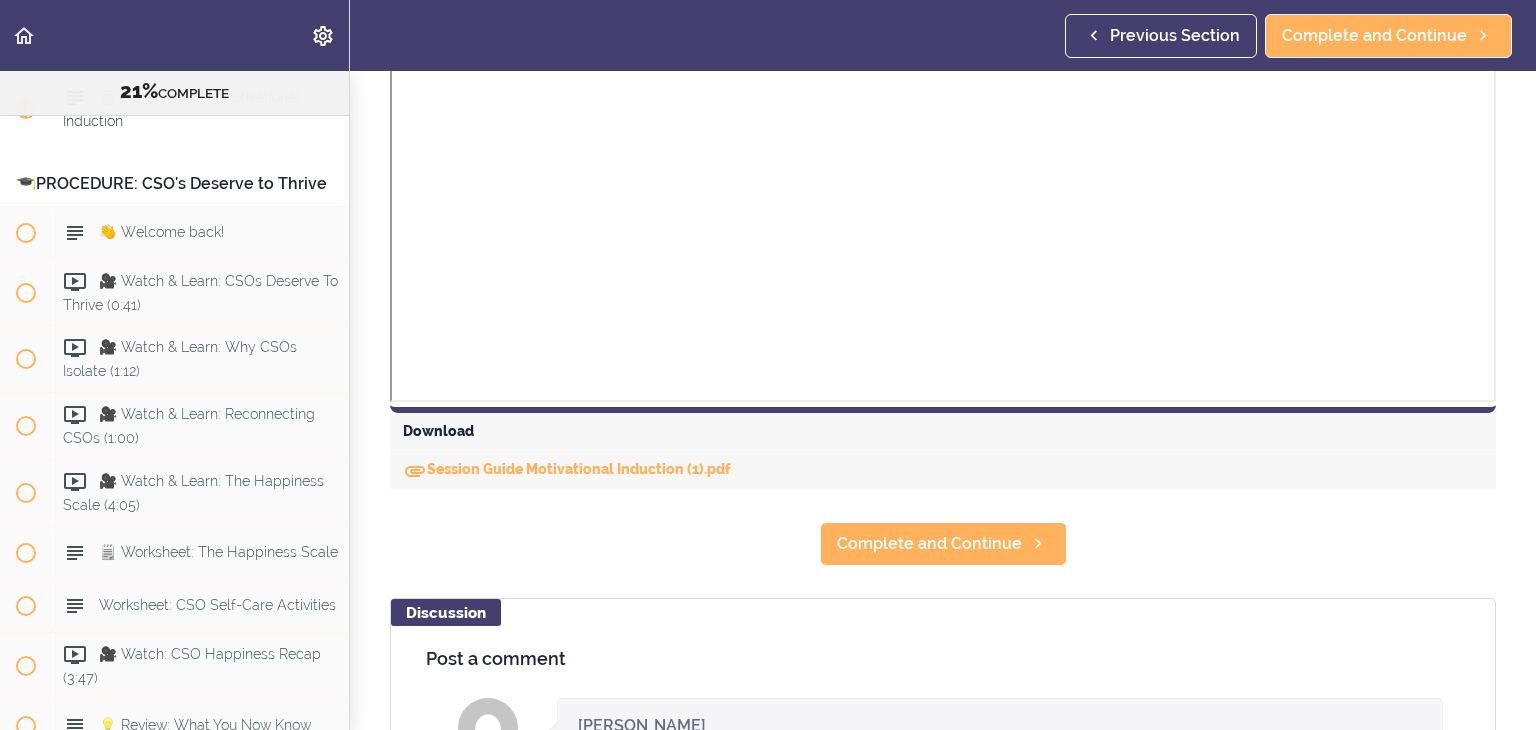 scroll, scrollTop: 700, scrollLeft: 0, axis: vertical 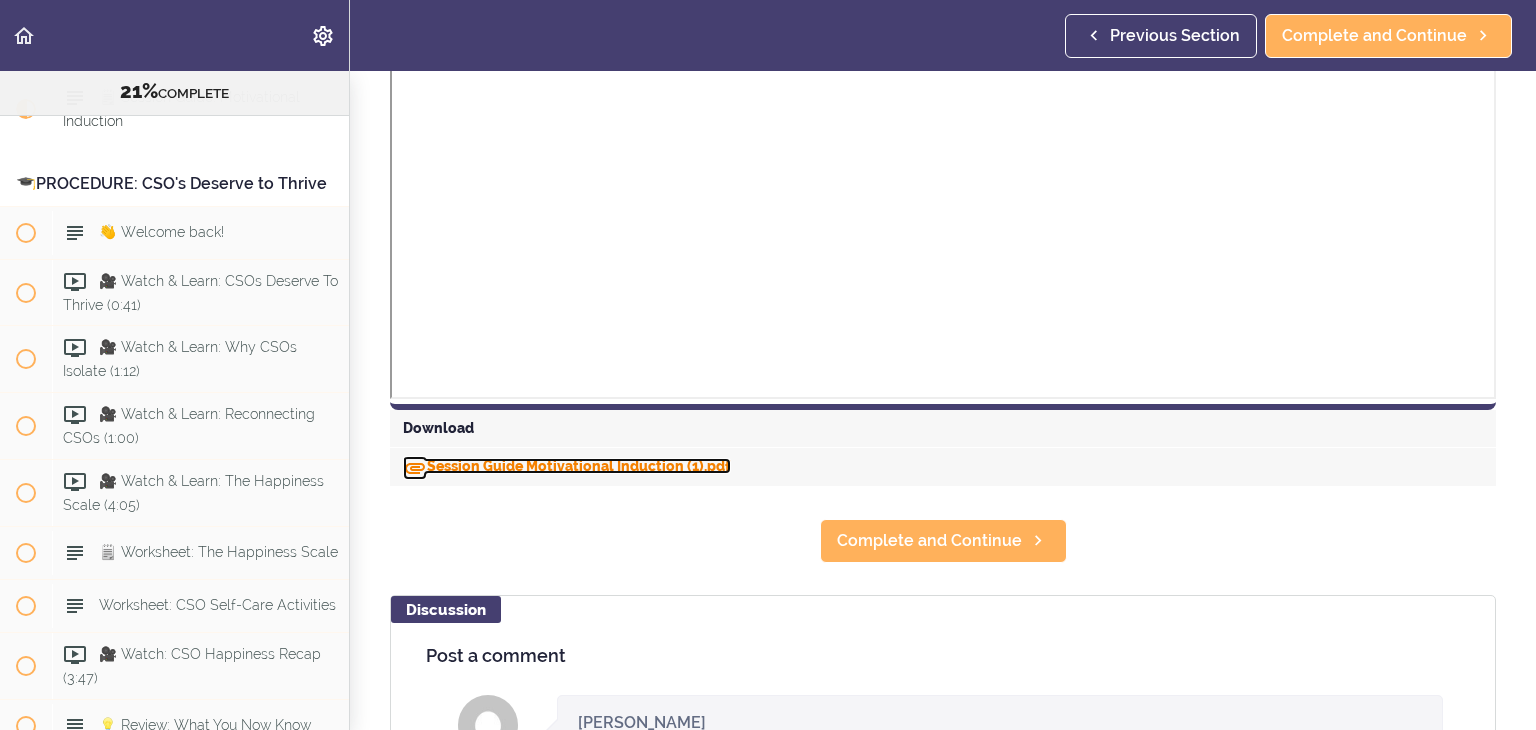 click on "Session Guide Motivational Induction (1).pdf" at bounding box center [567, 466] 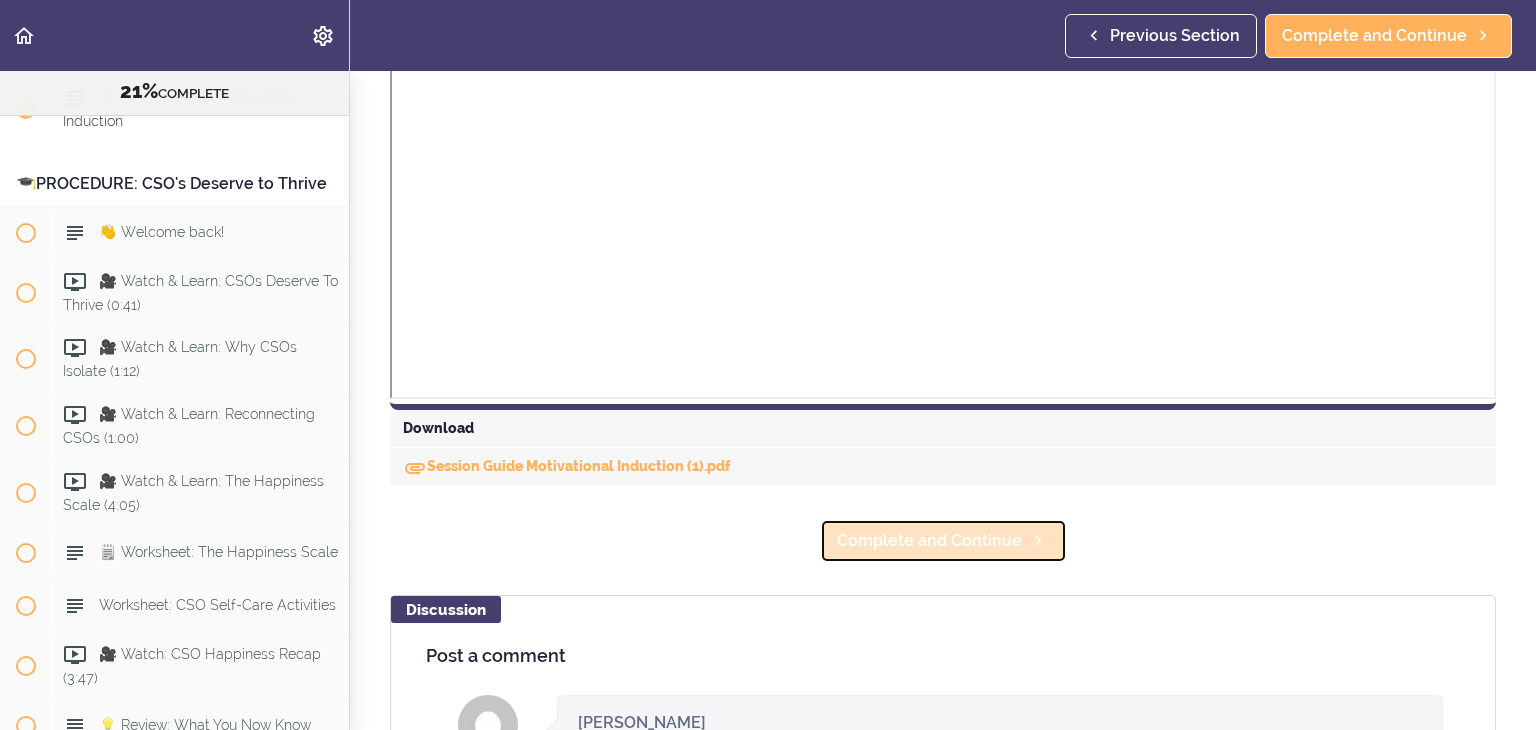 click on "Complete and Continue" at bounding box center (943, 541) 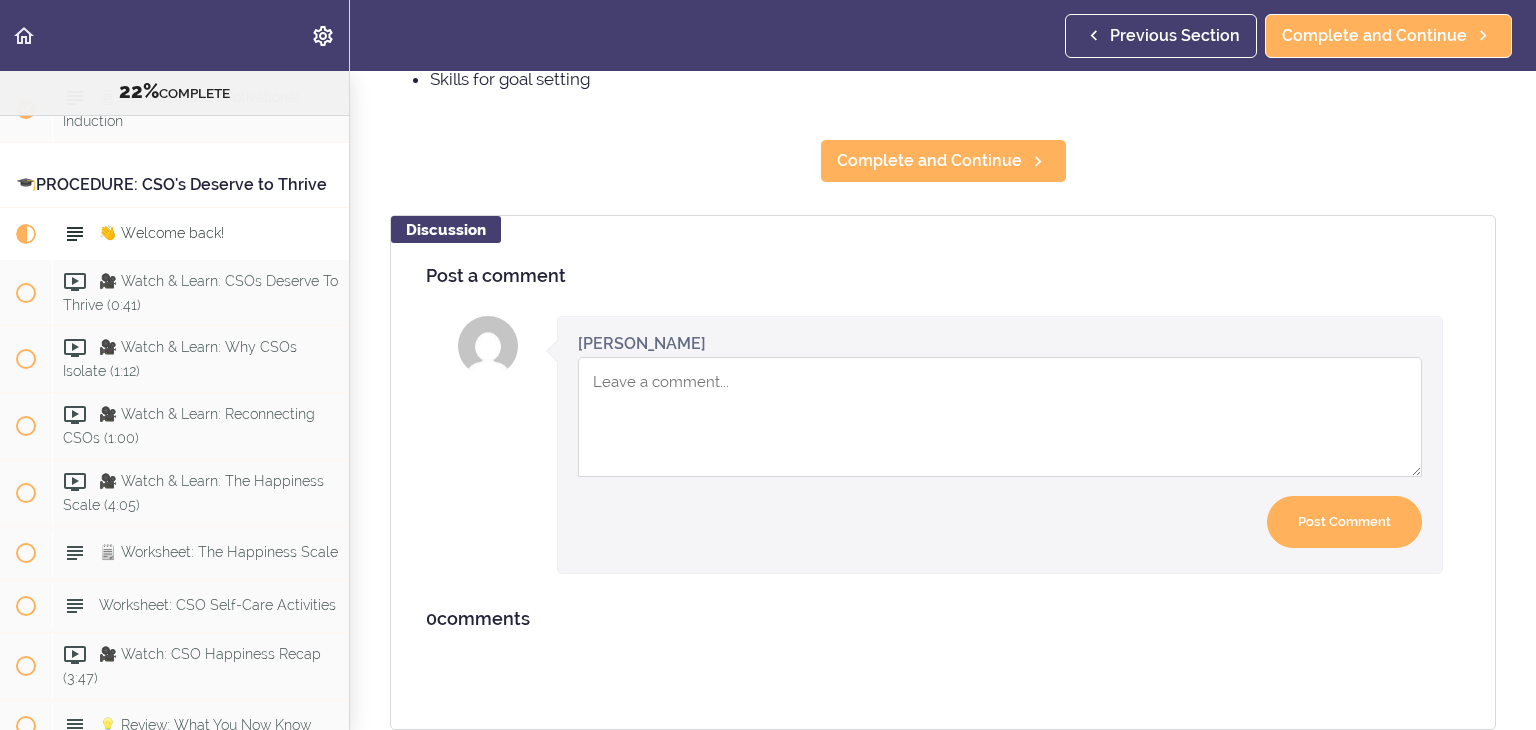 scroll, scrollTop: 0, scrollLeft: 0, axis: both 